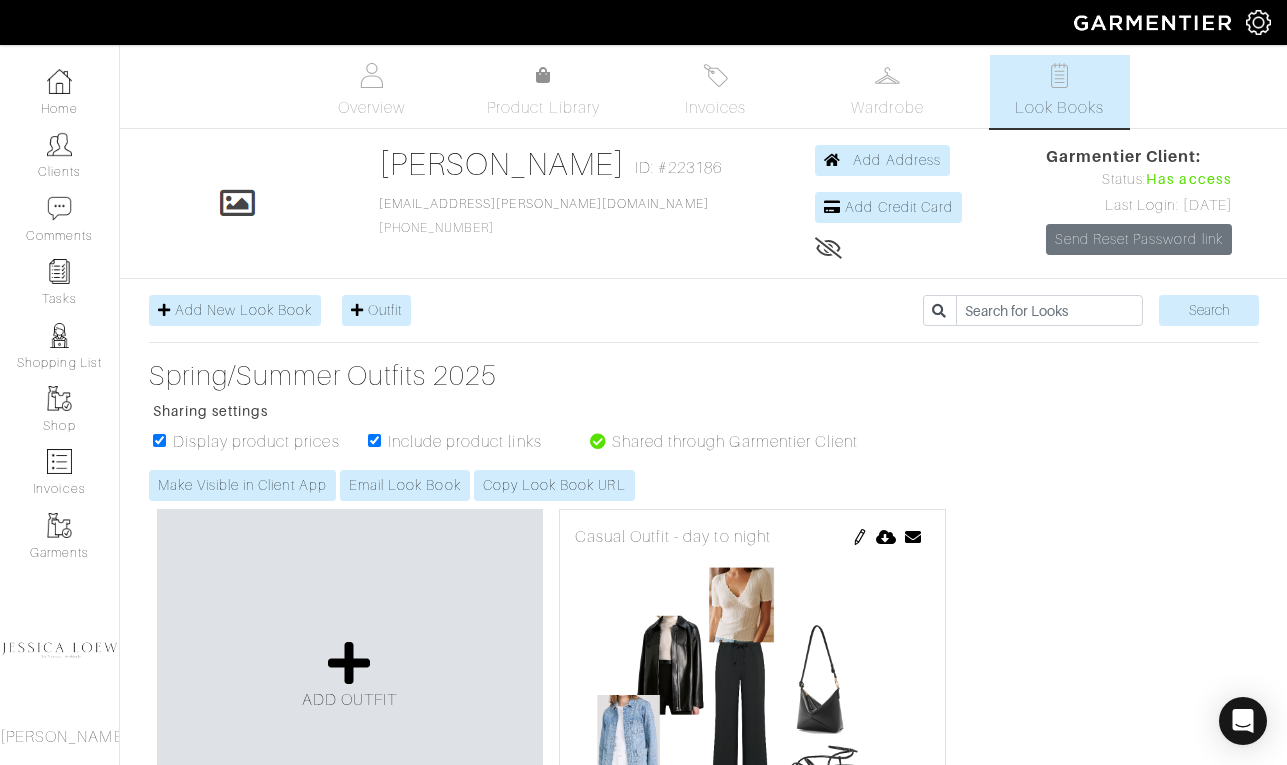 scroll, scrollTop: 120, scrollLeft: 0, axis: vertical 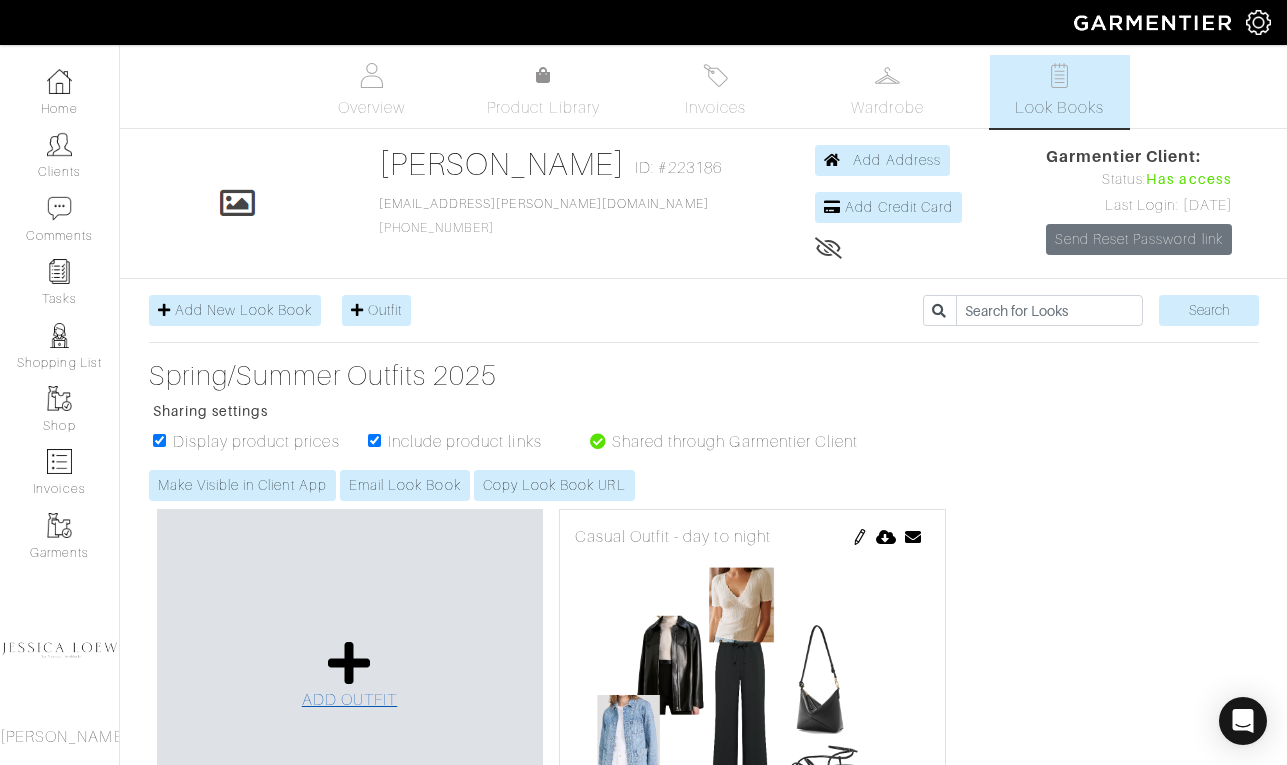 click at bounding box center [349, 663] 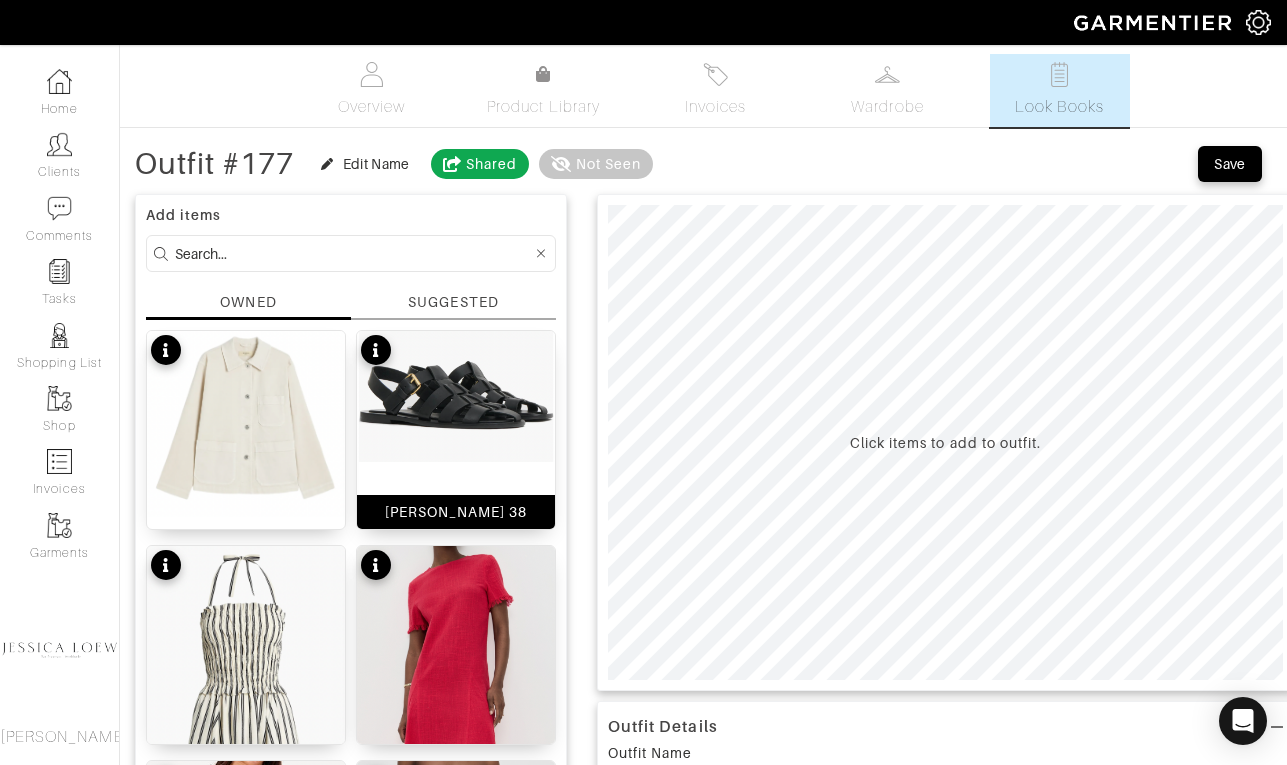 scroll, scrollTop: 457, scrollLeft: 0, axis: vertical 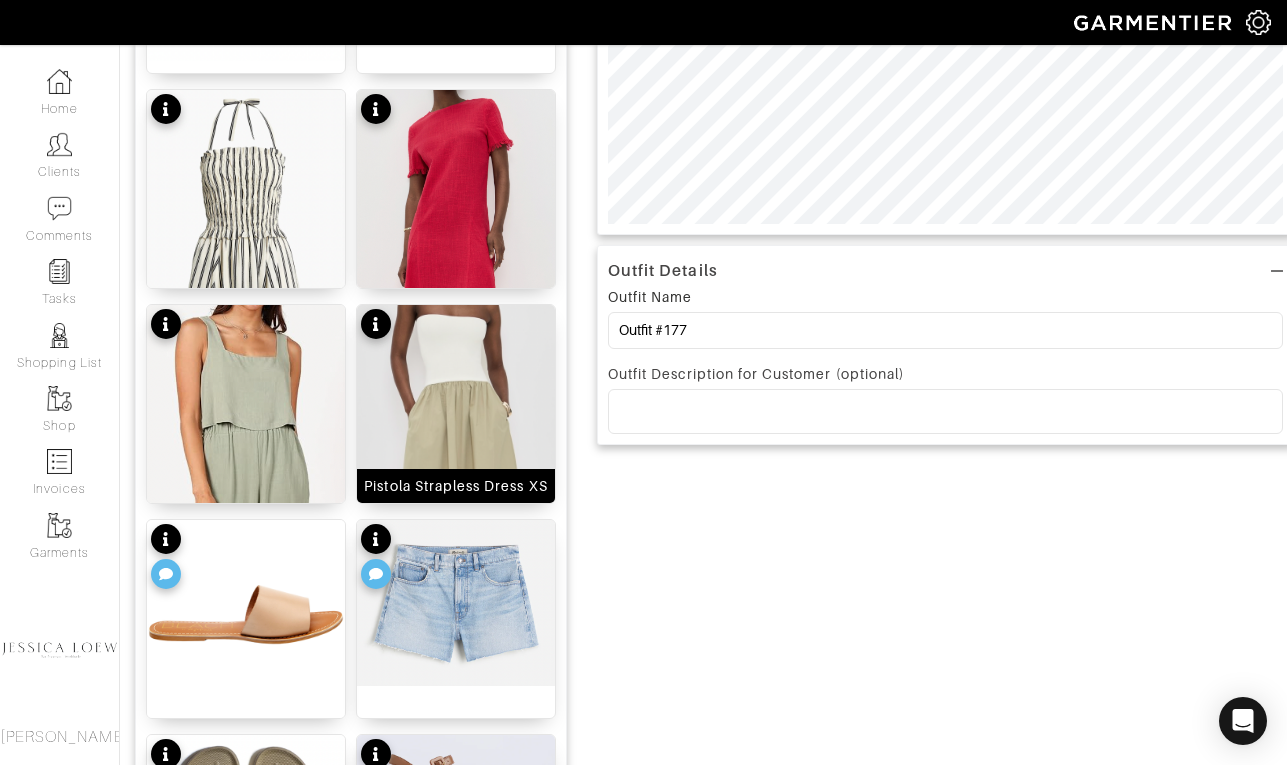 click at bounding box center [456, 454] 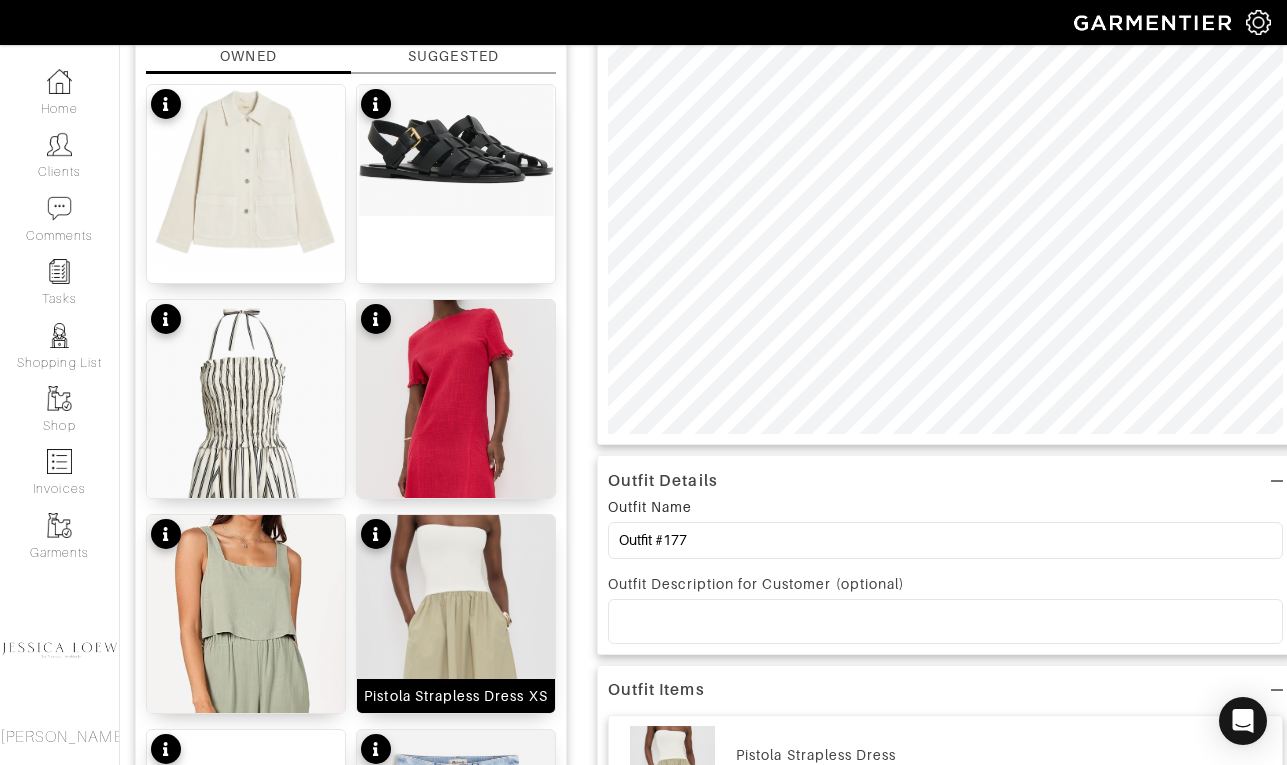 scroll, scrollTop: 0, scrollLeft: 0, axis: both 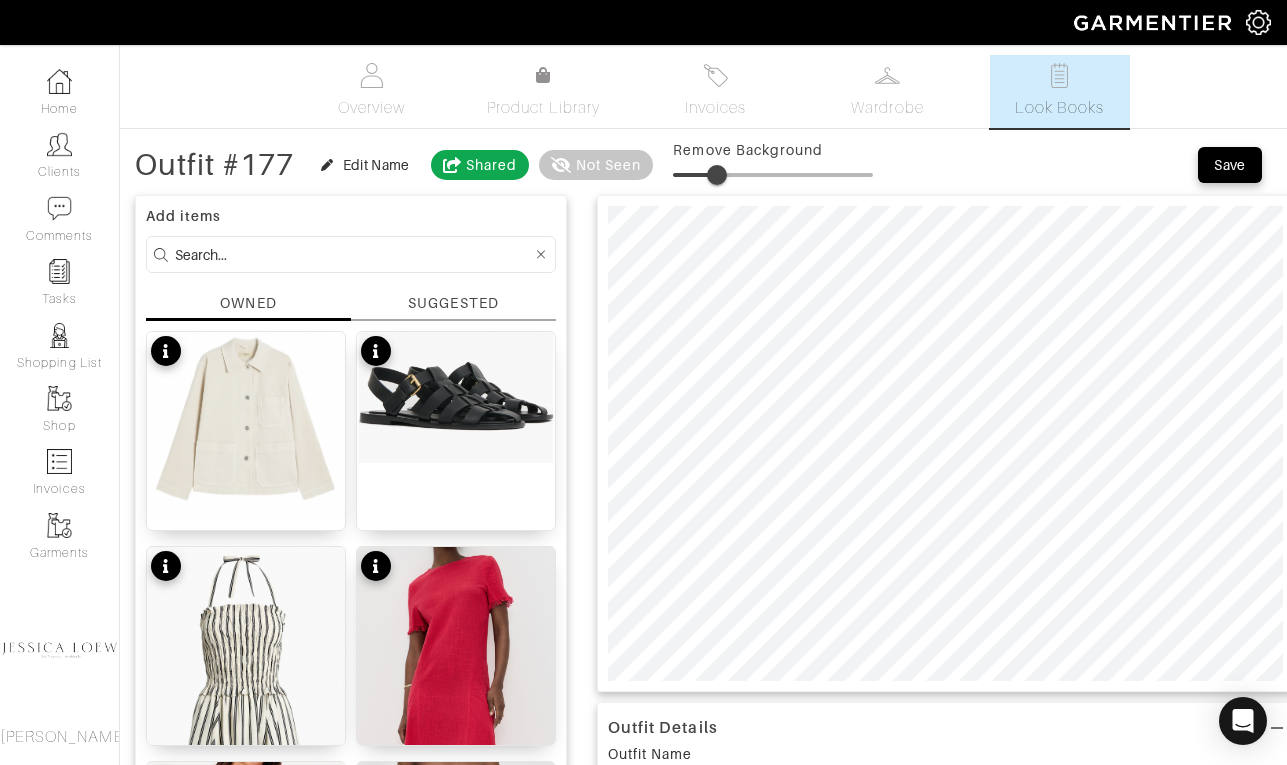 type on "0" 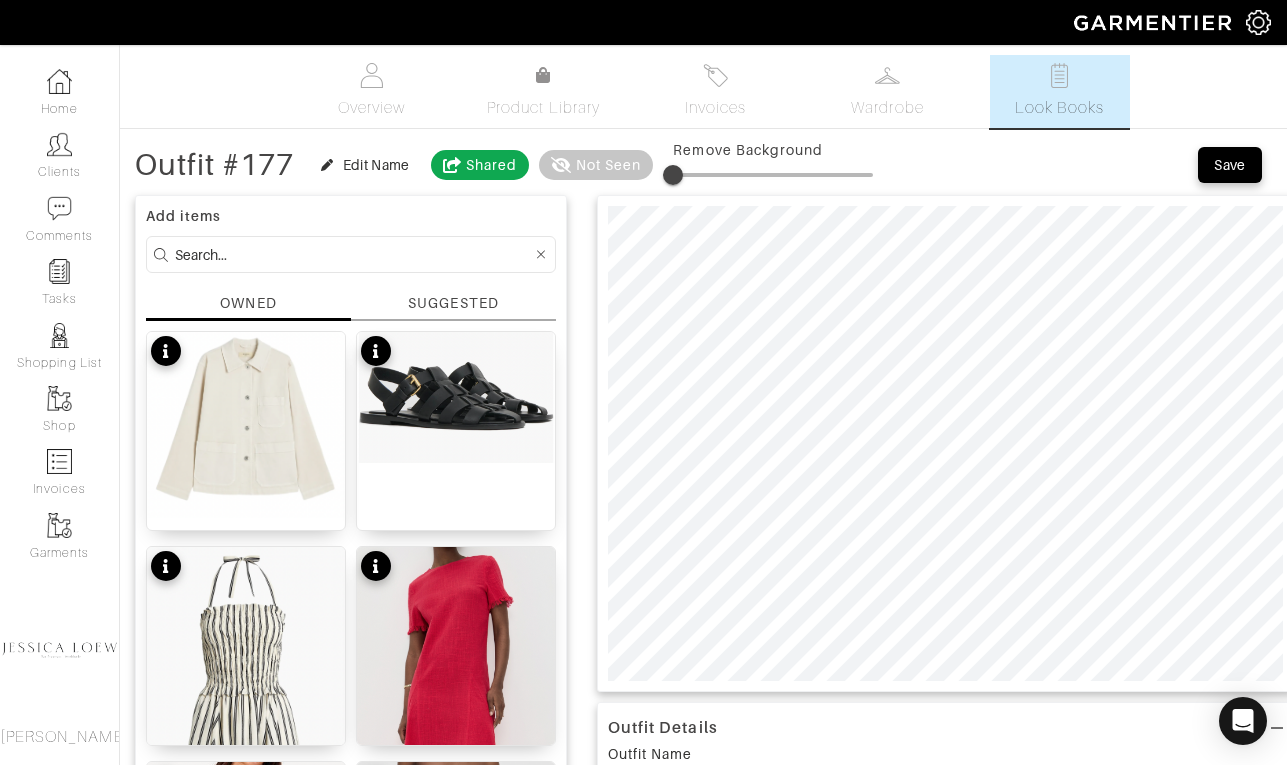 drag, startPoint x: 695, startPoint y: 170, endPoint x: 626, endPoint y: 178, distance: 69.46222 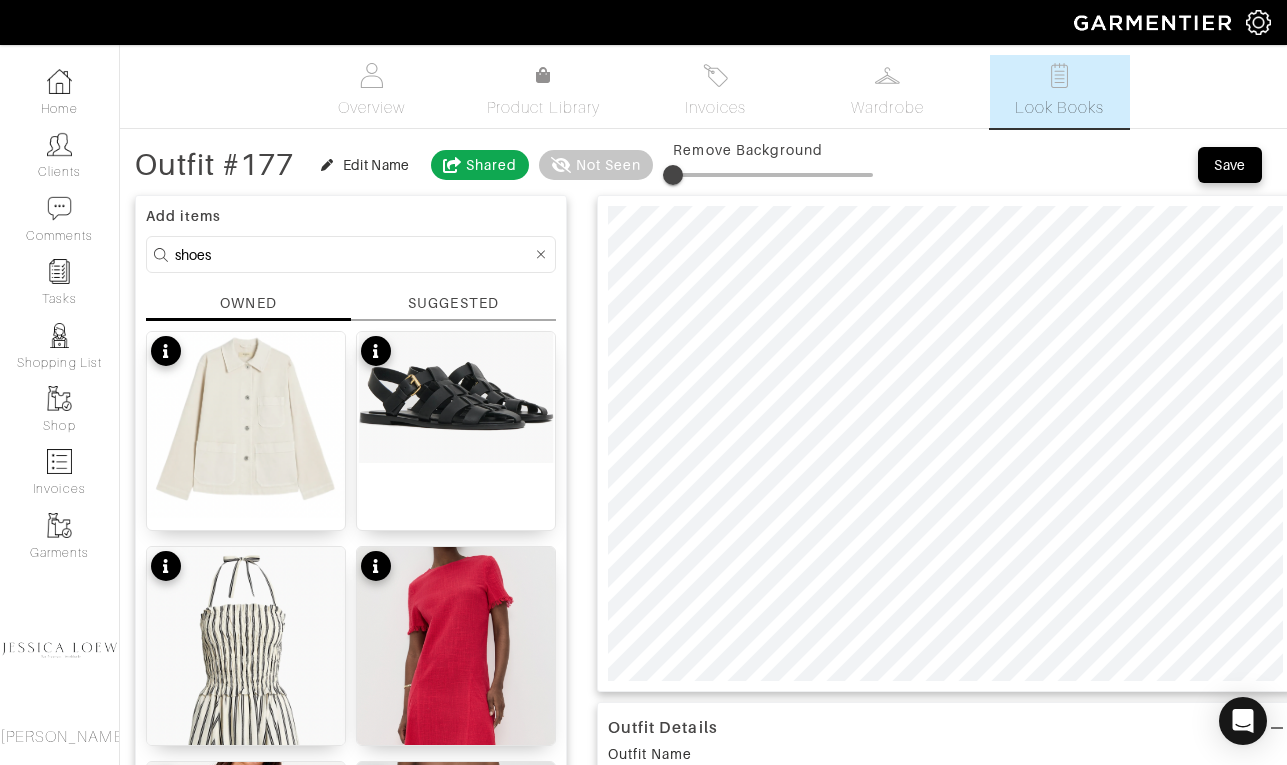 type on "shoes" 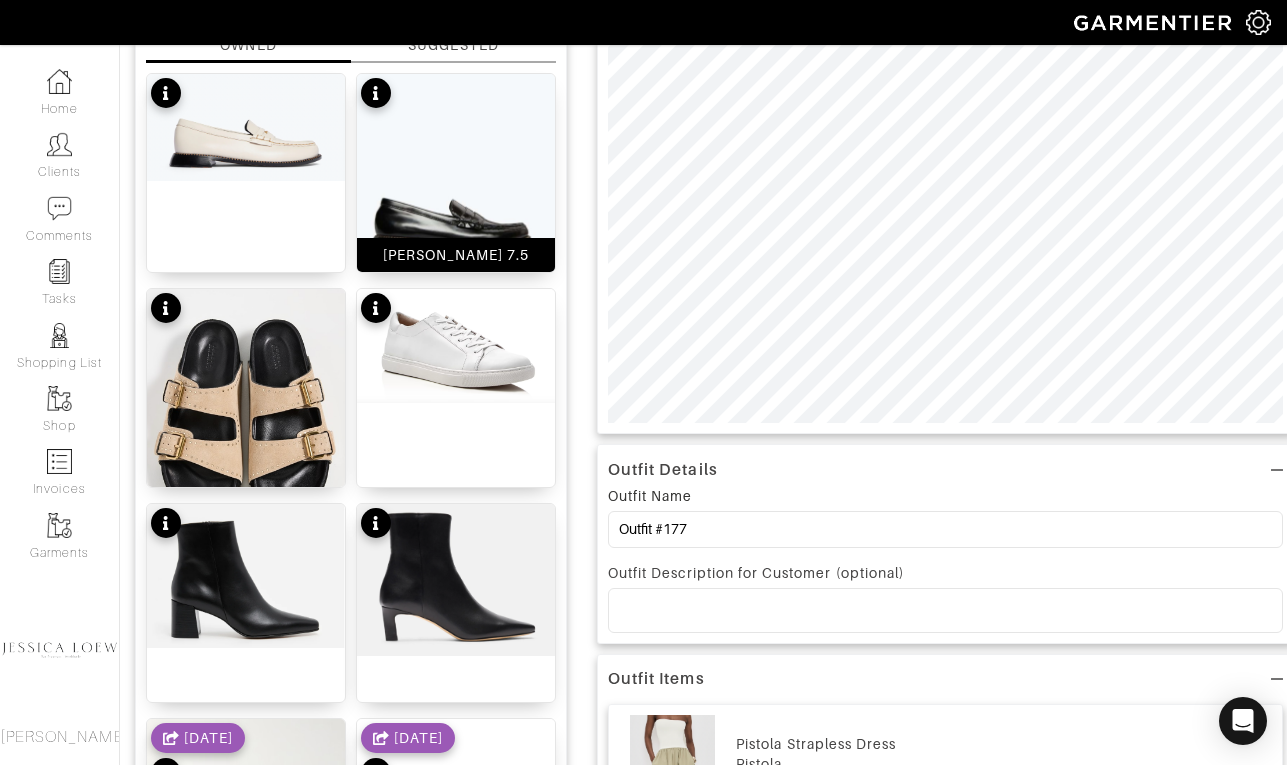 scroll, scrollTop: 546, scrollLeft: 0, axis: vertical 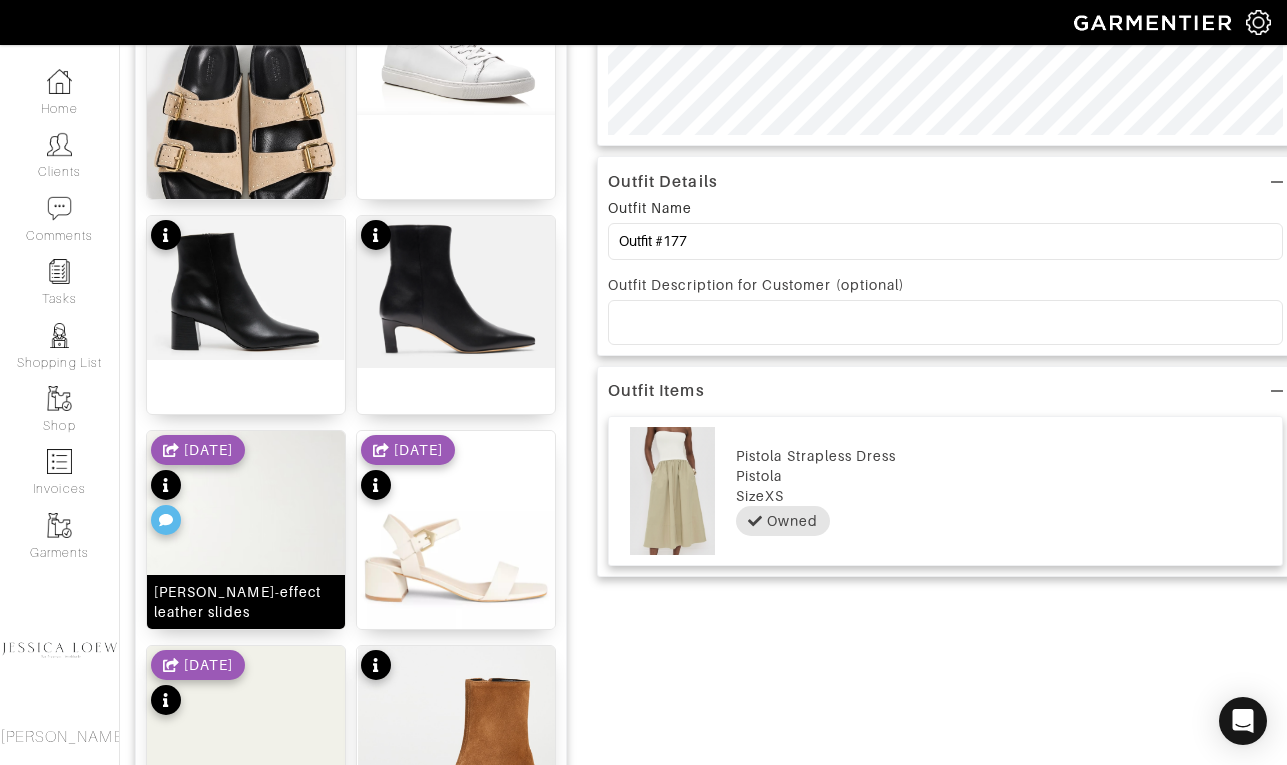 click at bounding box center [246, 563] 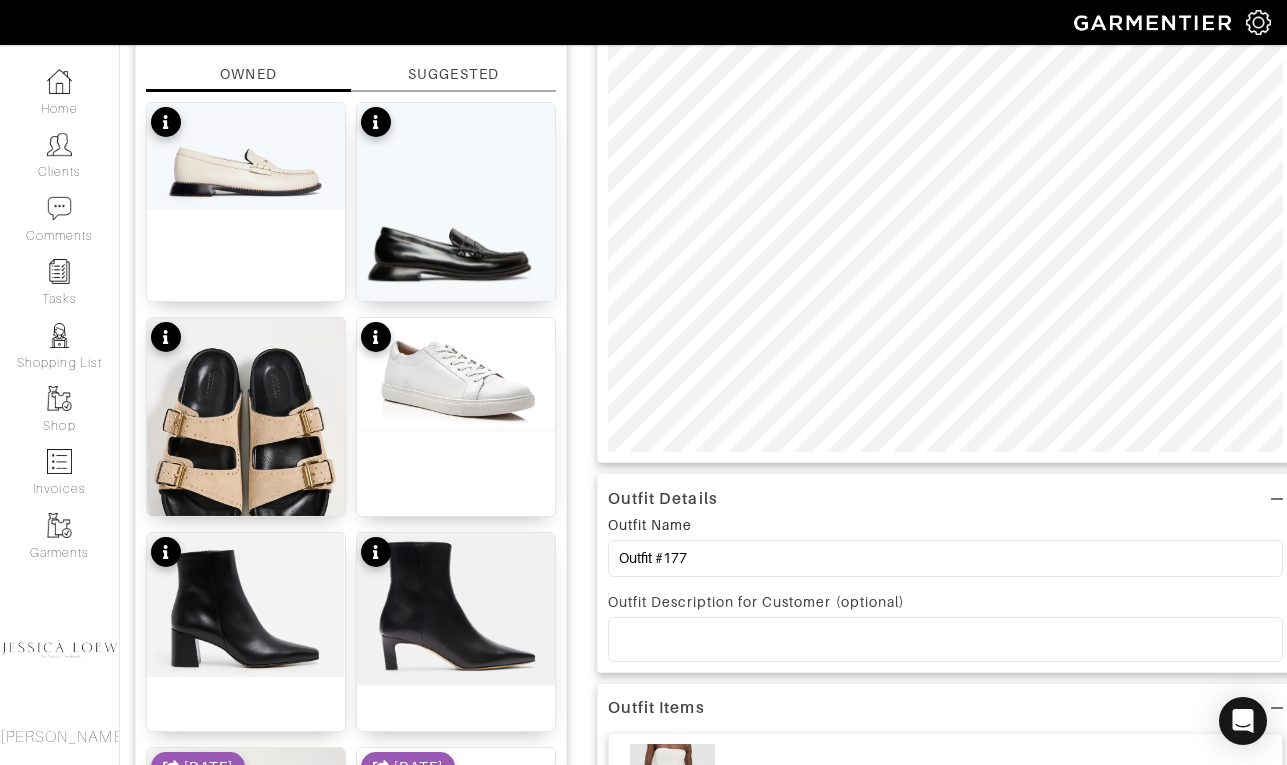 scroll, scrollTop: 0, scrollLeft: 0, axis: both 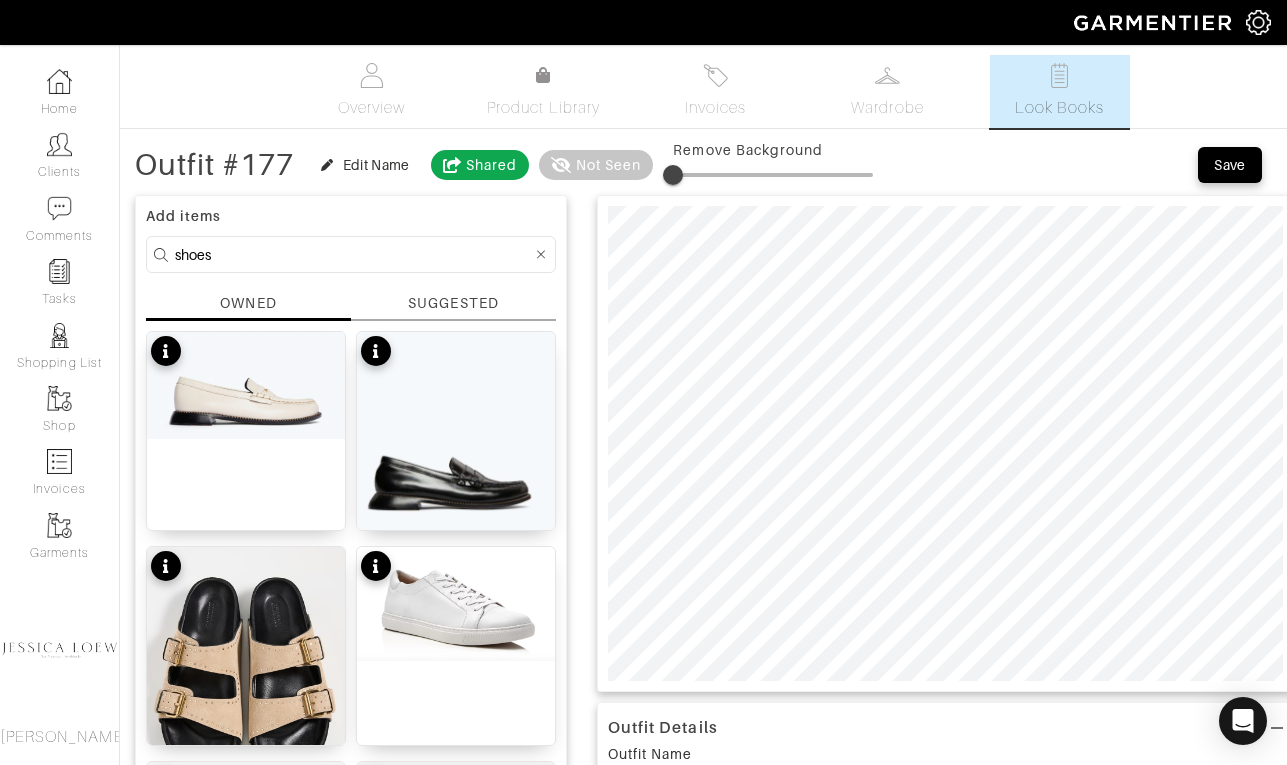 type on "16" 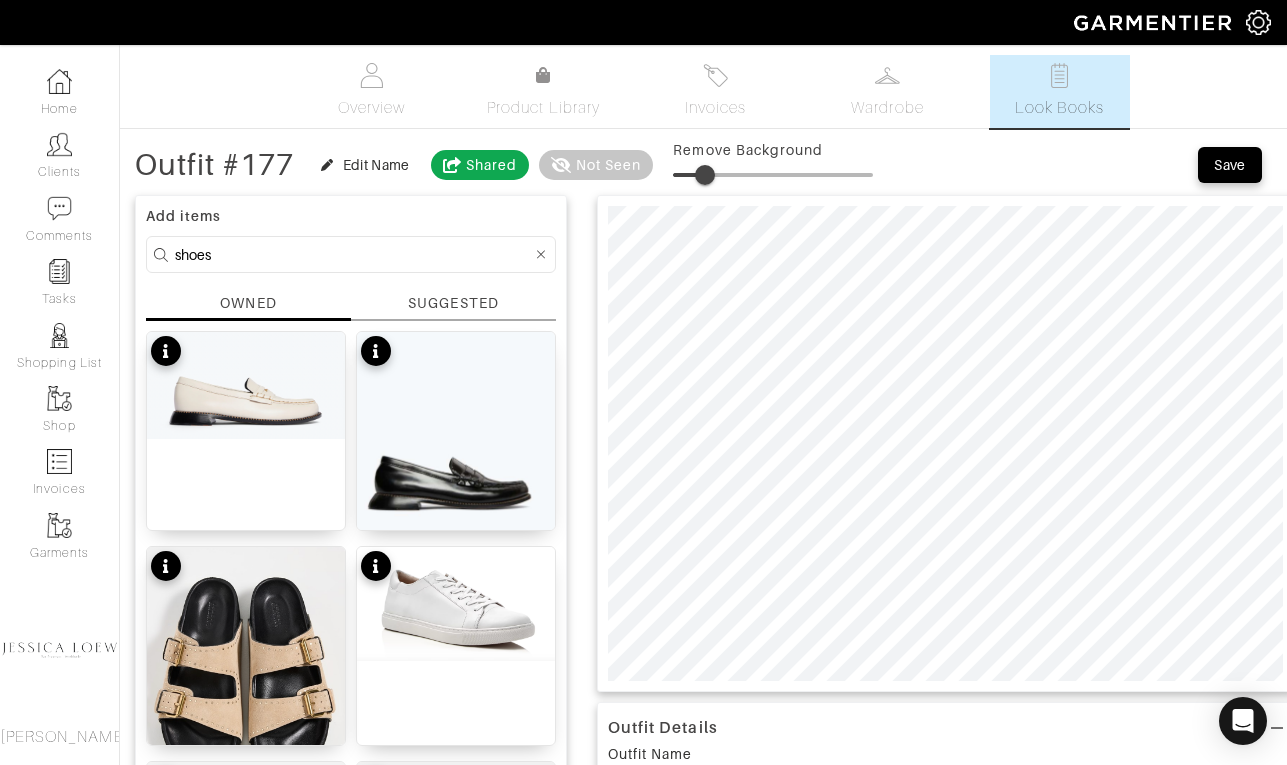 click at bounding box center (773, 175) 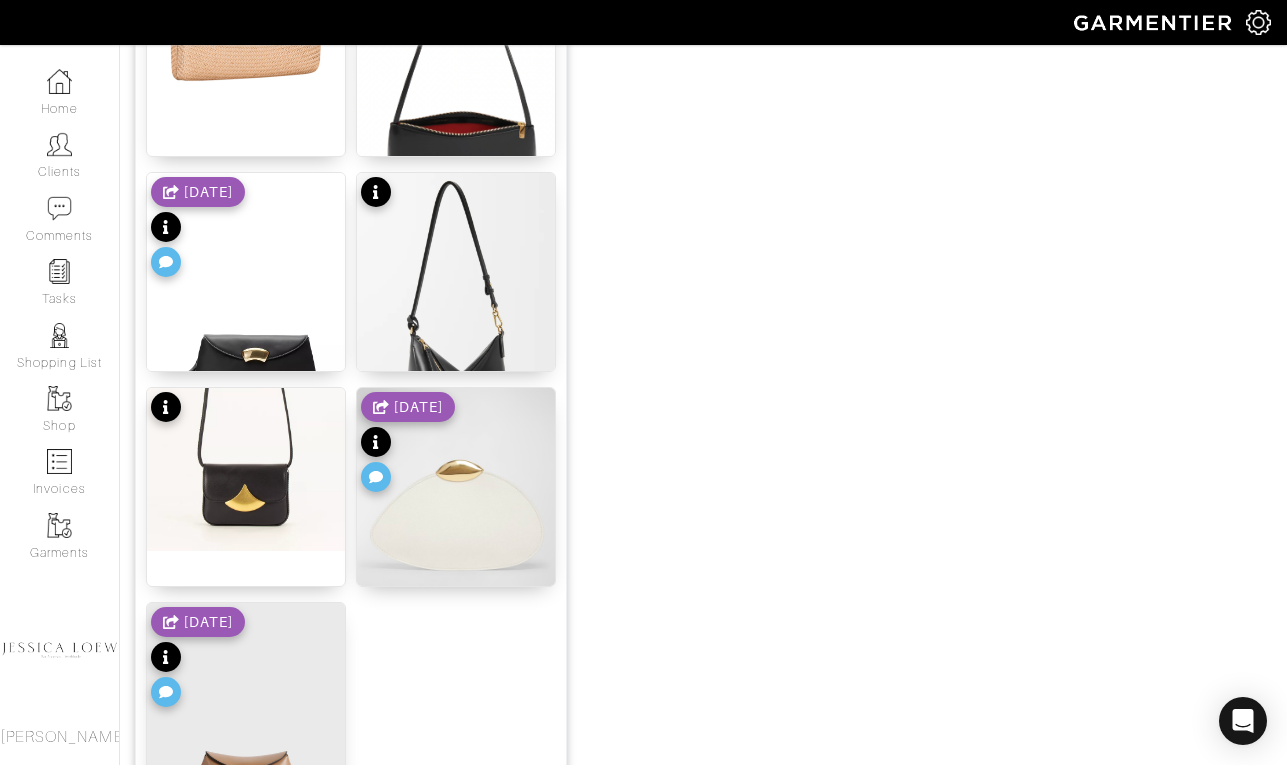 scroll, scrollTop: 1450, scrollLeft: 0, axis: vertical 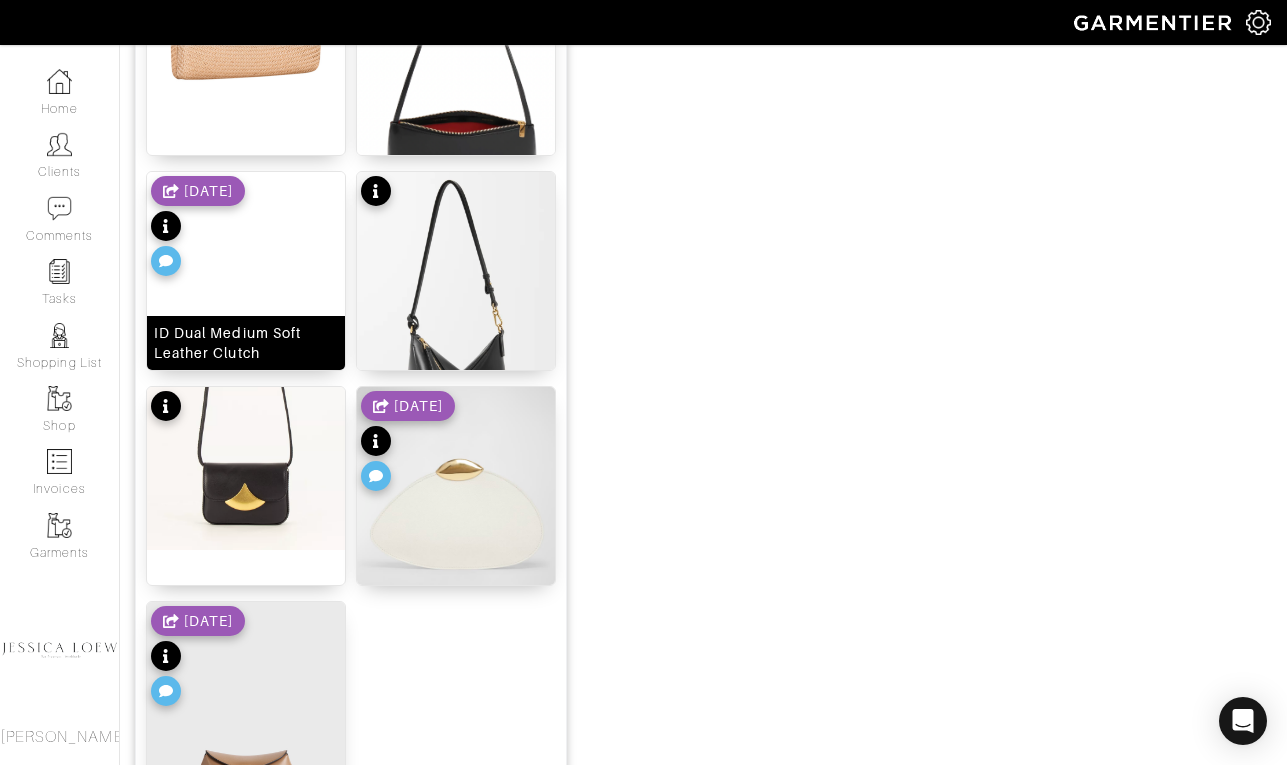 click at bounding box center [246, 296] 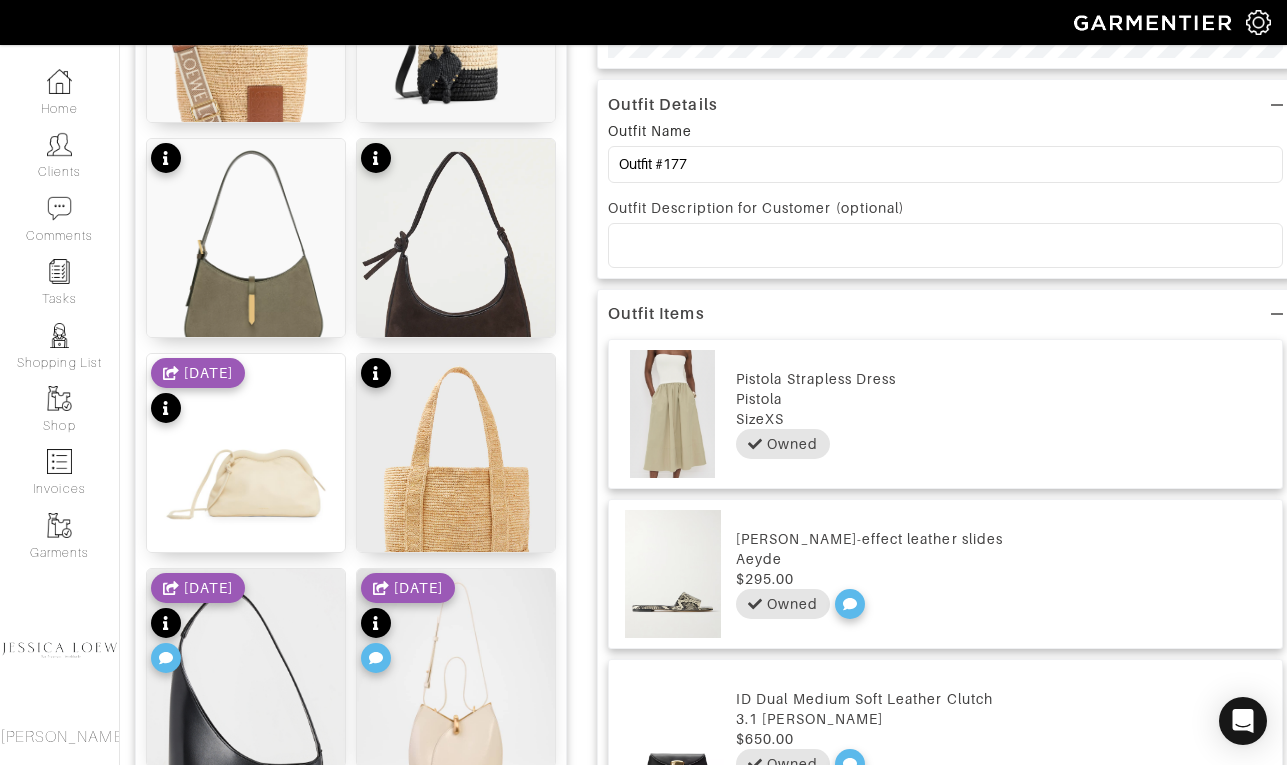 scroll, scrollTop: 0, scrollLeft: 0, axis: both 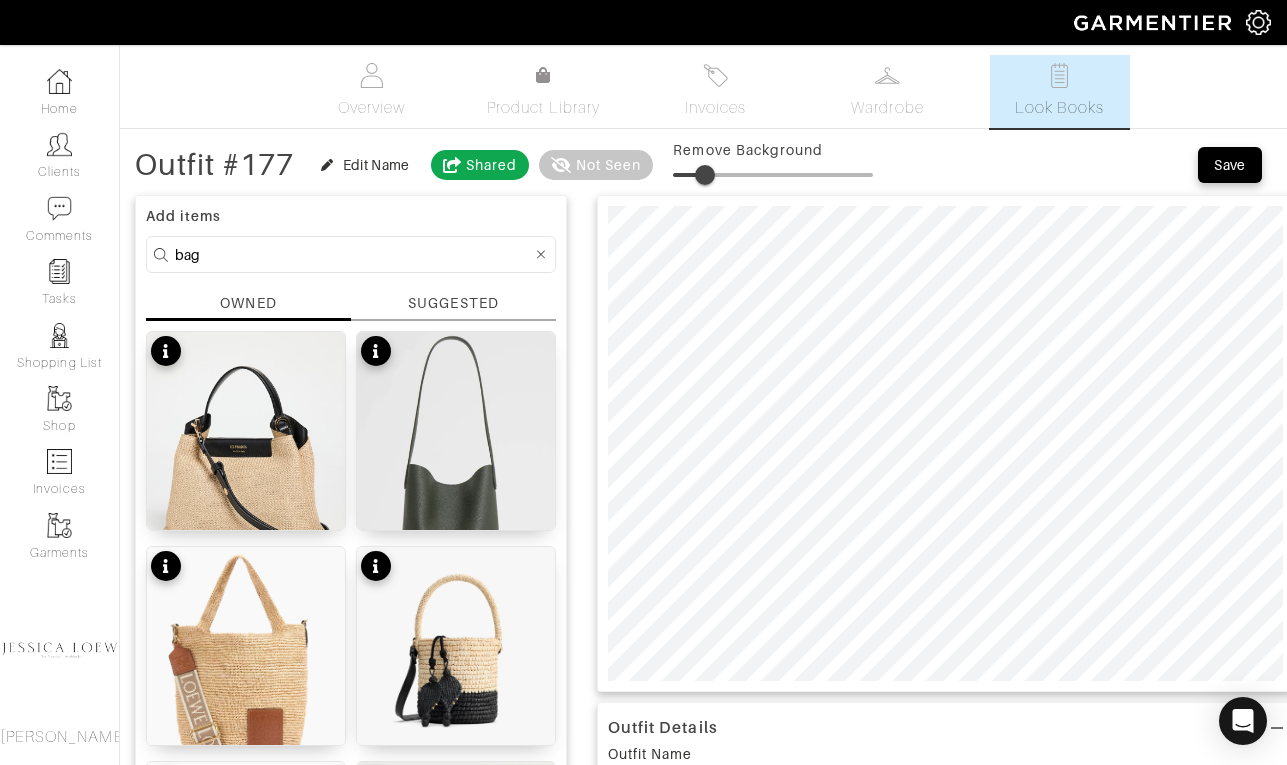 click on "bag" at bounding box center (353, 254) 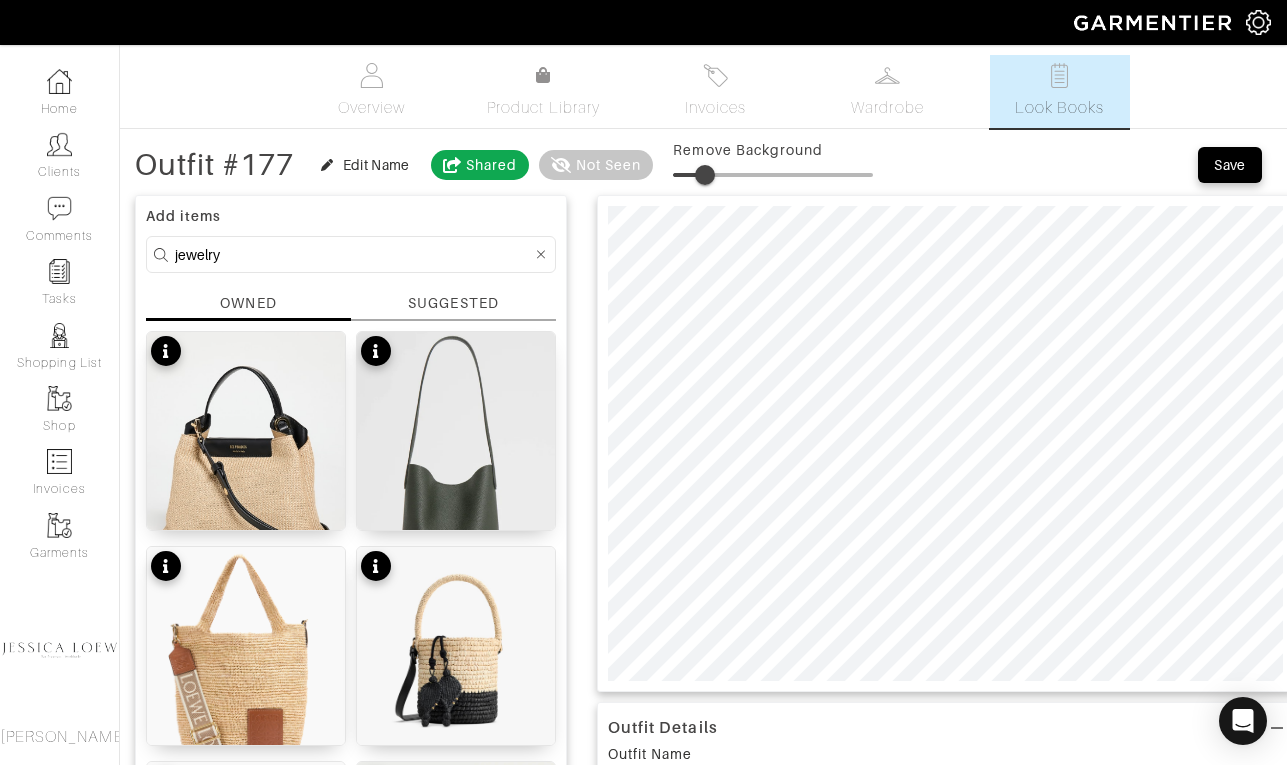 type on "jewelry" 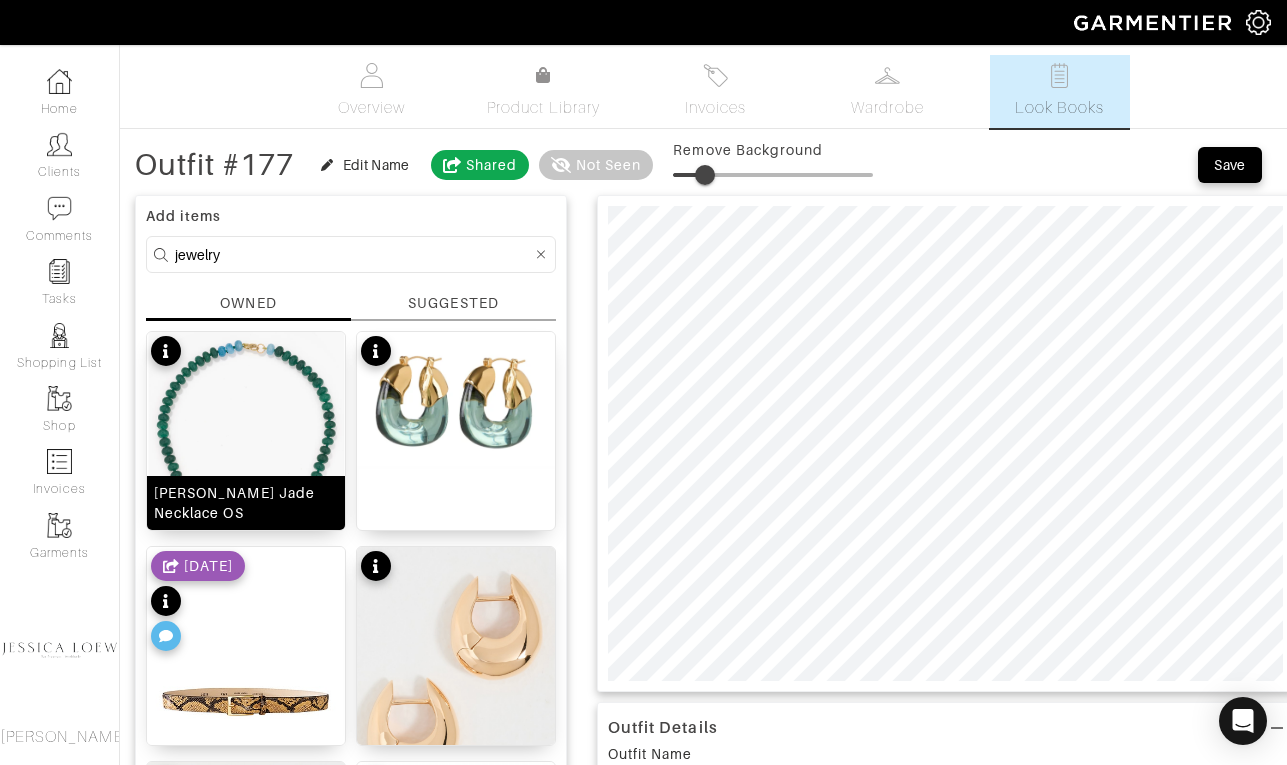 click at bounding box center (246, 458) 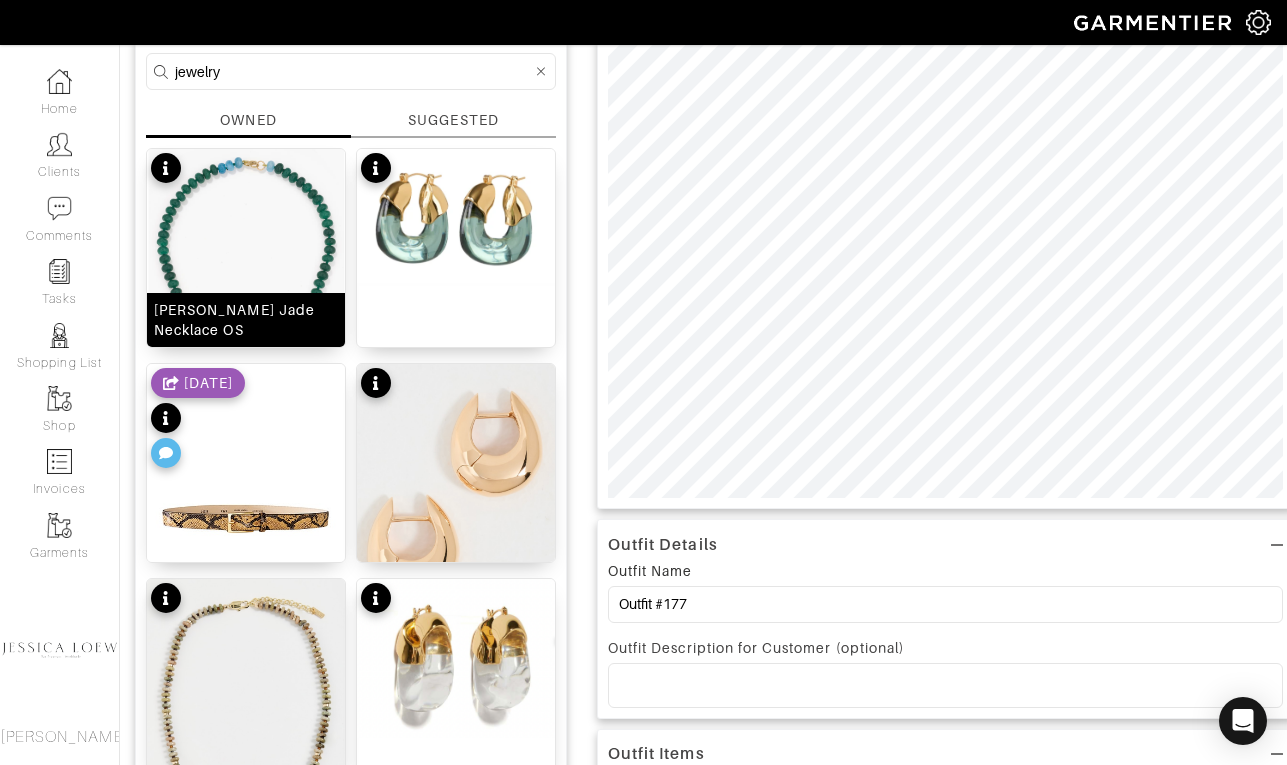 scroll, scrollTop: 179, scrollLeft: 0, axis: vertical 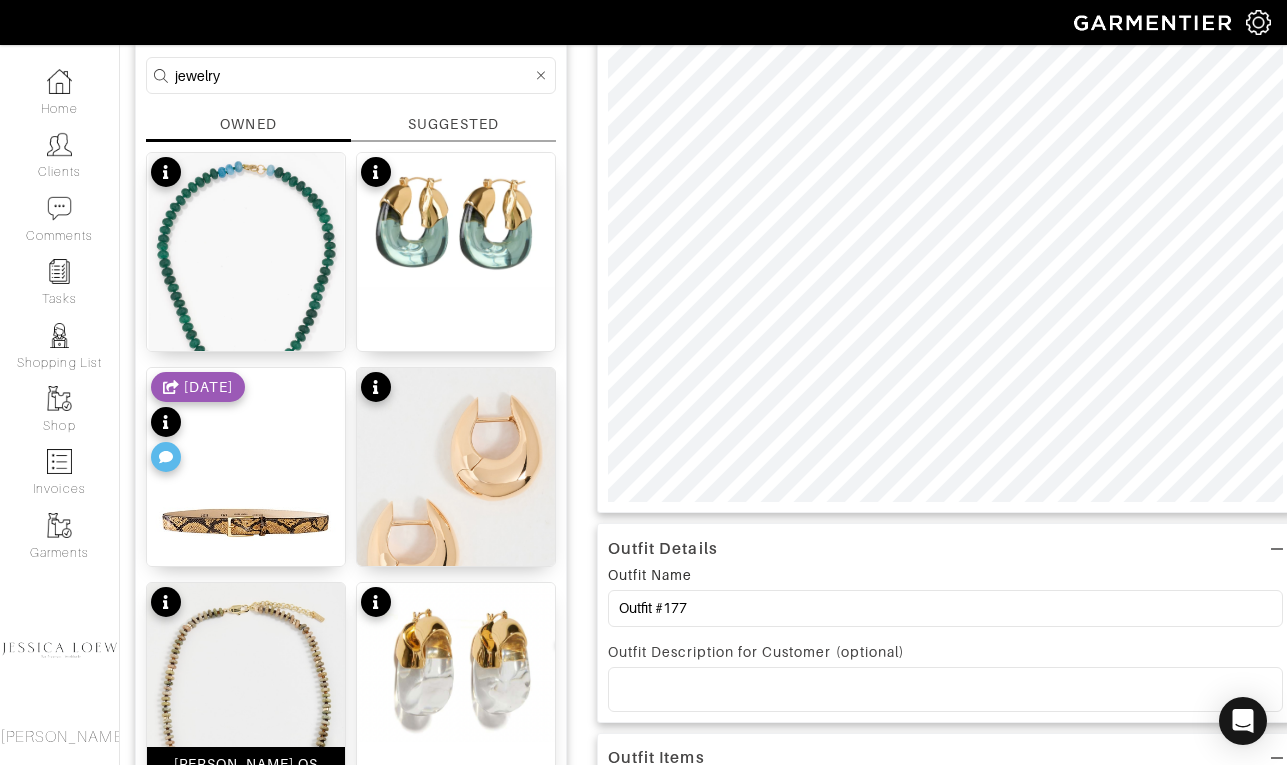 click at bounding box center (246, 714) 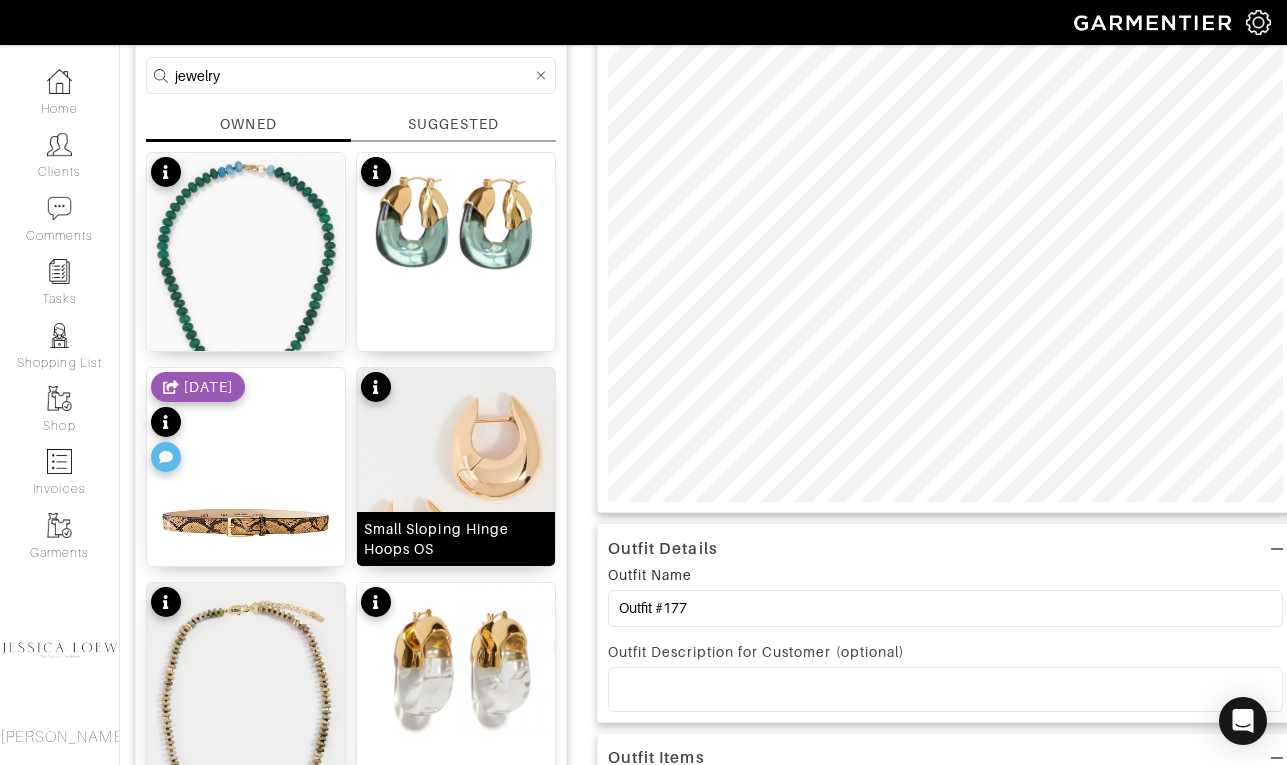 click at bounding box center (456, 493) 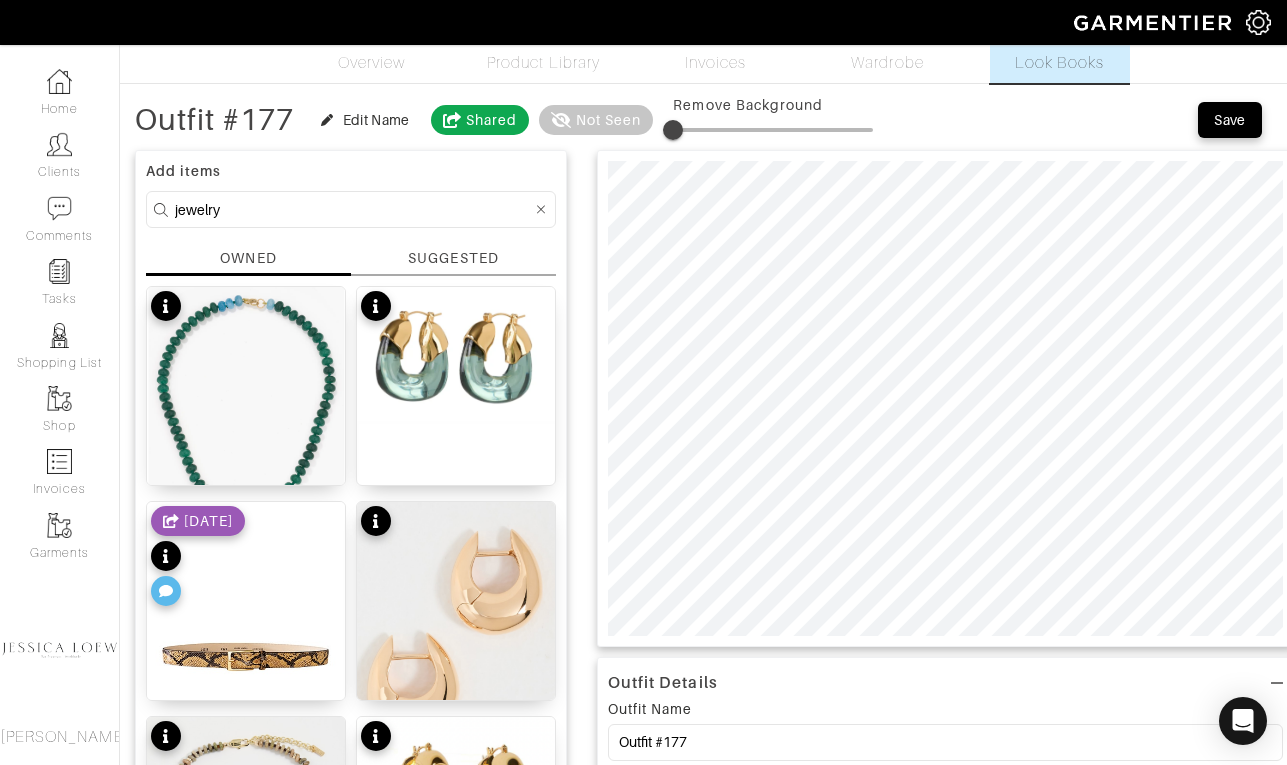 scroll, scrollTop: 193, scrollLeft: 0, axis: vertical 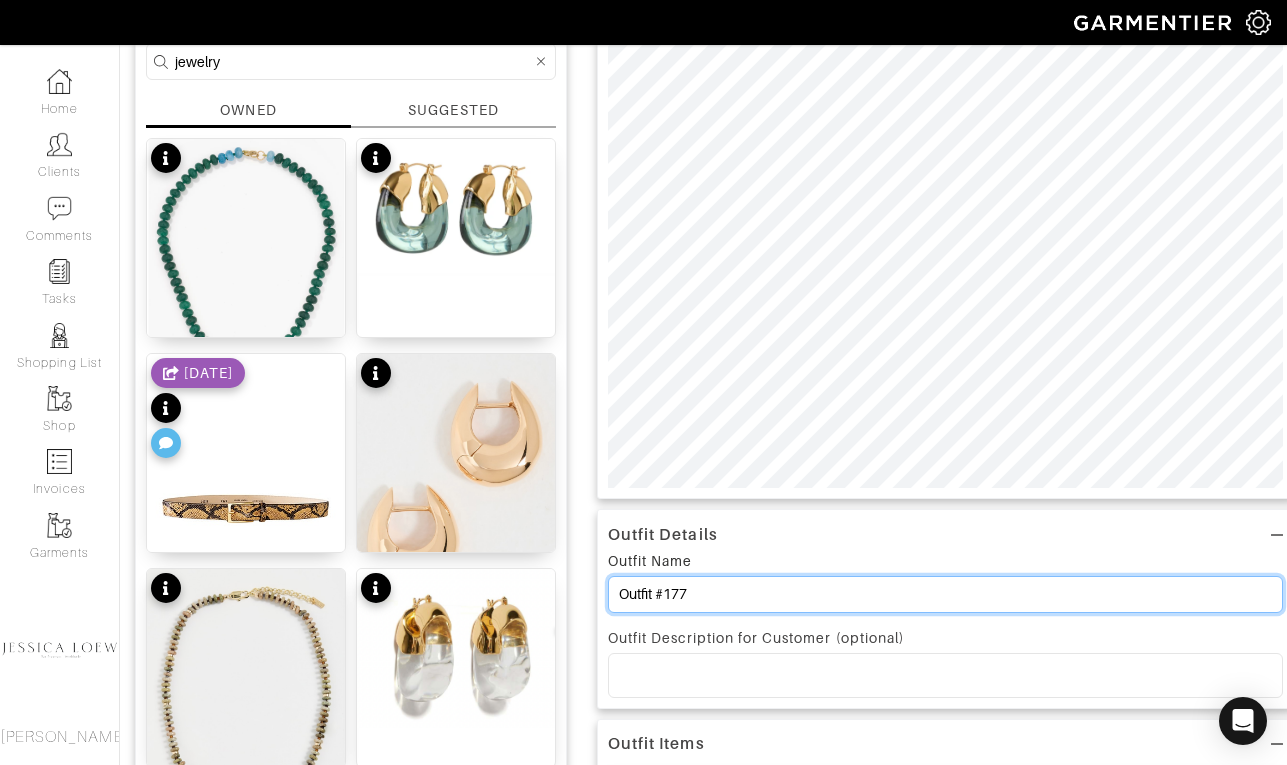 click on "Outfit #177" at bounding box center [945, 594] 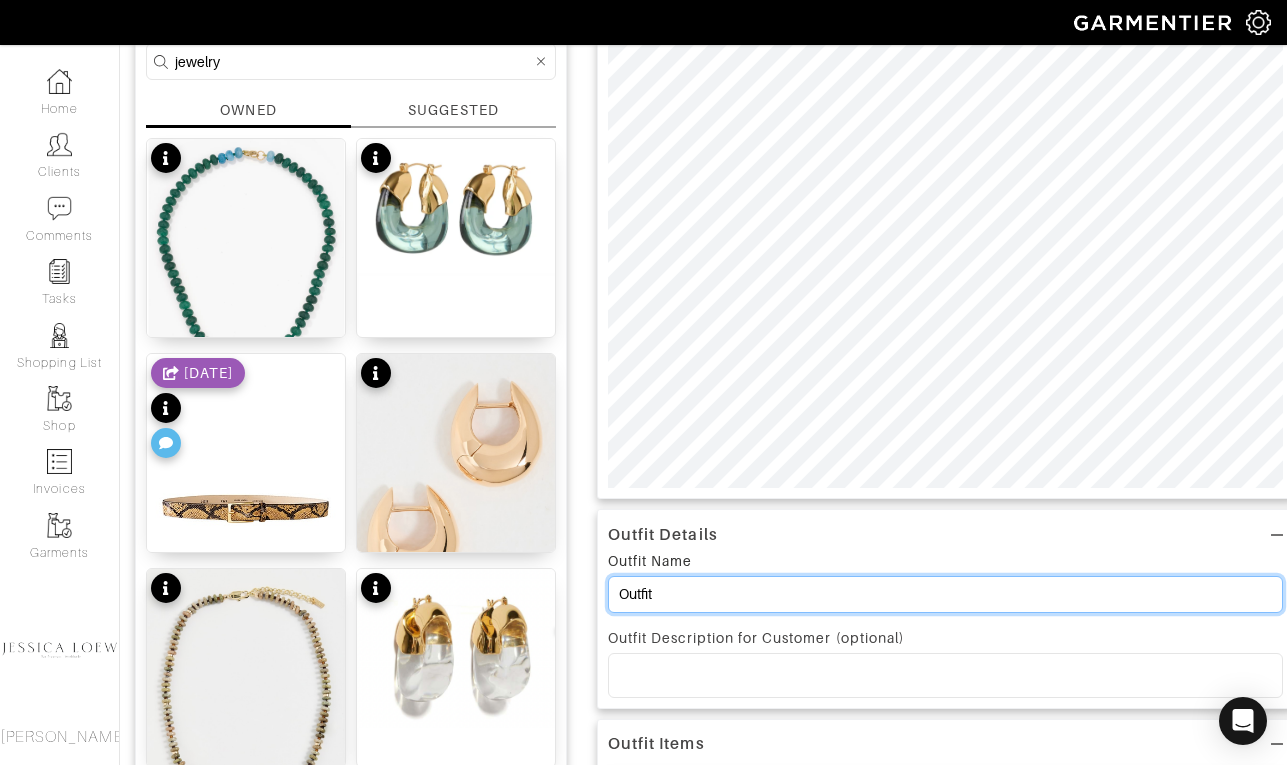 scroll, scrollTop: 0, scrollLeft: 0, axis: both 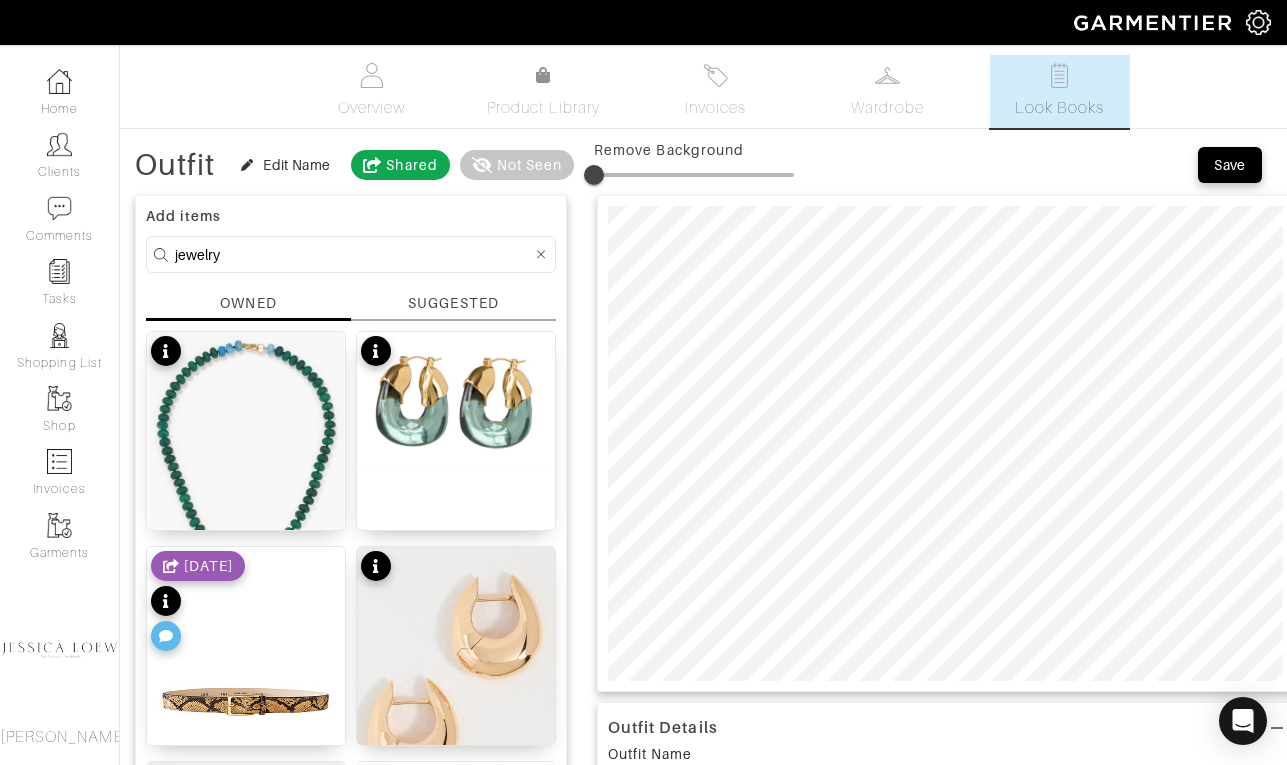 type on "Outfit" 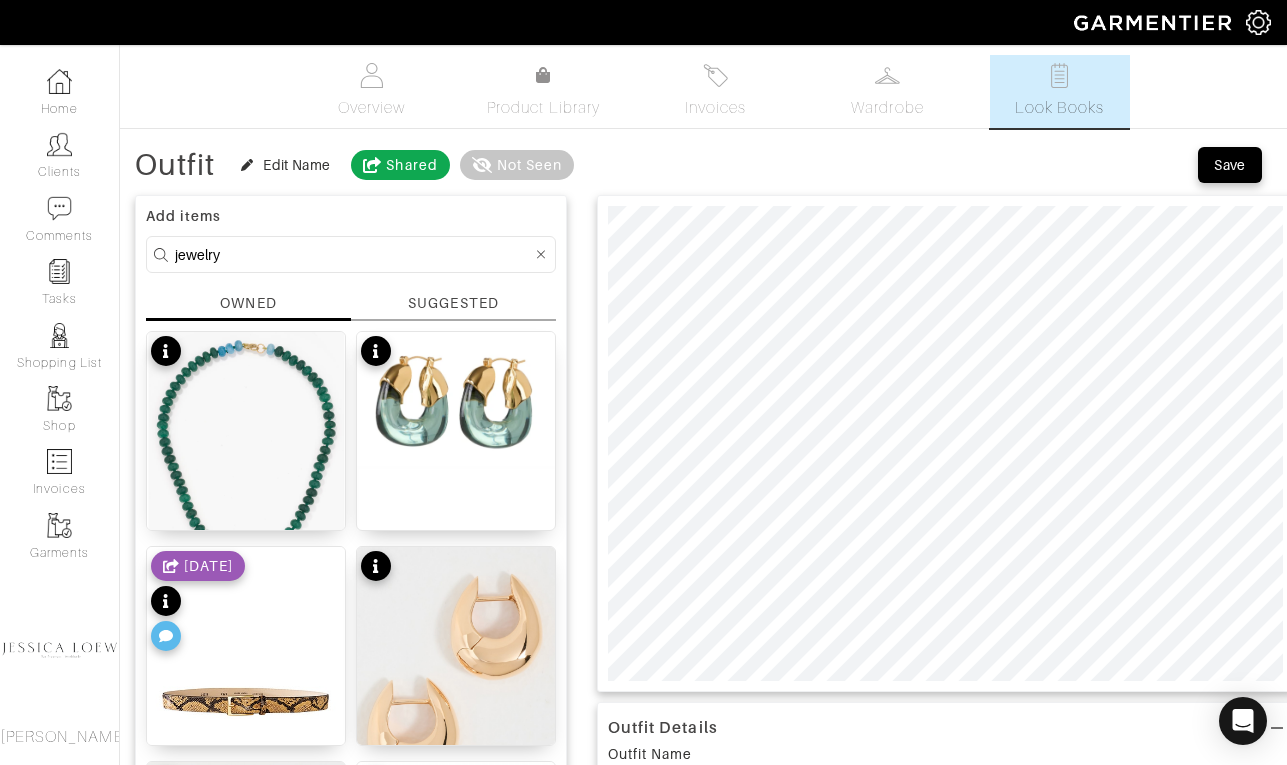 click on "jewelry" at bounding box center (353, 254) 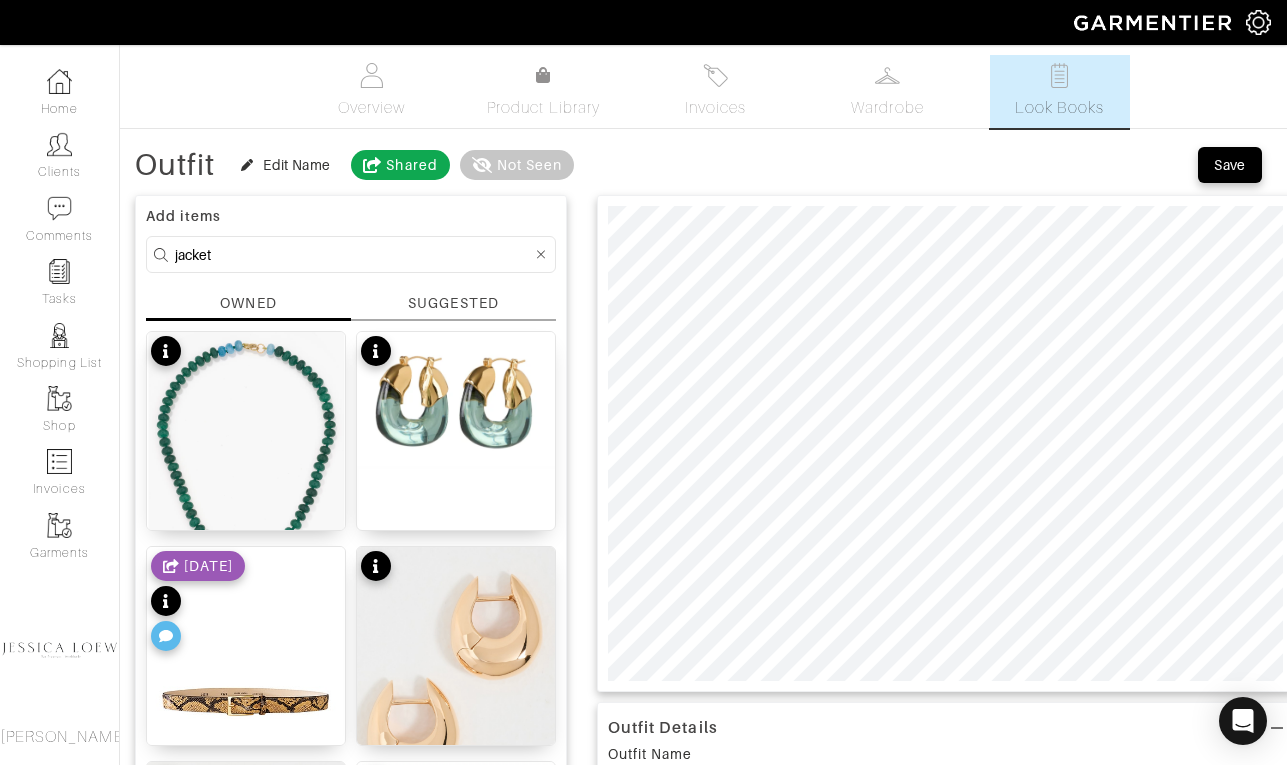 type on "jacket" 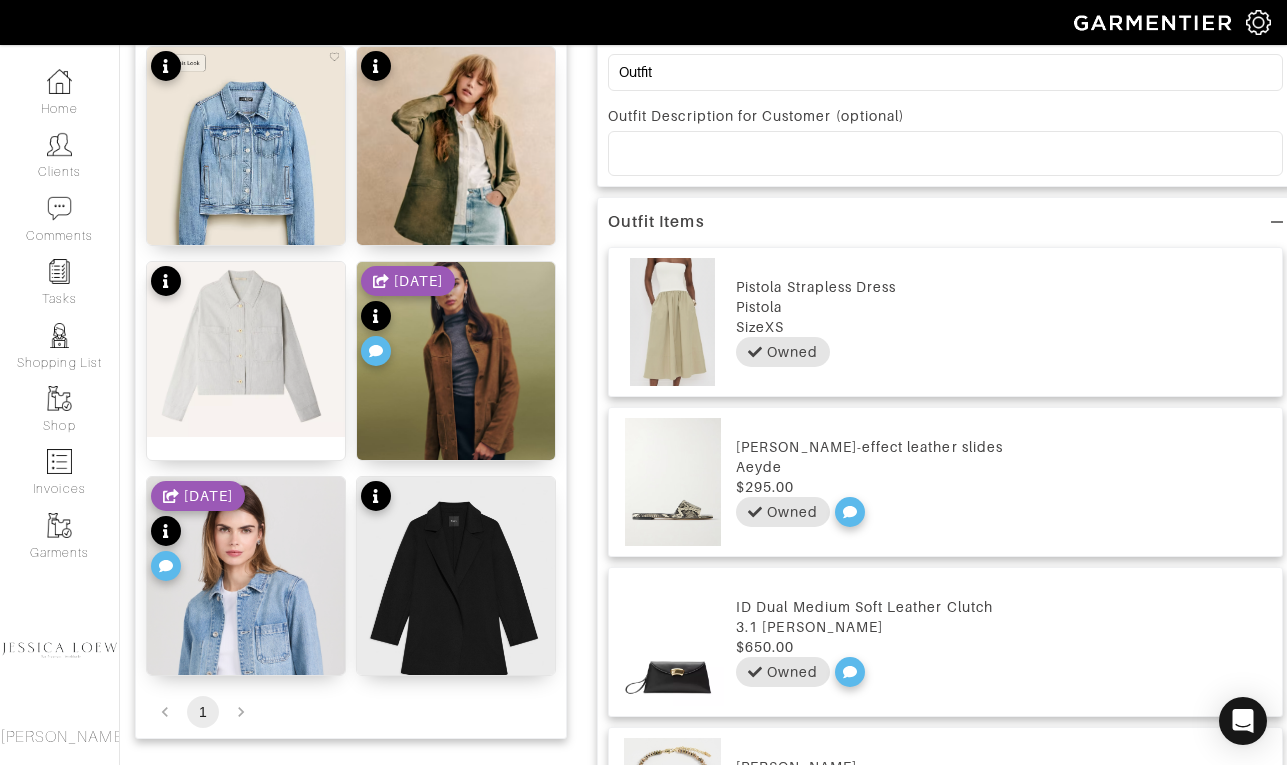 scroll, scrollTop: 716, scrollLeft: 0, axis: vertical 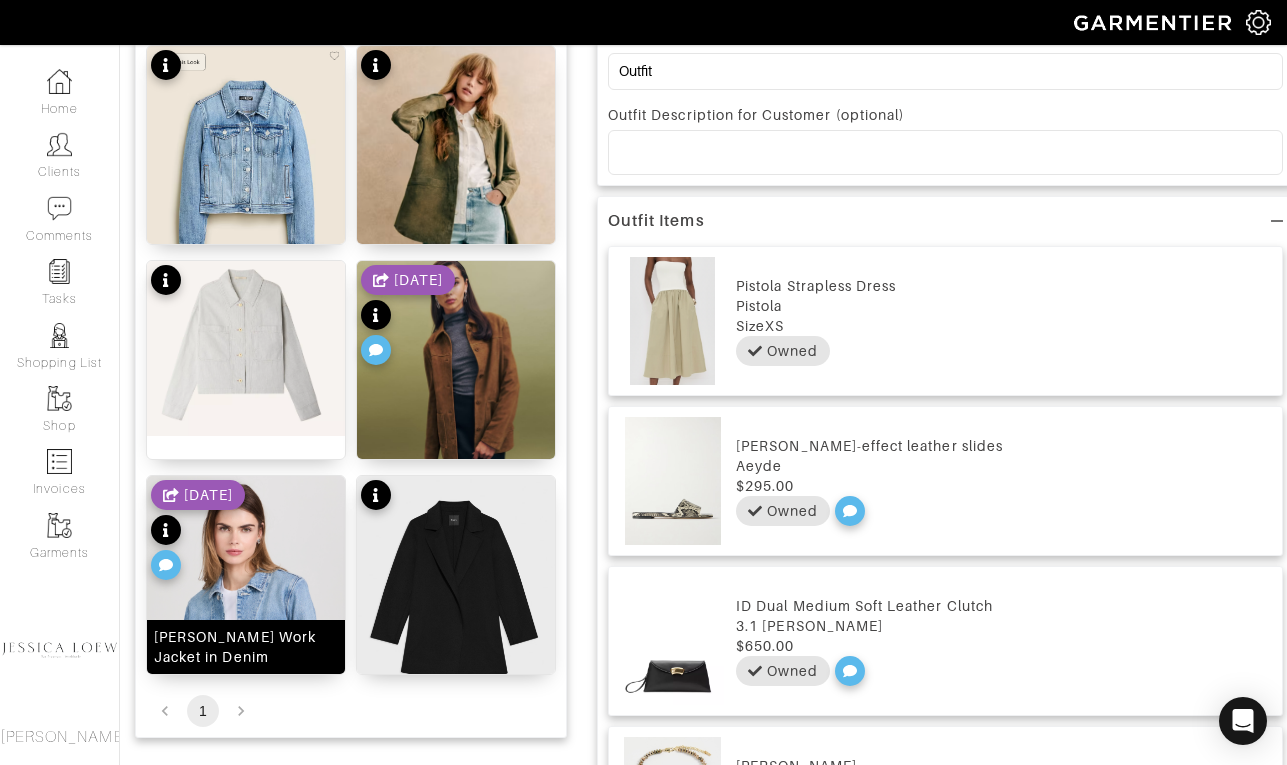 click at bounding box center (246, 651) 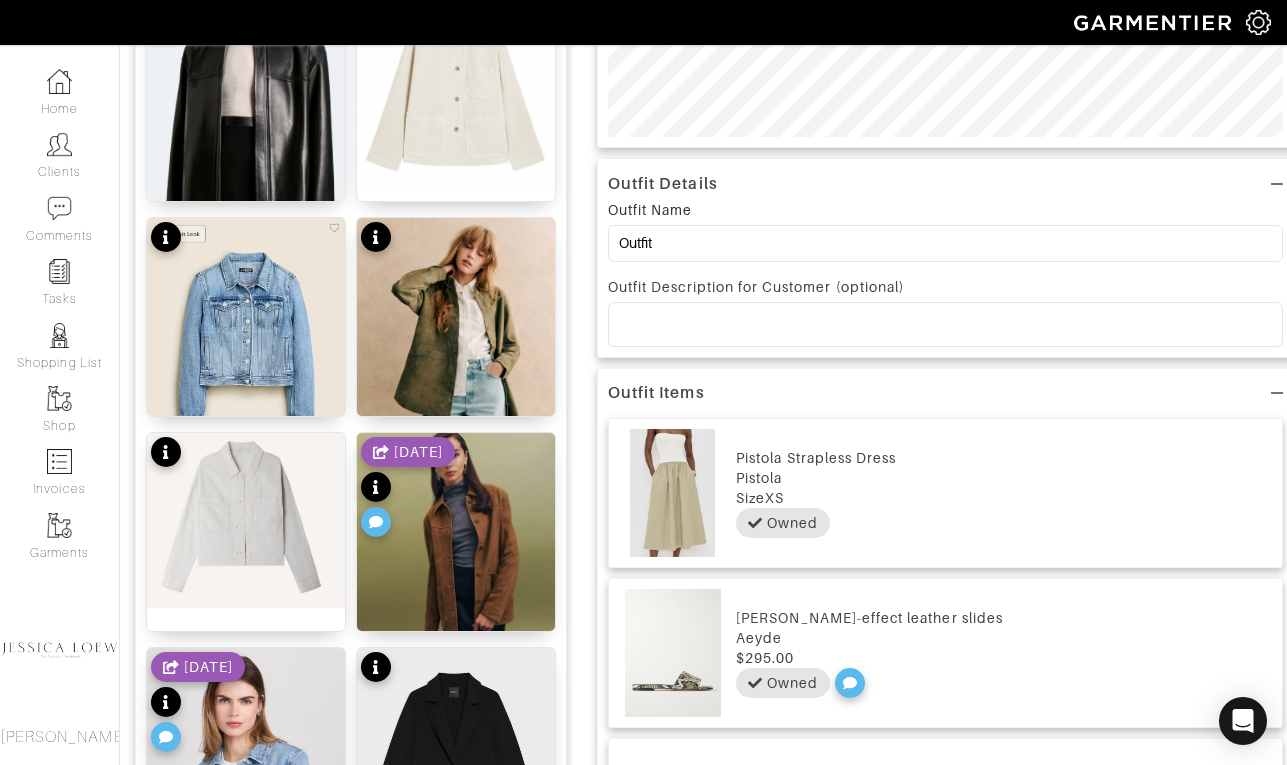 scroll, scrollTop: 0, scrollLeft: 0, axis: both 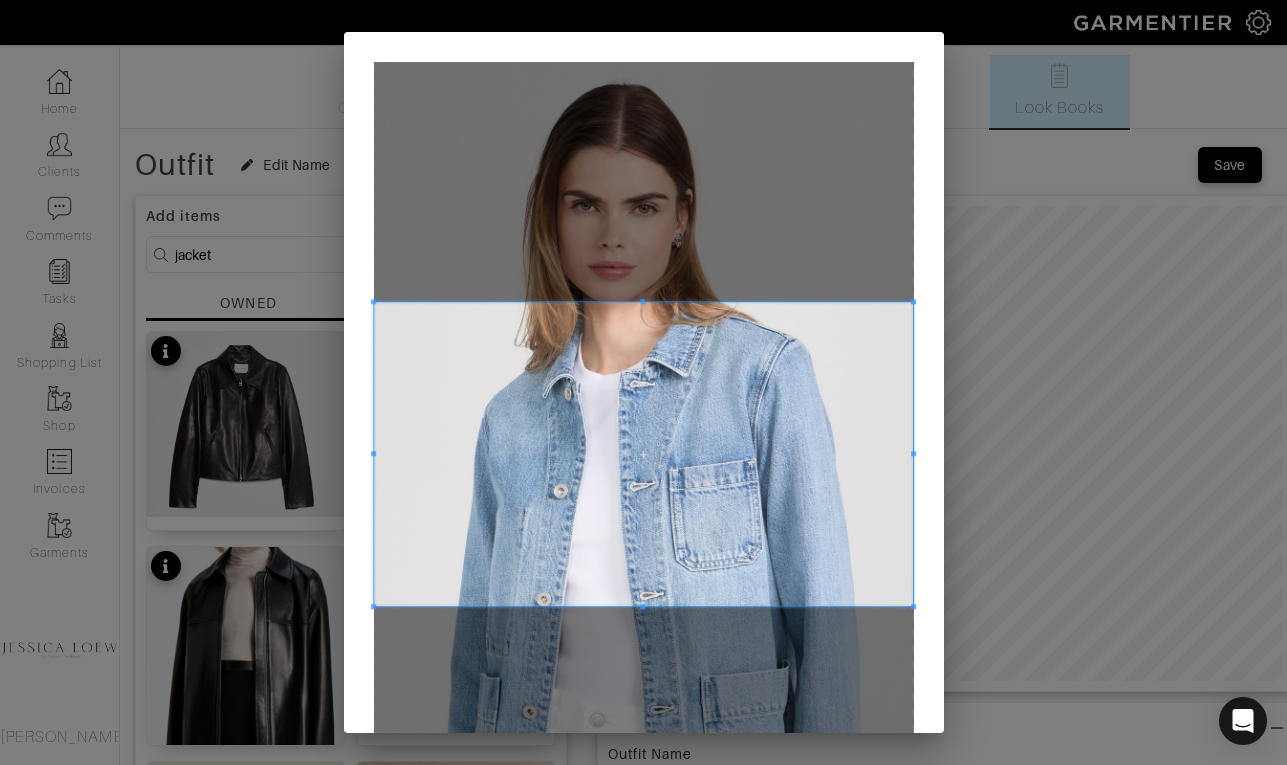 click at bounding box center (644, 454) 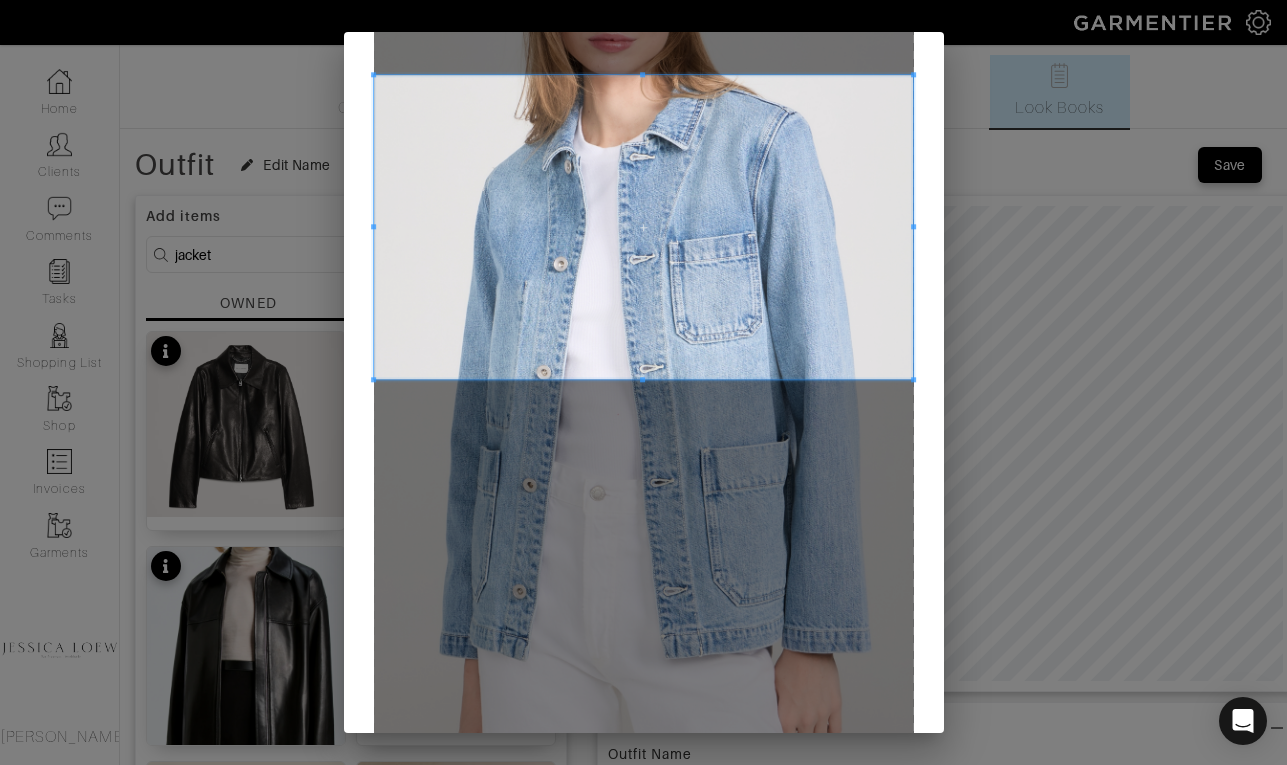 scroll, scrollTop: 240, scrollLeft: 0, axis: vertical 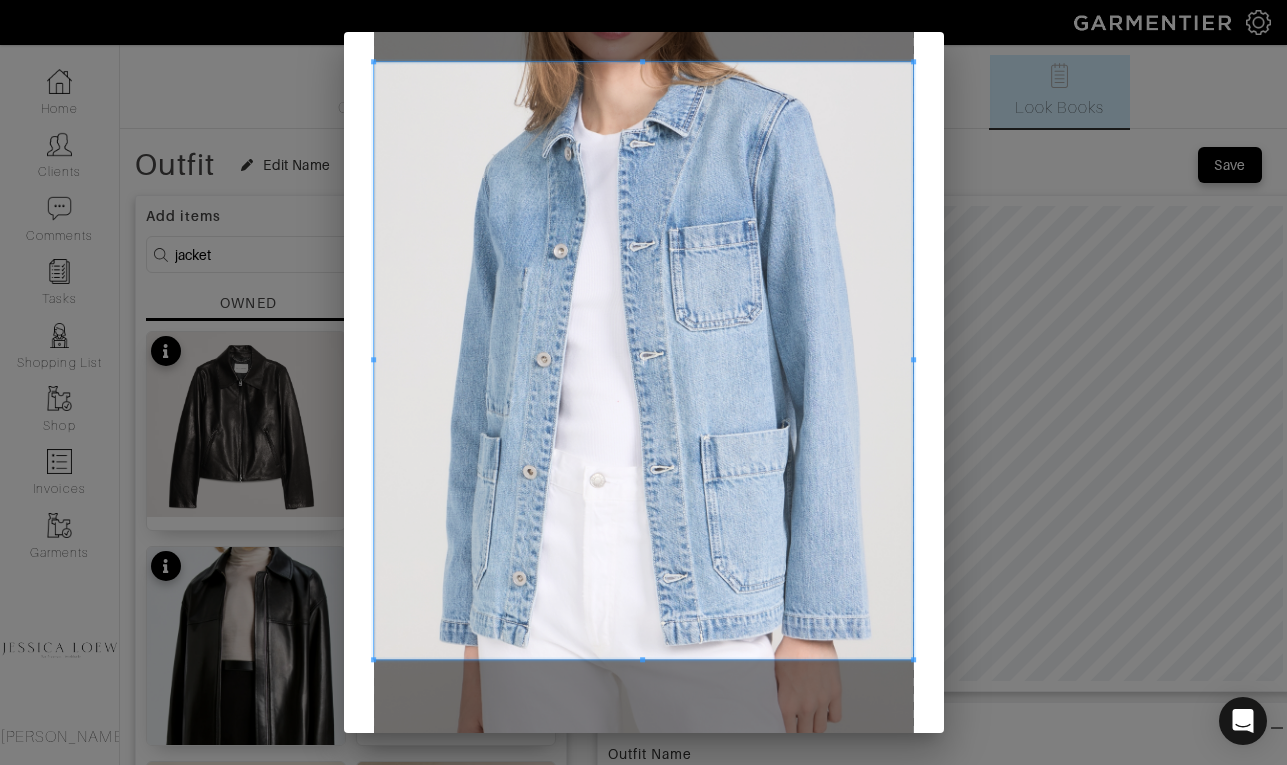 click at bounding box center [644, 360] 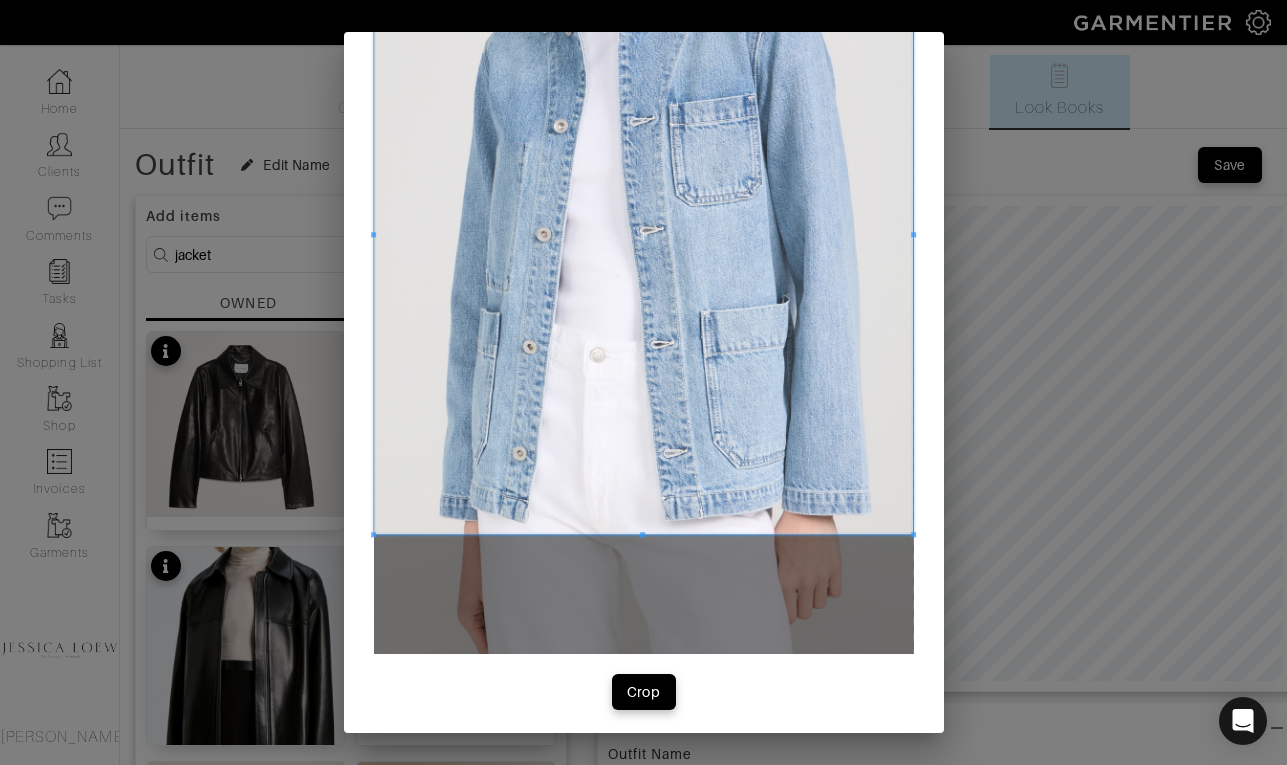 scroll, scrollTop: 372, scrollLeft: 0, axis: vertical 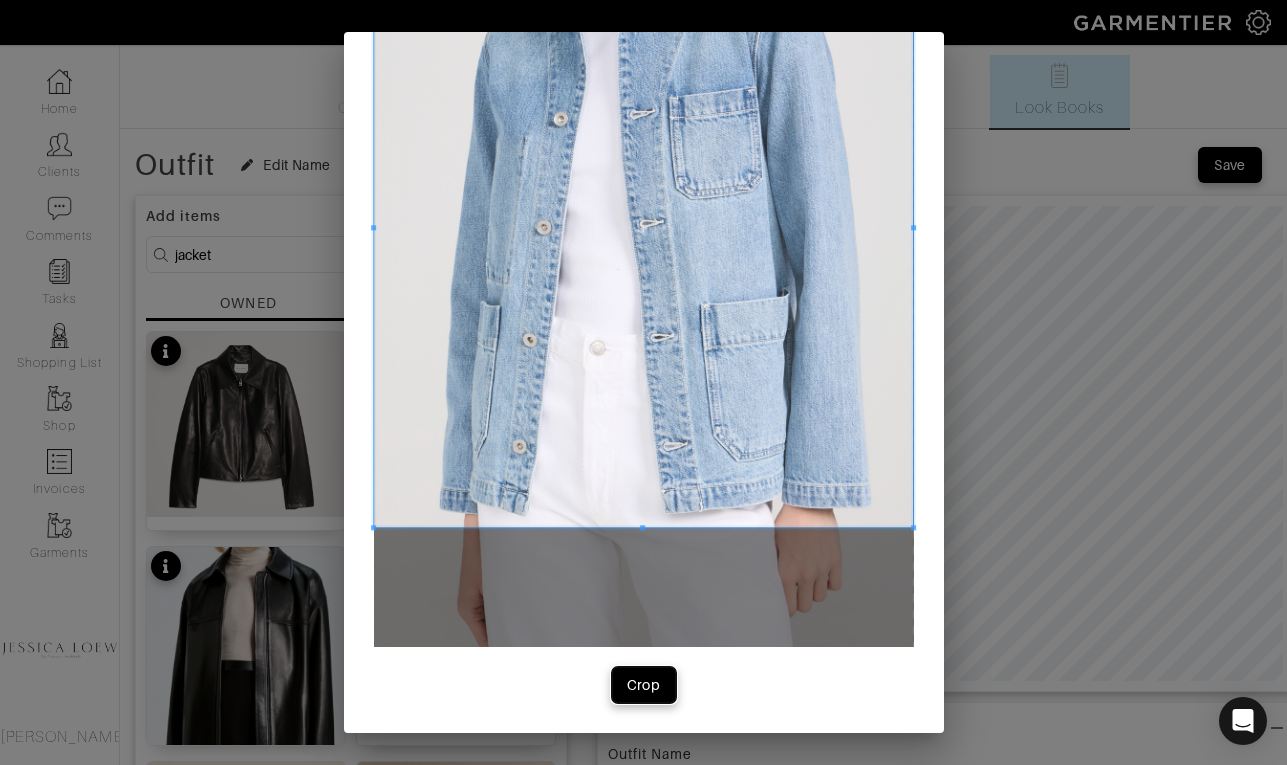 click on "Crop" at bounding box center [644, 685] 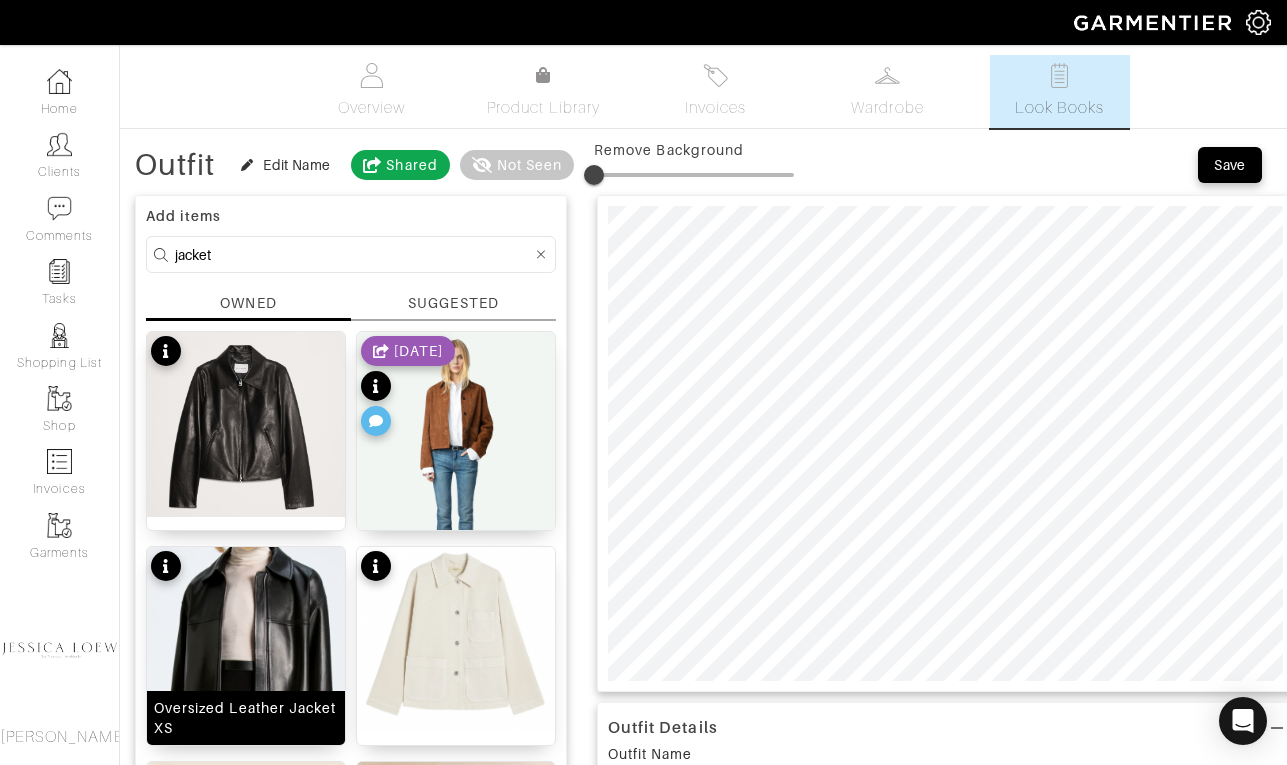 click at bounding box center (246, 674) 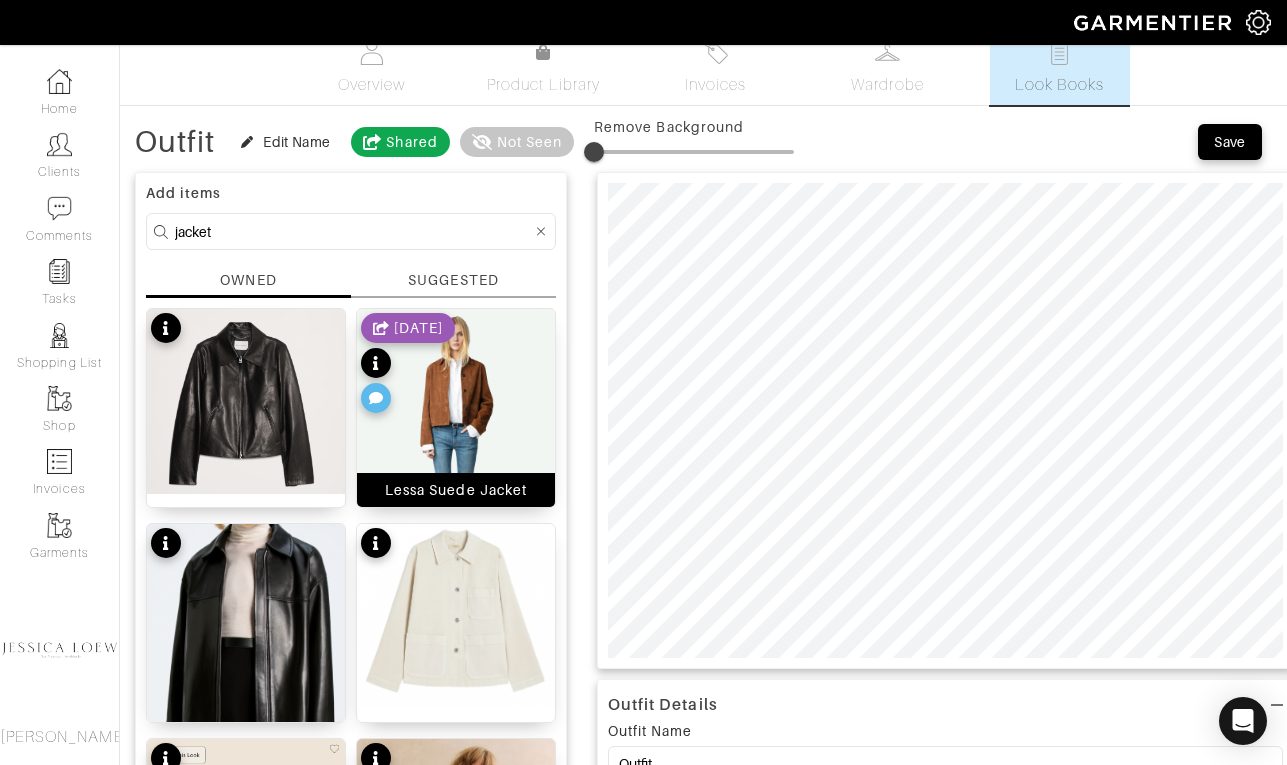 scroll, scrollTop: 0, scrollLeft: 0, axis: both 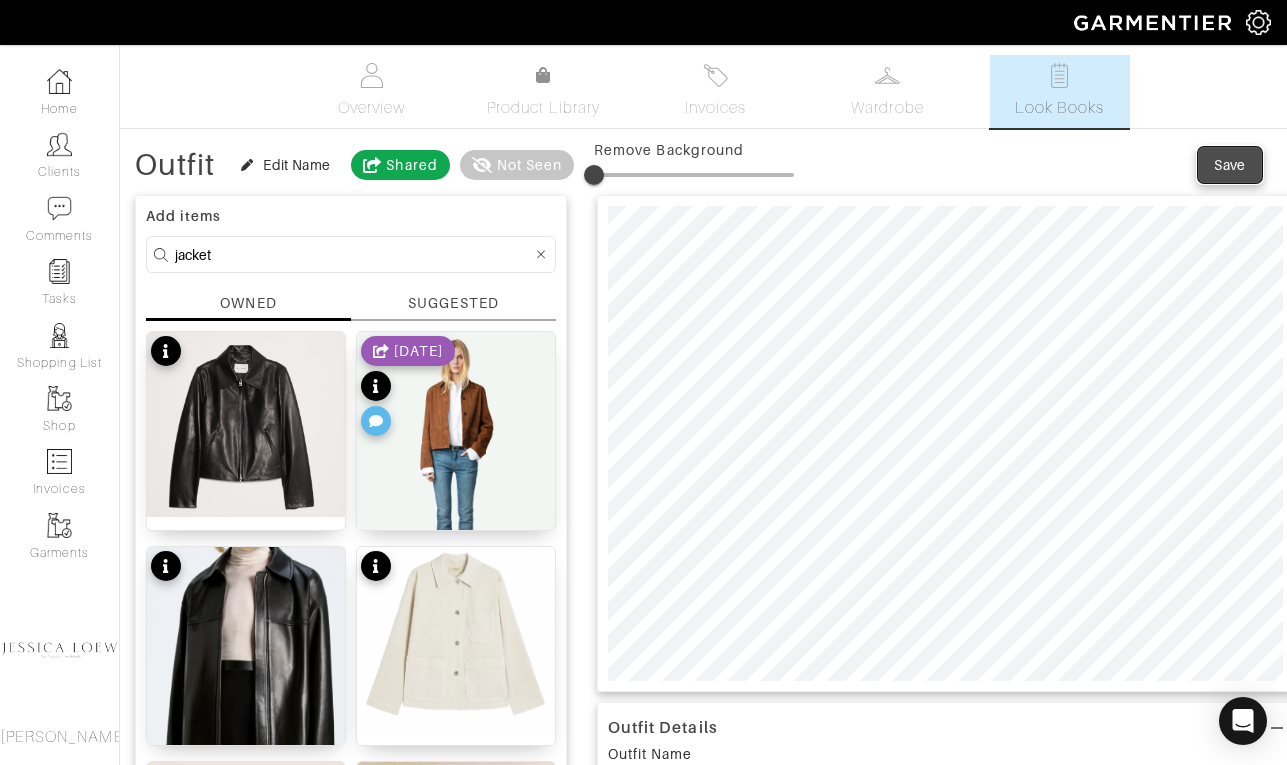 click on "Save" at bounding box center [1230, 165] 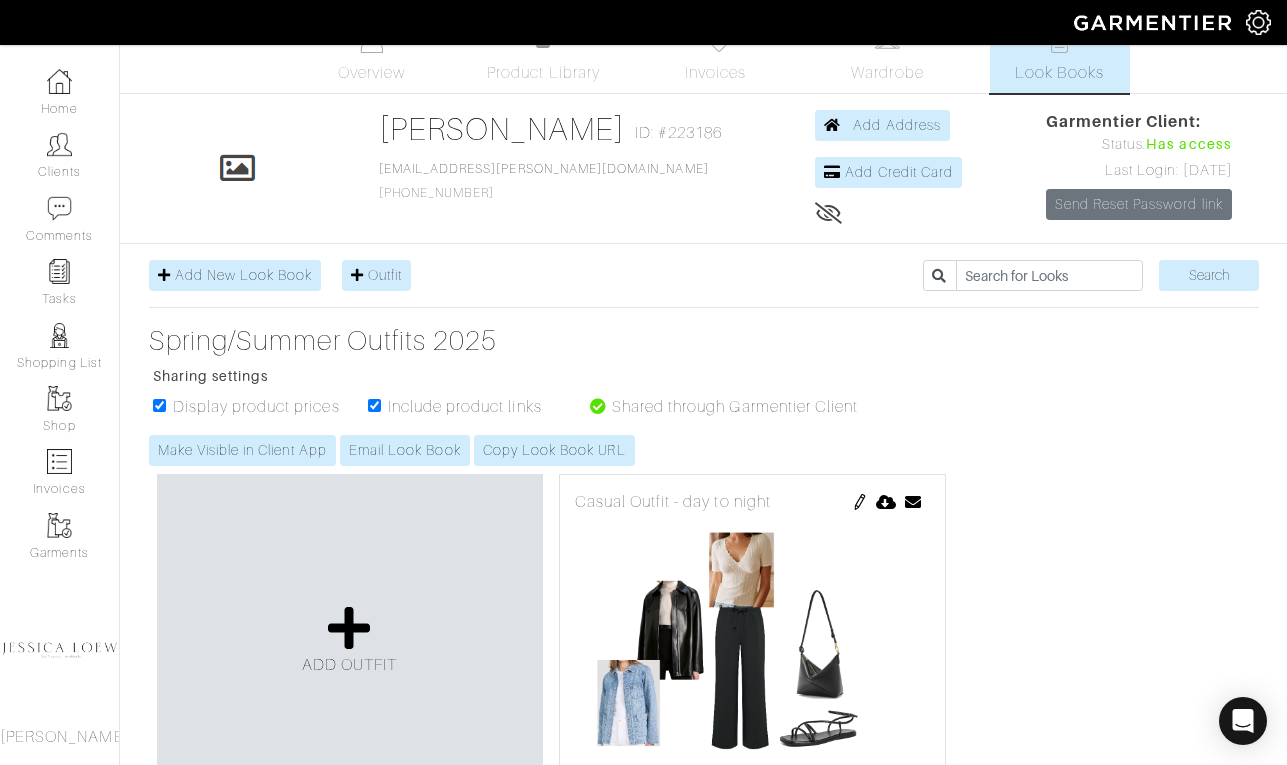 scroll, scrollTop: 39, scrollLeft: 0, axis: vertical 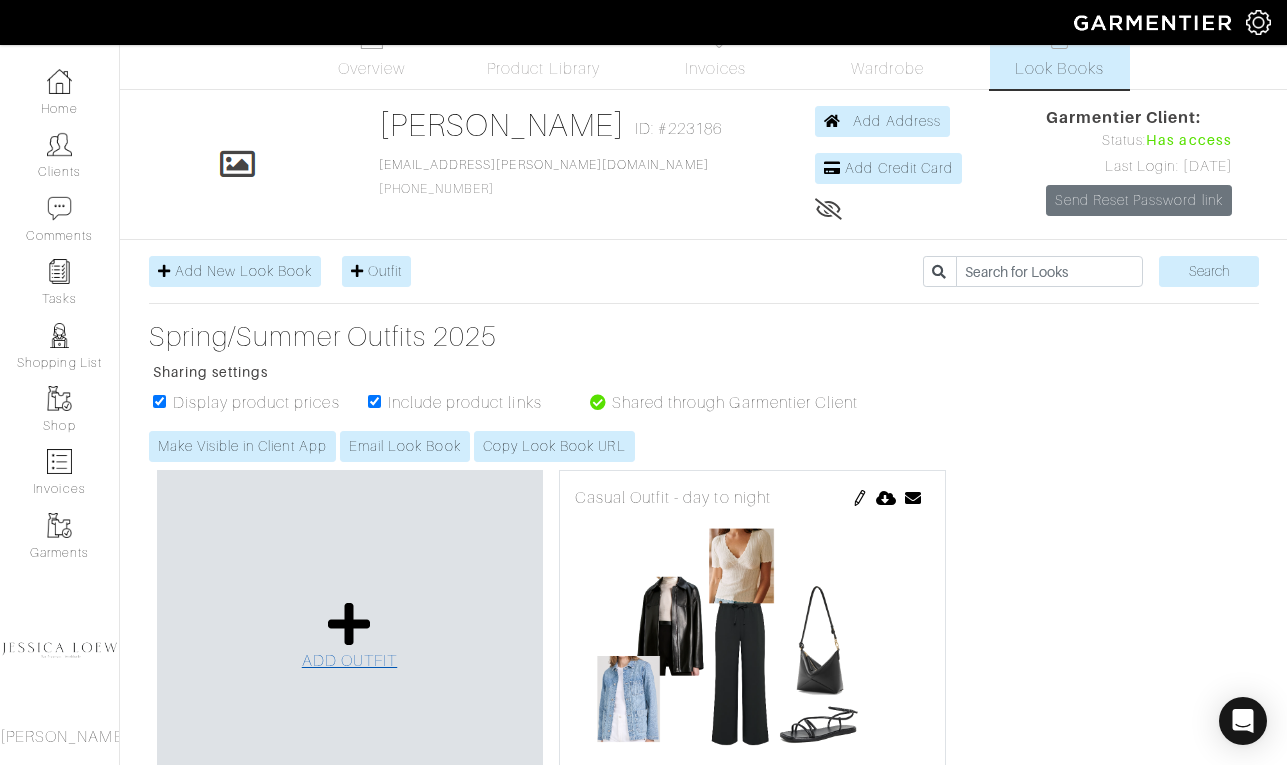 click at bounding box center [349, 624] 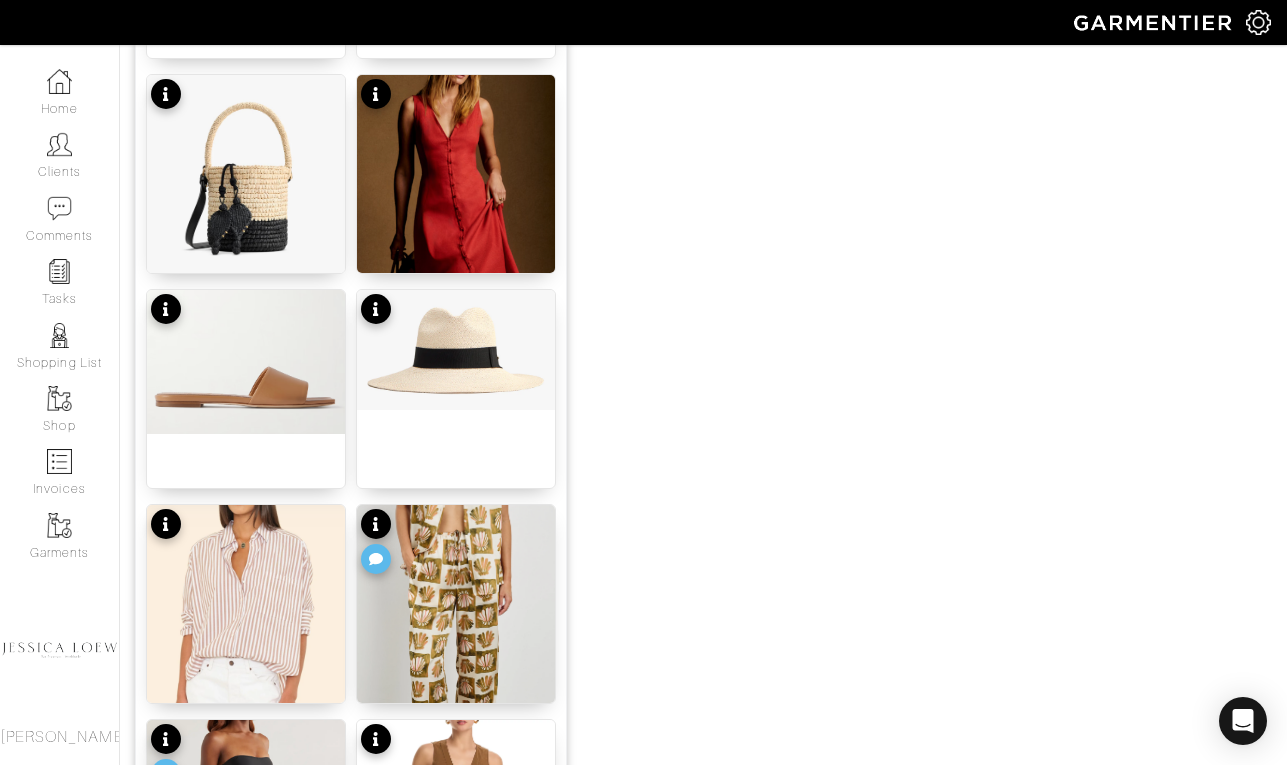 scroll, scrollTop: 1330, scrollLeft: 0, axis: vertical 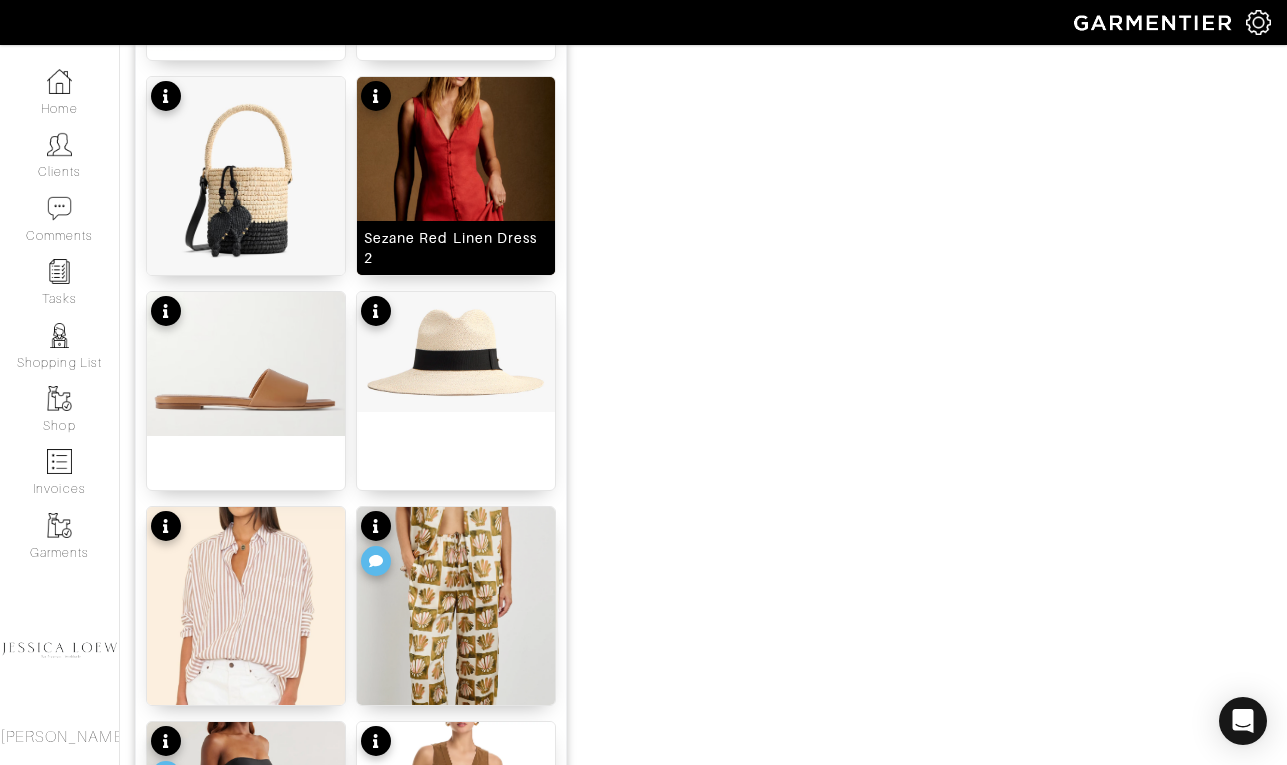 click at bounding box center [456, 234] 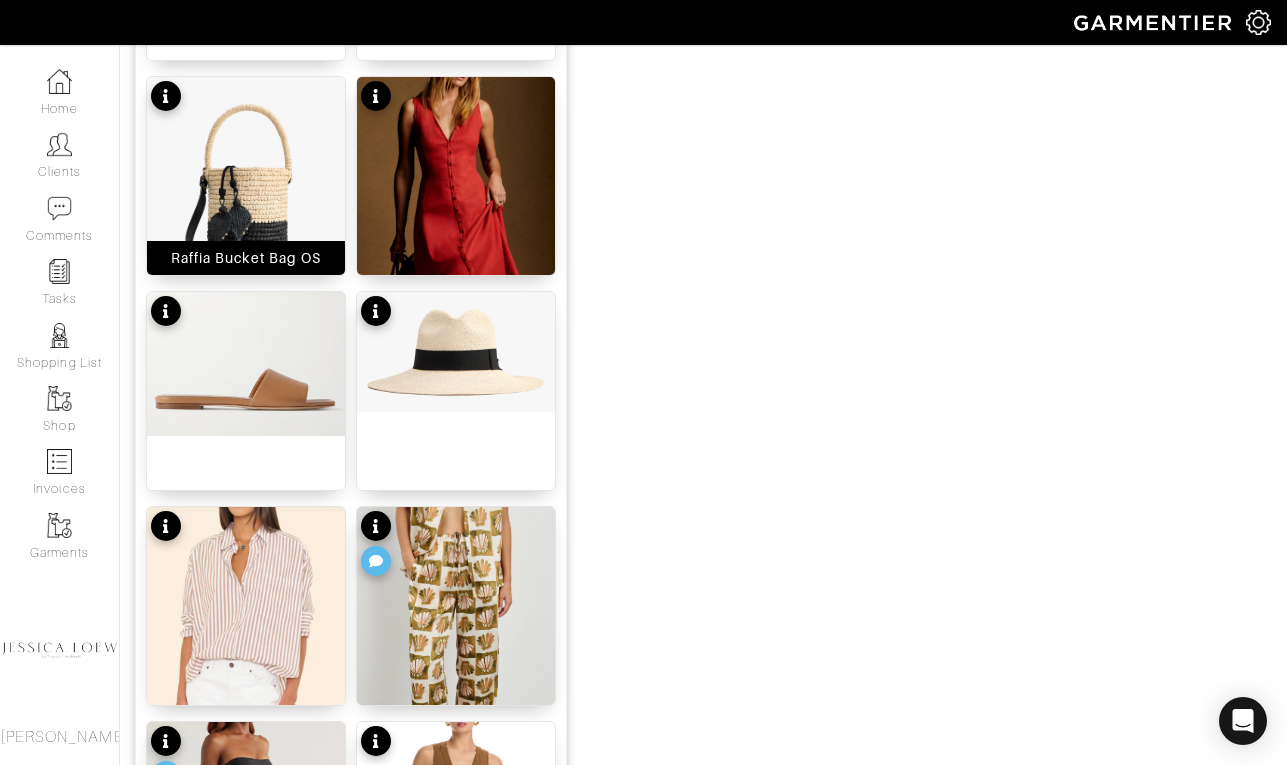 click at bounding box center (246, 185) 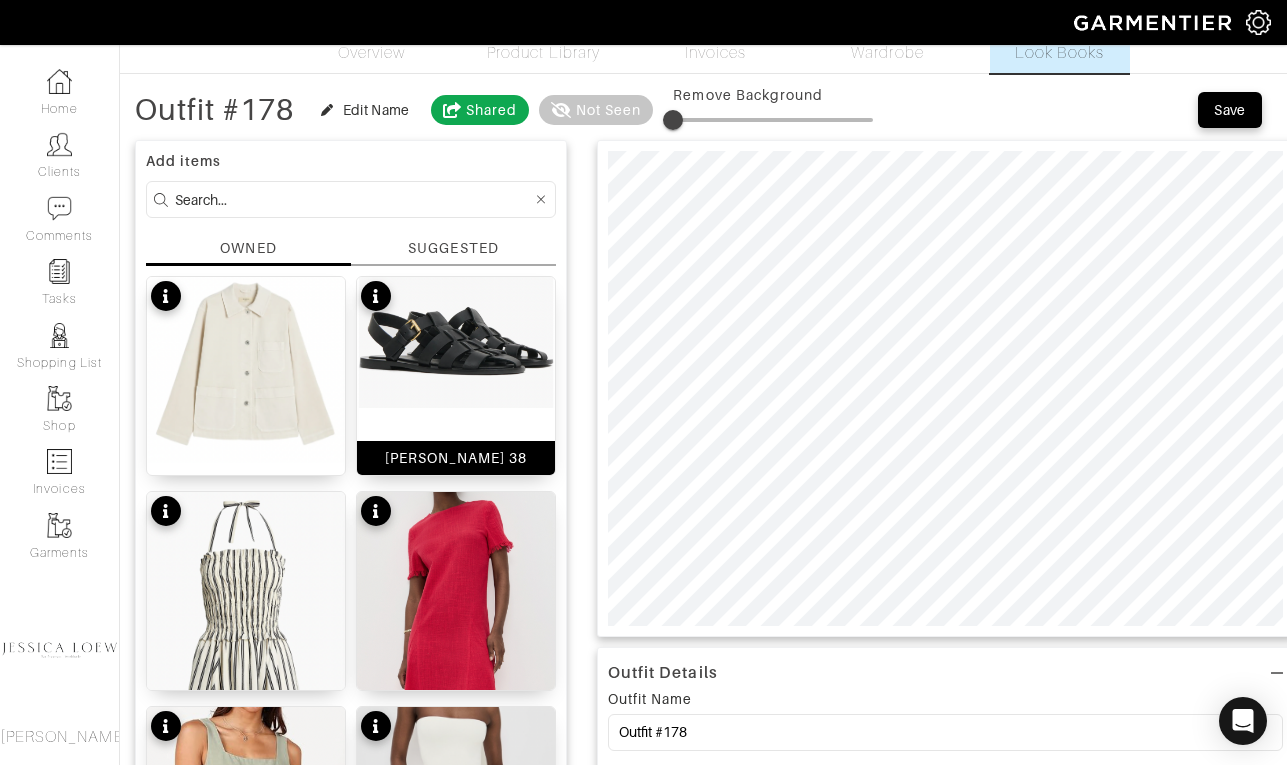 scroll, scrollTop: 52, scrollLeft: 0, axis: vertical 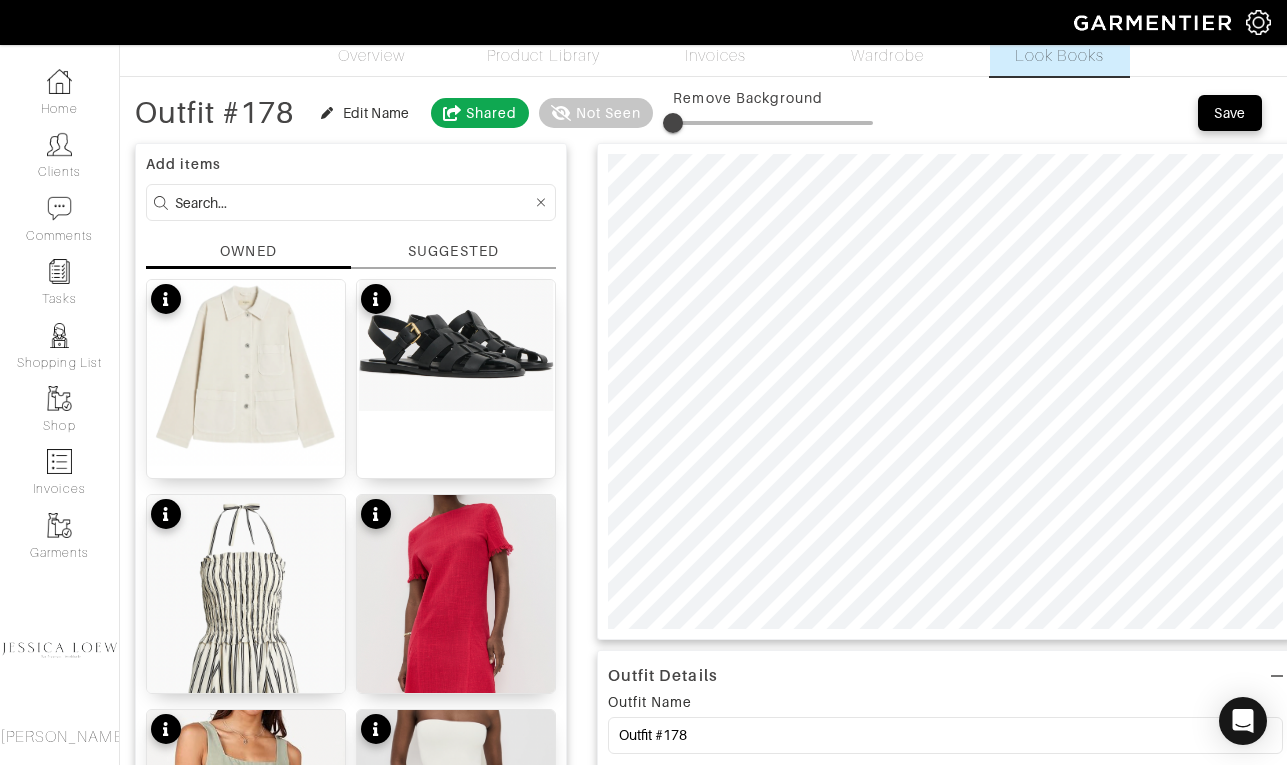 click at bounding box center (353, 202) 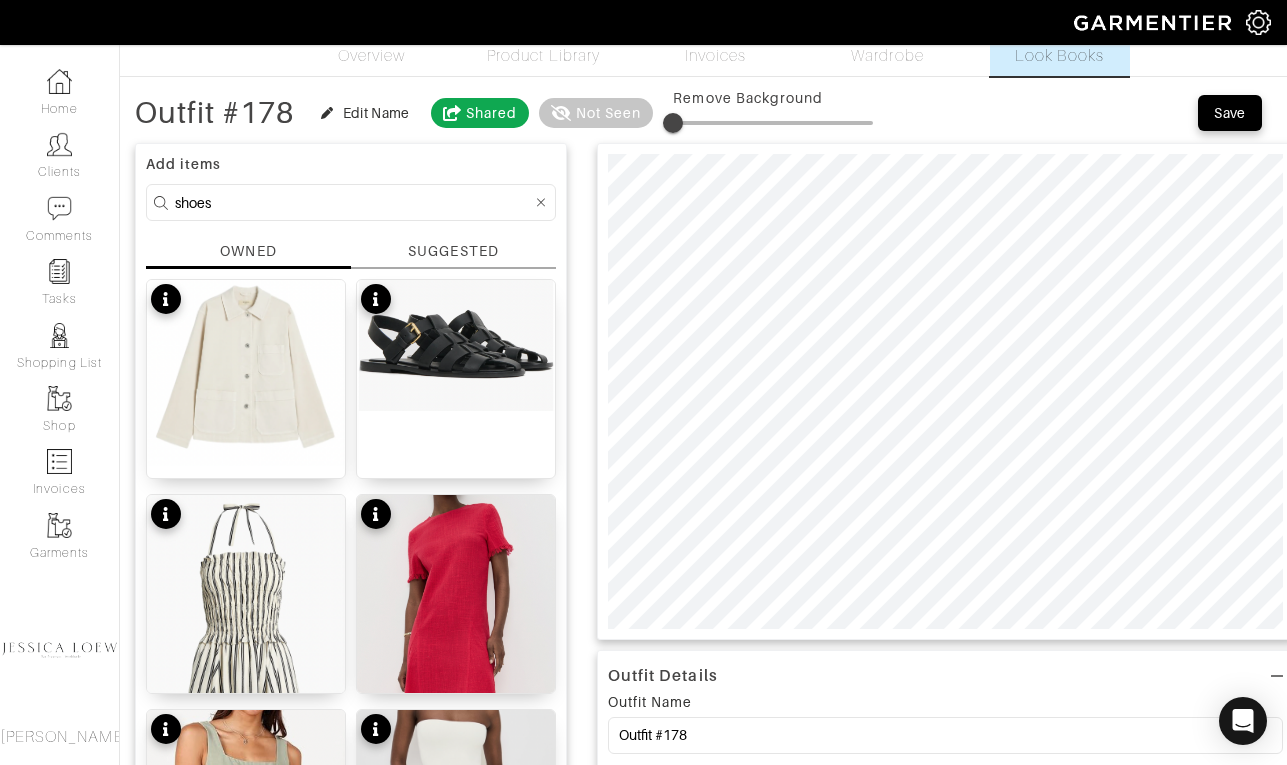 type on "shoes" 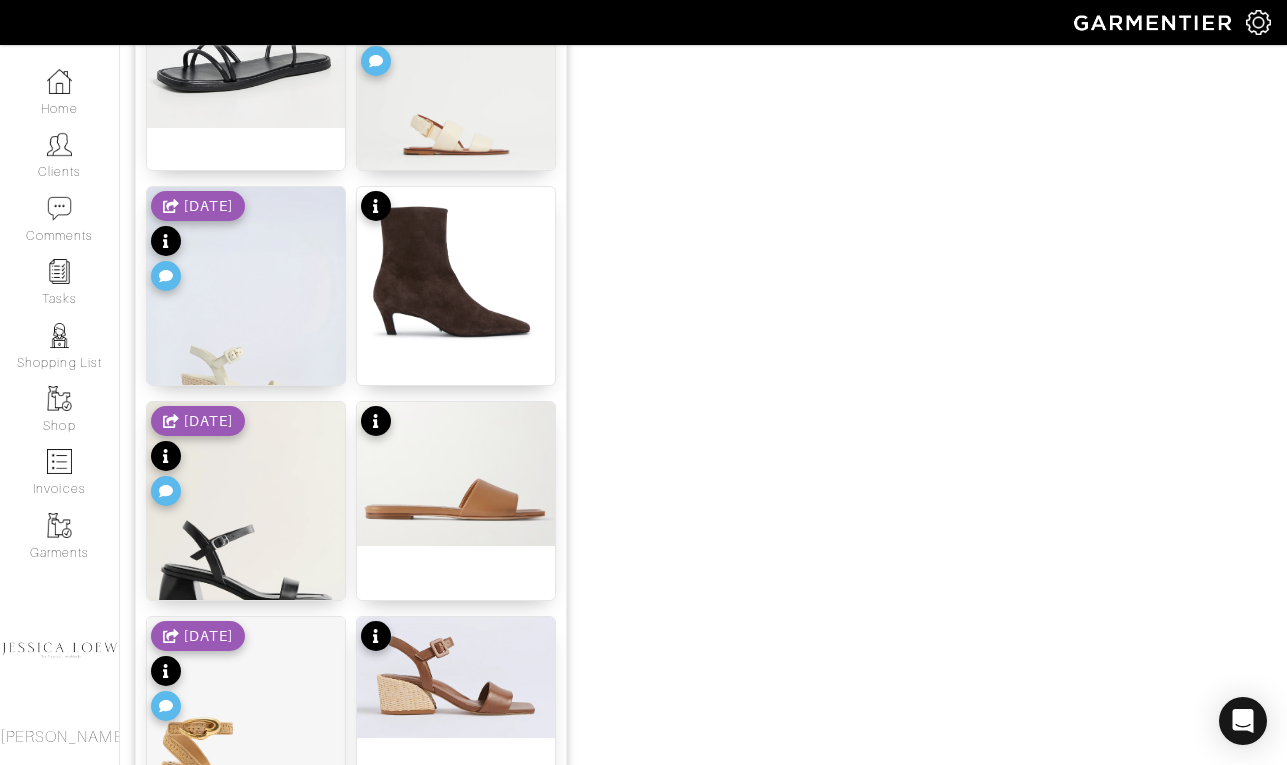 scroll, scrollTop: 1337, scrollLeft: 0, axis: vertical 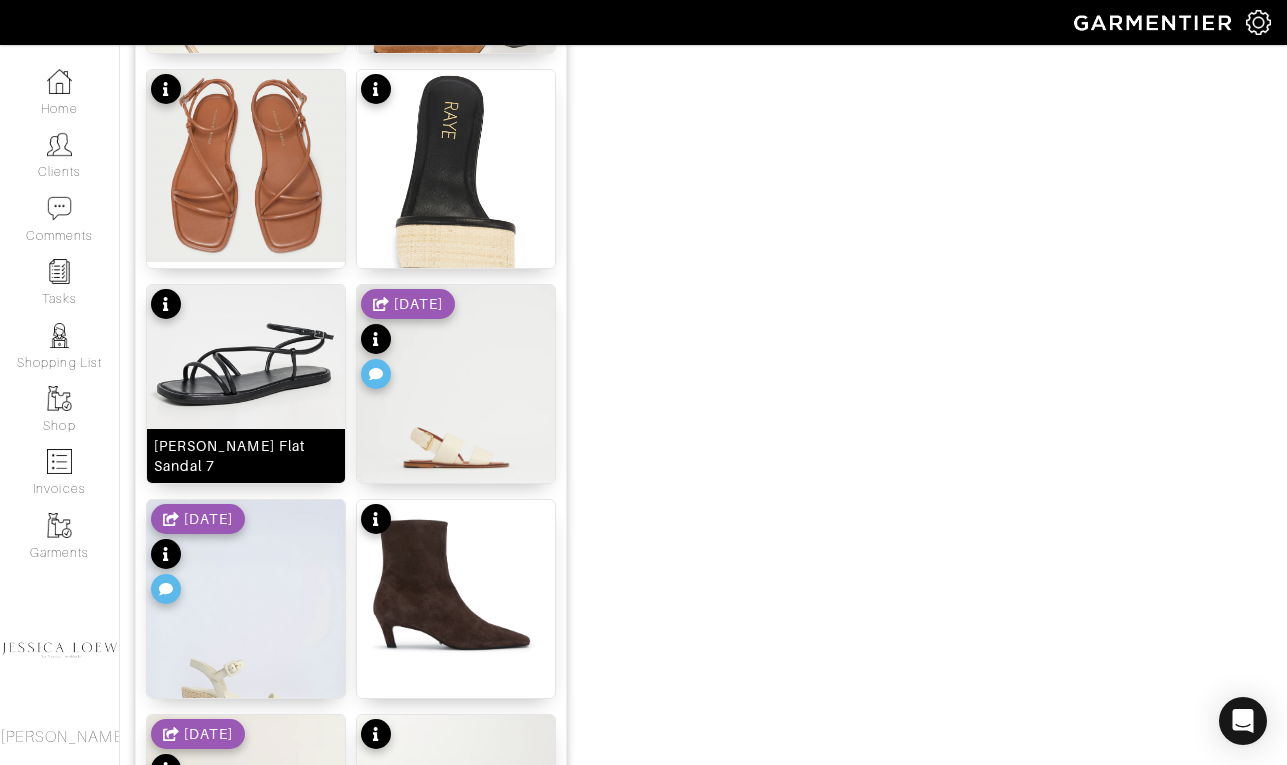 click at bounding box center [246, 363] 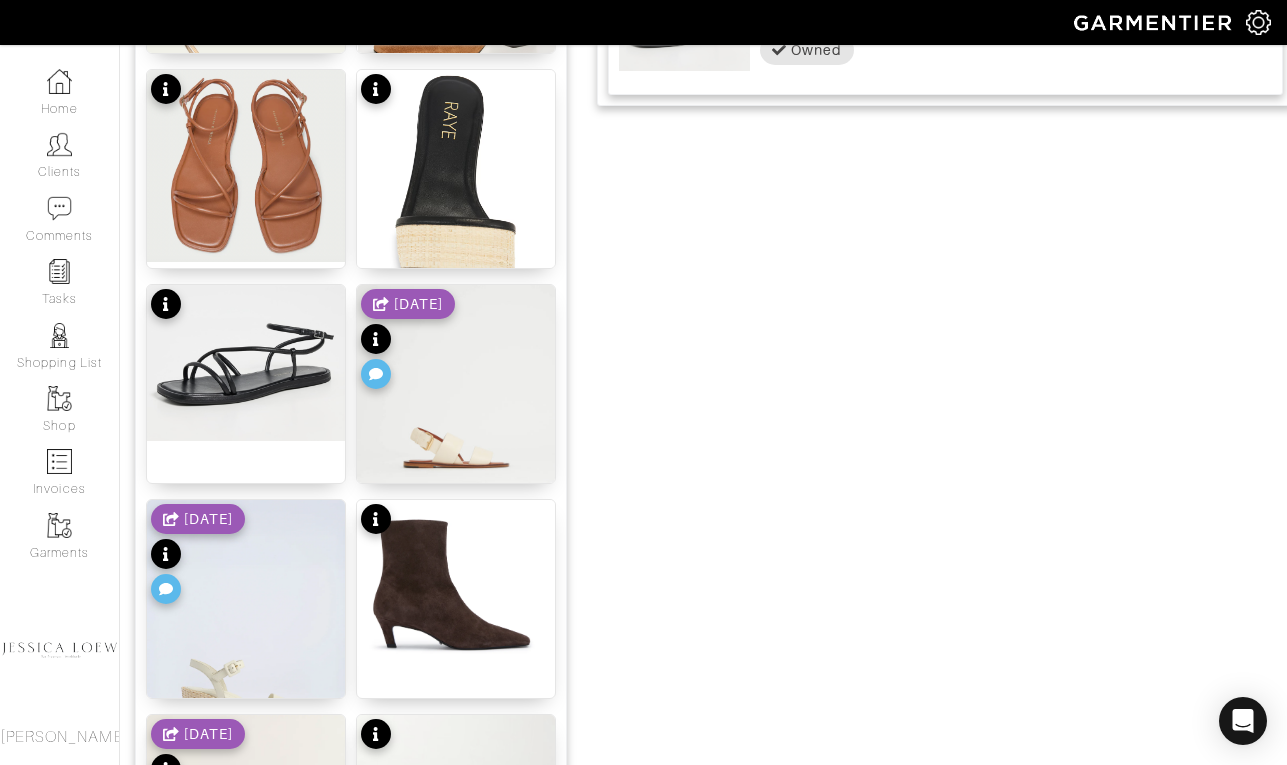 scroll, scrollTop: 0, scrollLeft: 0, axis: both 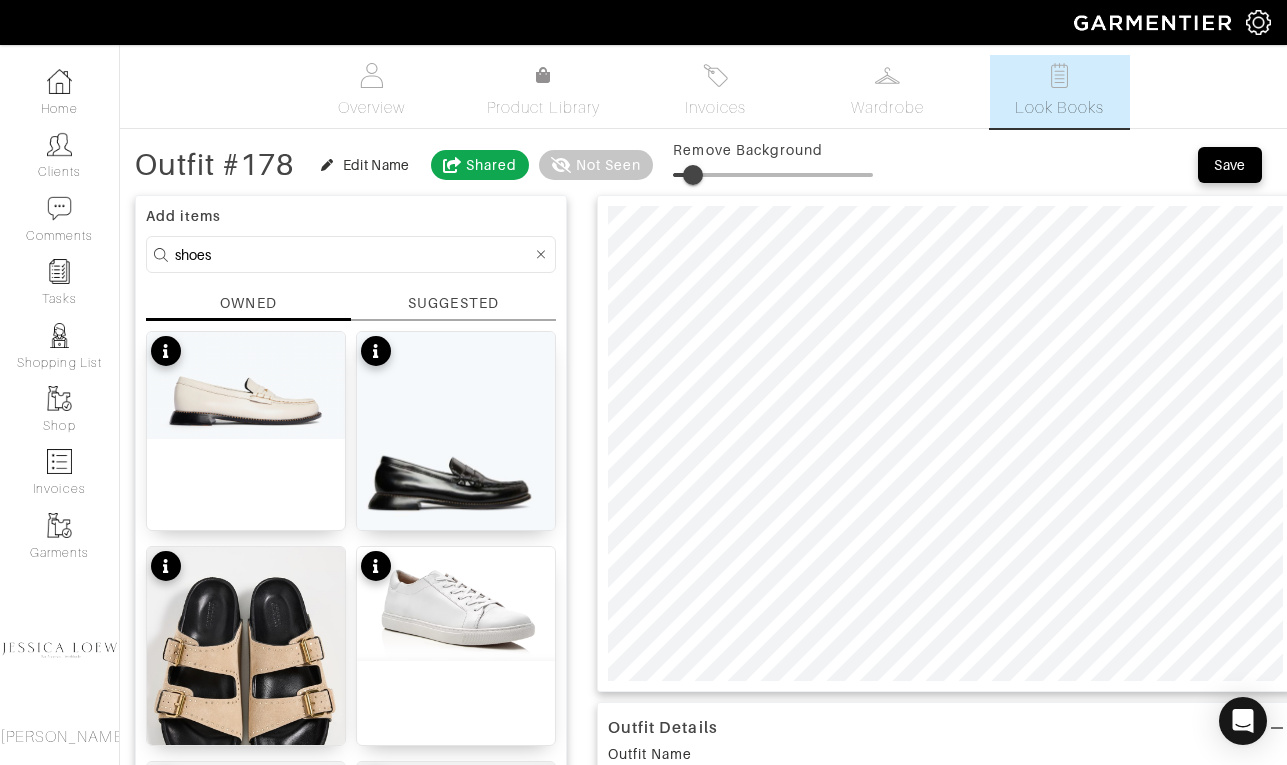click at bounding box center (693, 175) 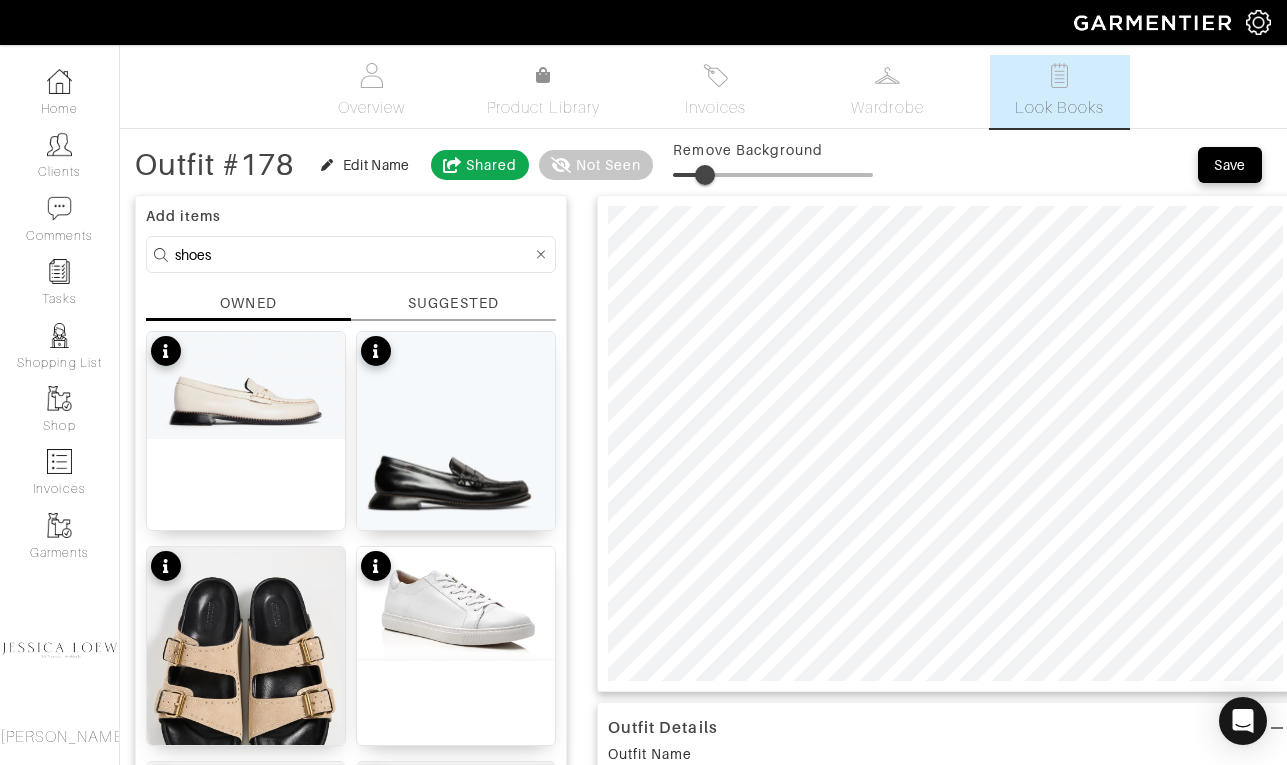 click at bounding box center (705, 175) 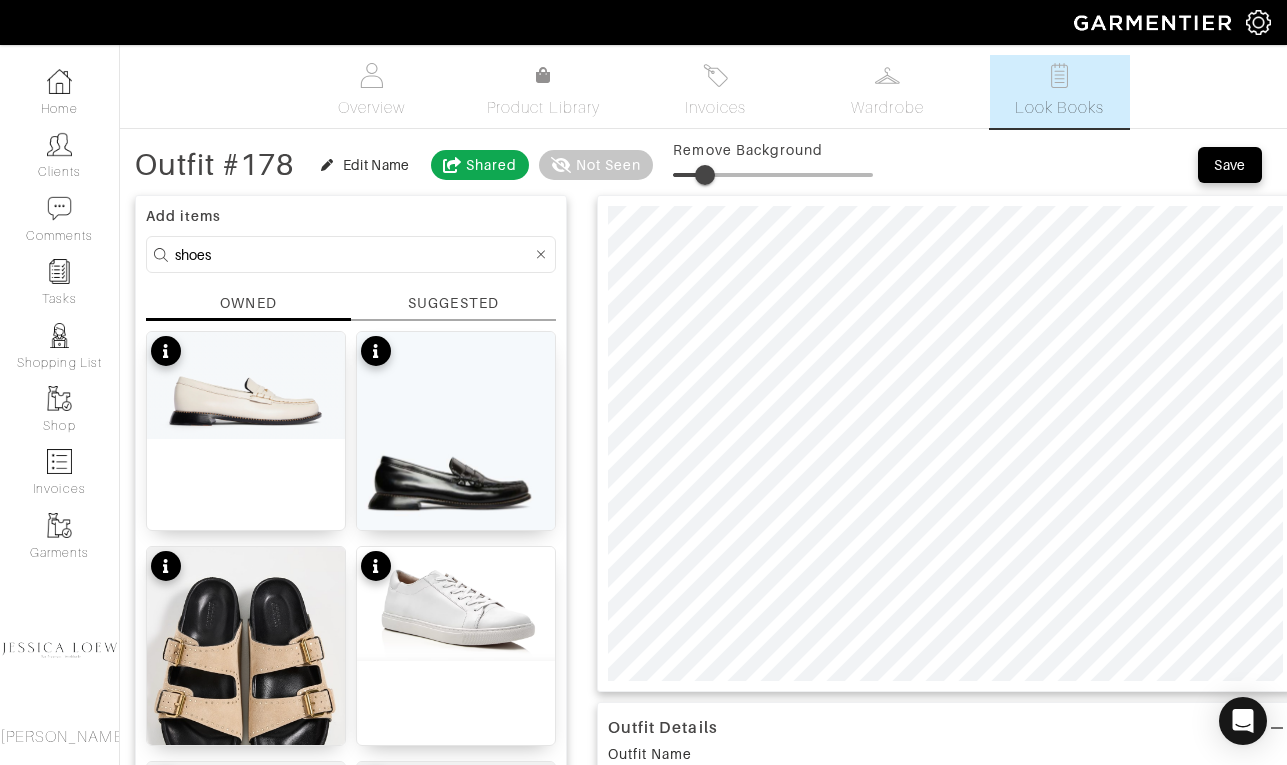 click on "shoes" at bounding box center [353, 254] 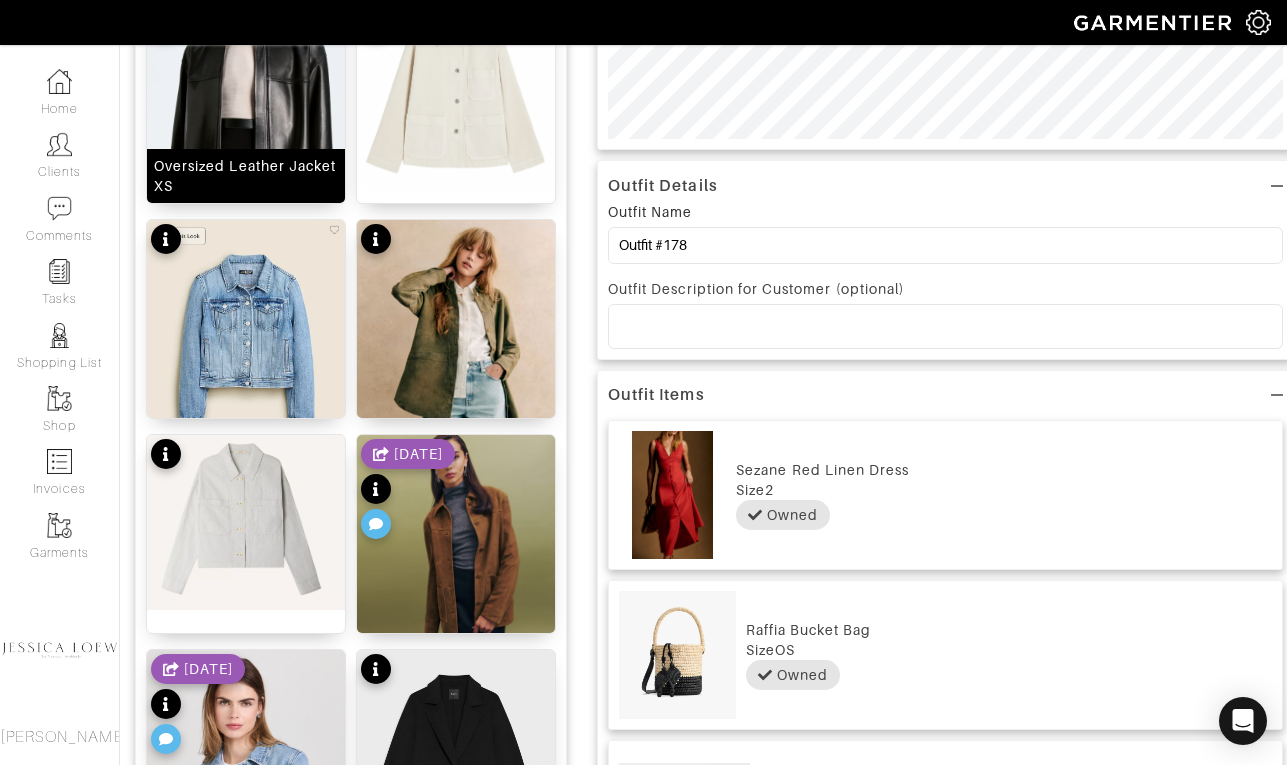 scroll, scrollTop: 607, scrollLeft: 0, axis: vertical 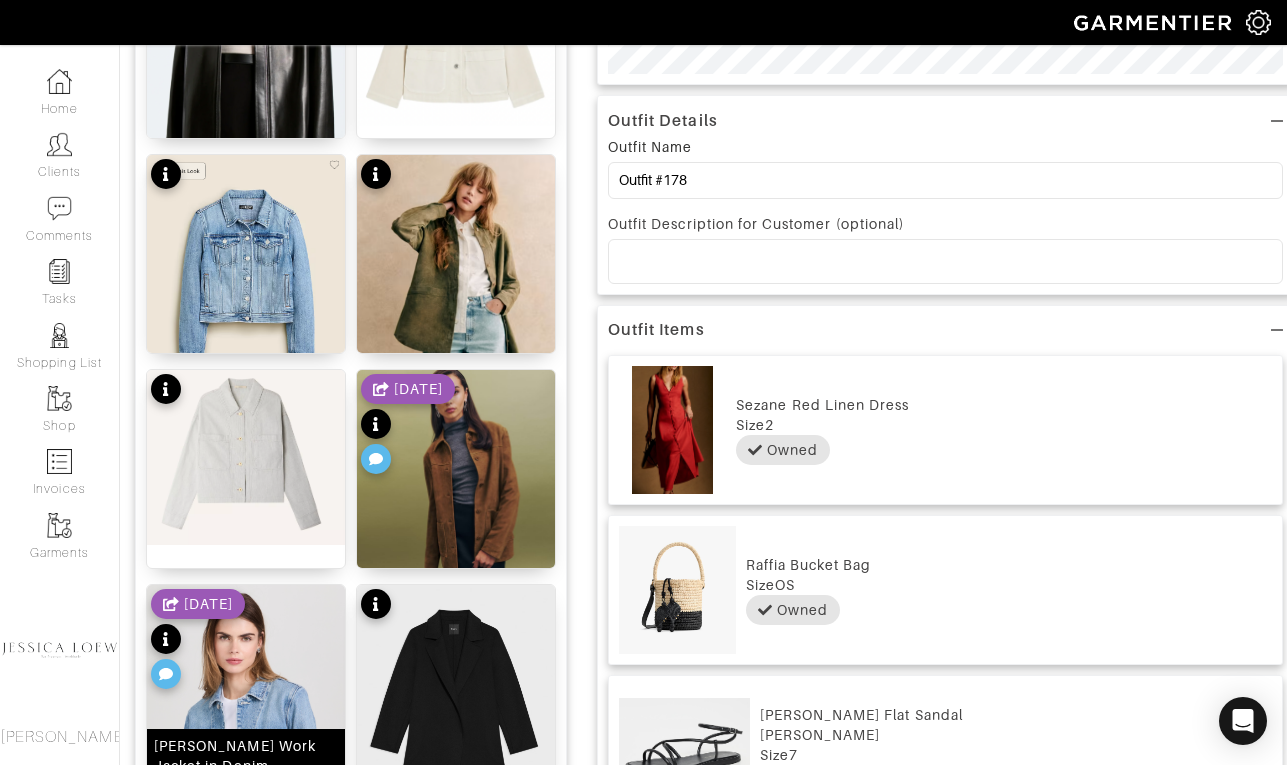 click at bounding box center [246, 760] 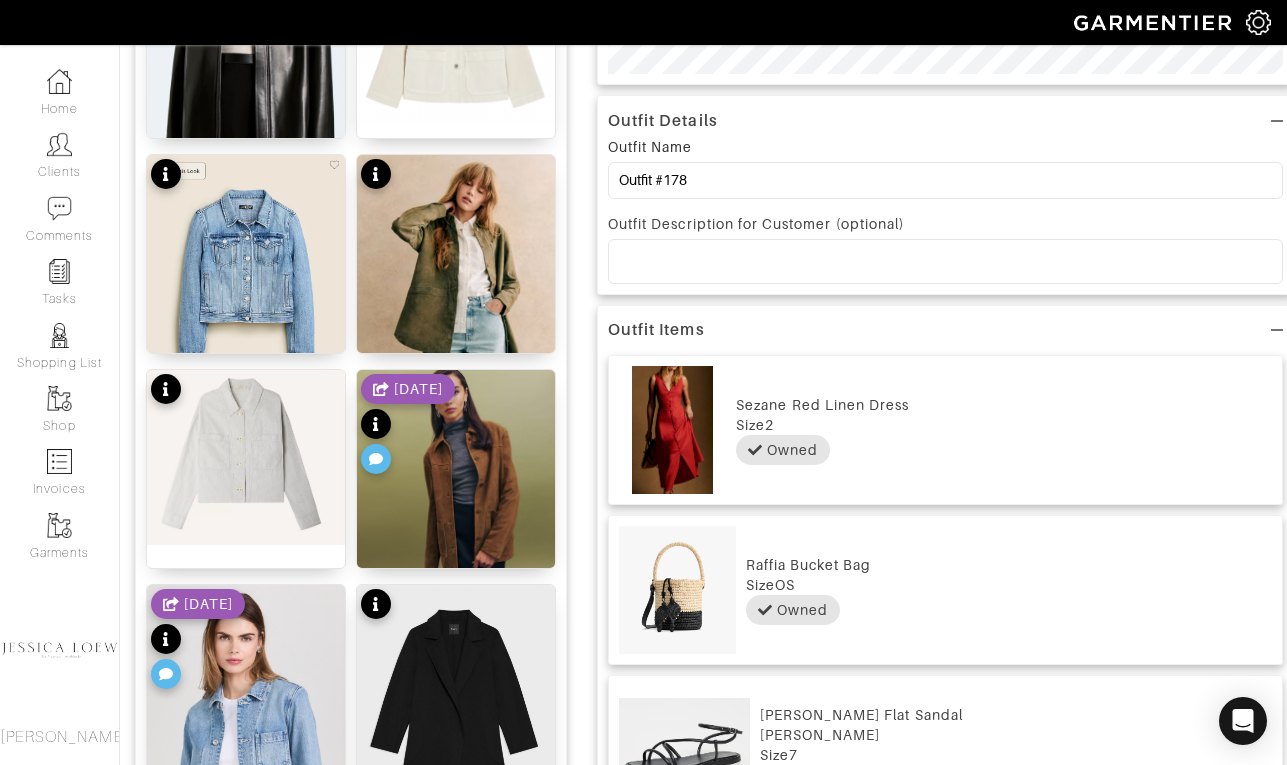 scroll, scrollTop: 0, scrollLeft: 0, axis: both 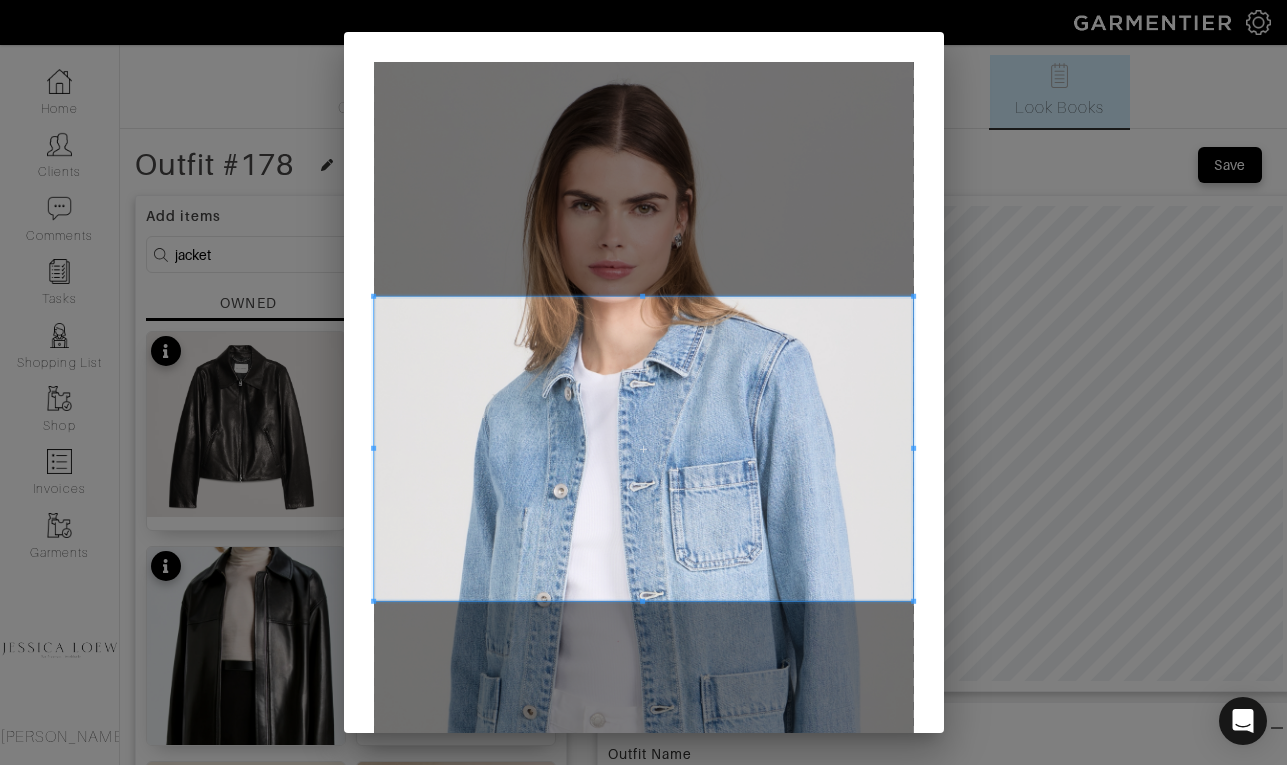 click at bounding box center (644, 449) 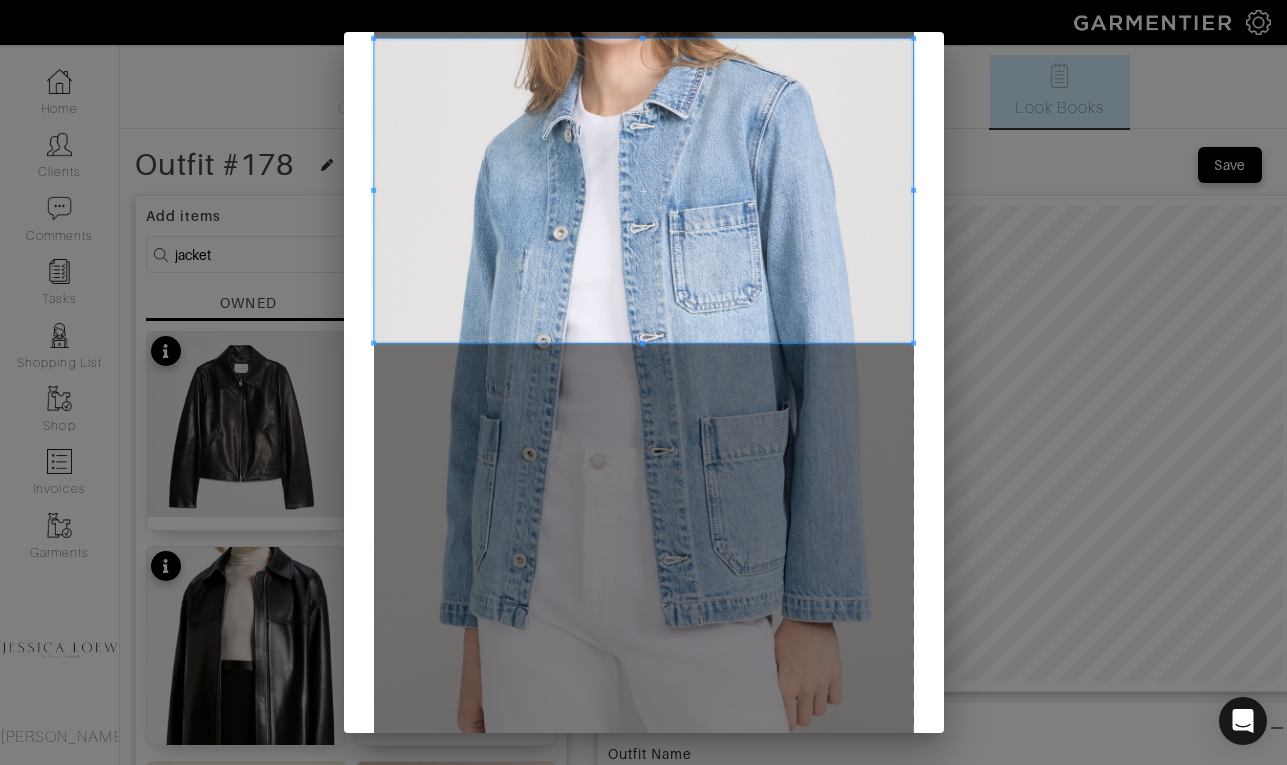 scroll, scrollTop: 259, scrollLeft: 0, axis: vertical 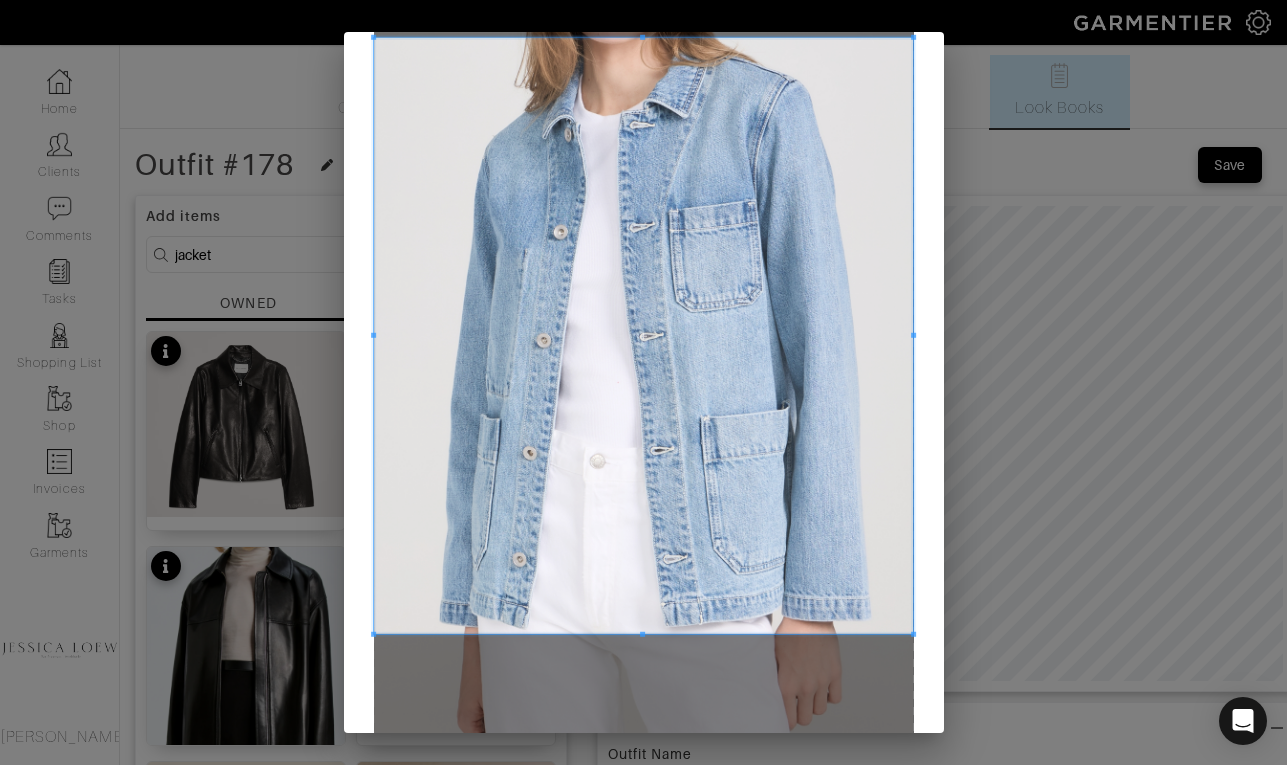 click at bounding box center (642, 634) 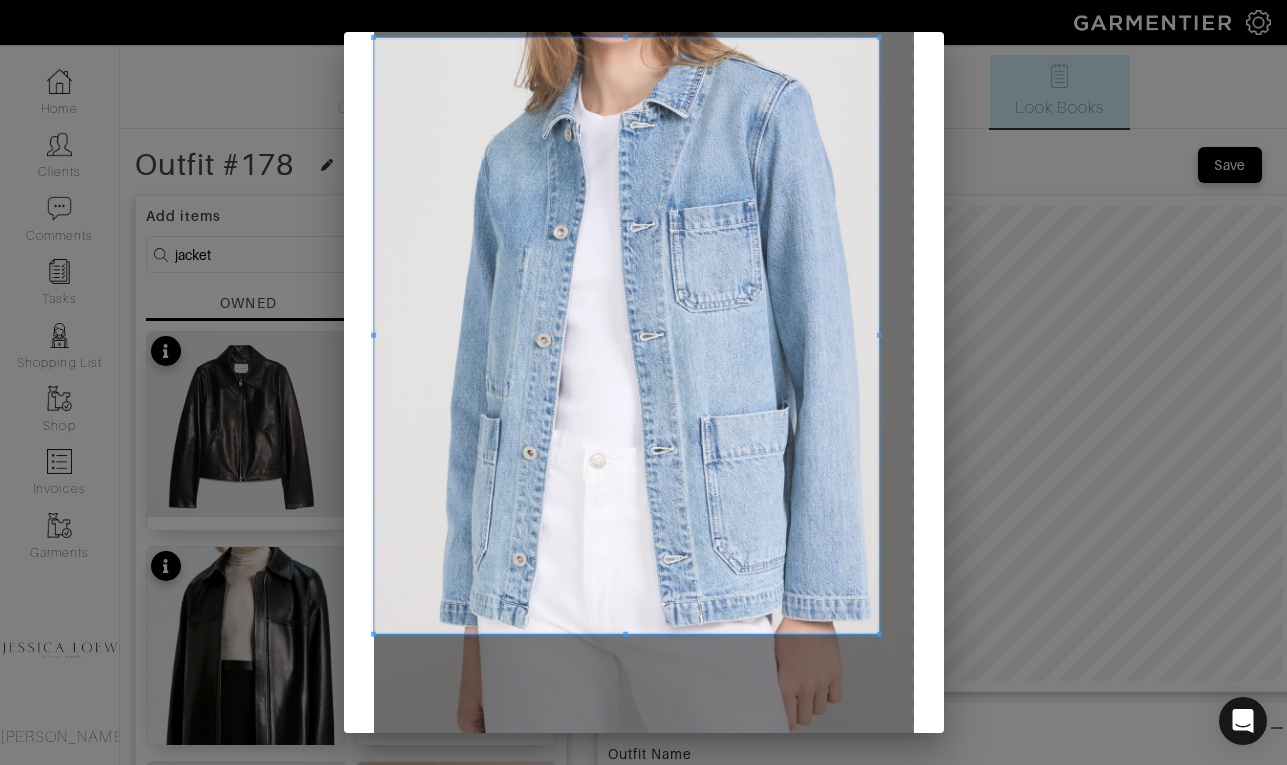 click at bounding box center (879, 336) 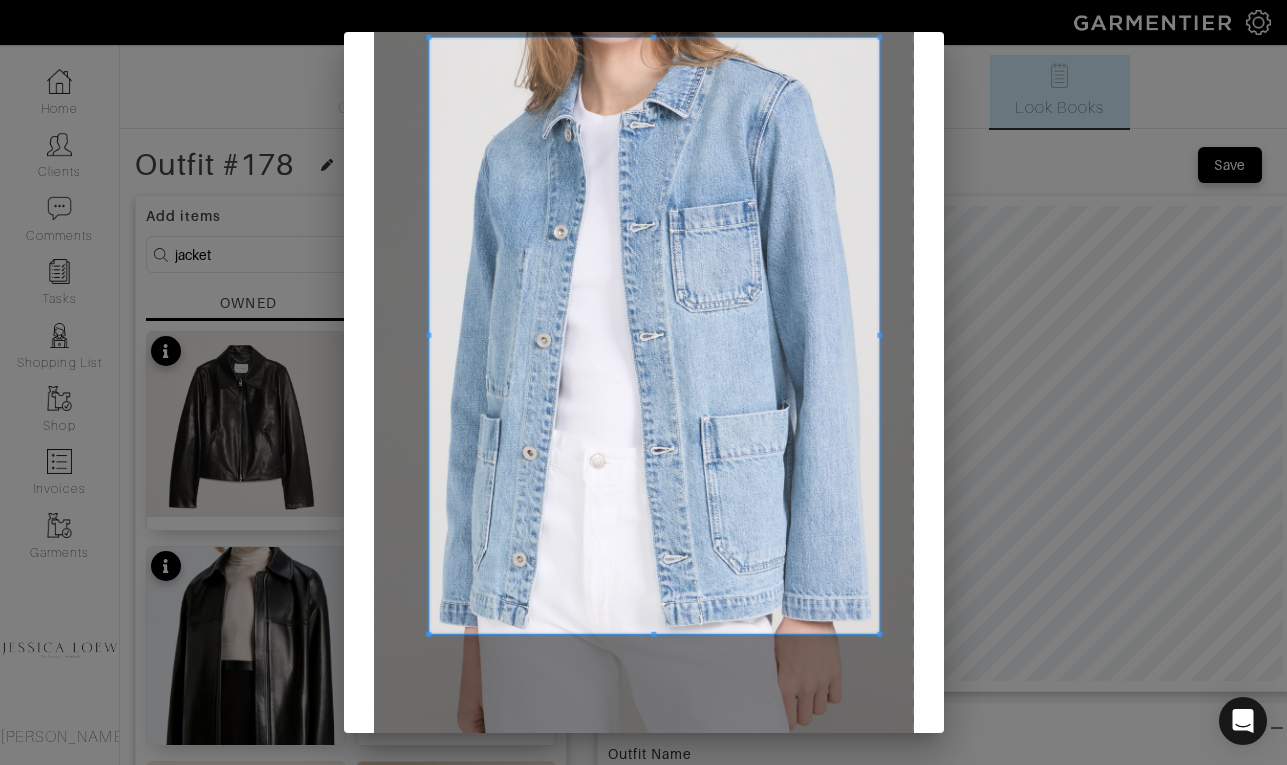 click at bounding box center (428, 336) 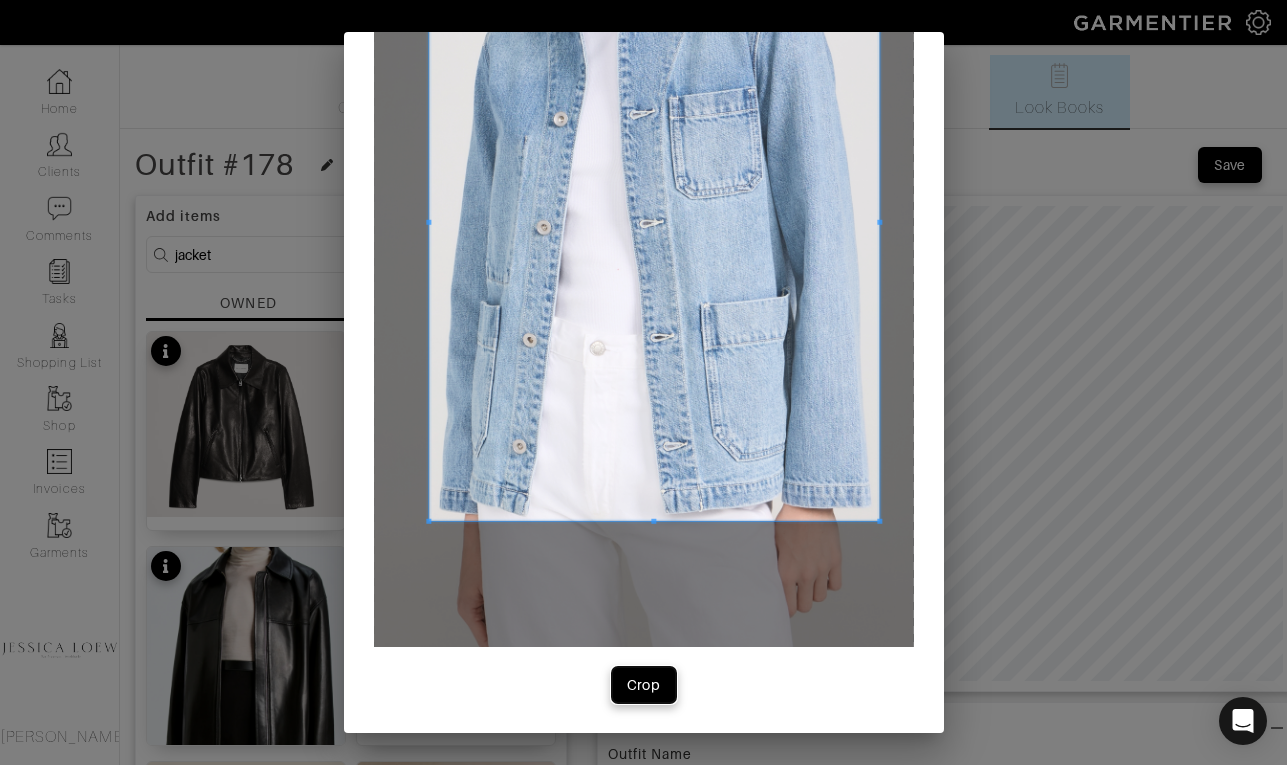click on "Crop" at bounding box center (644, 685) 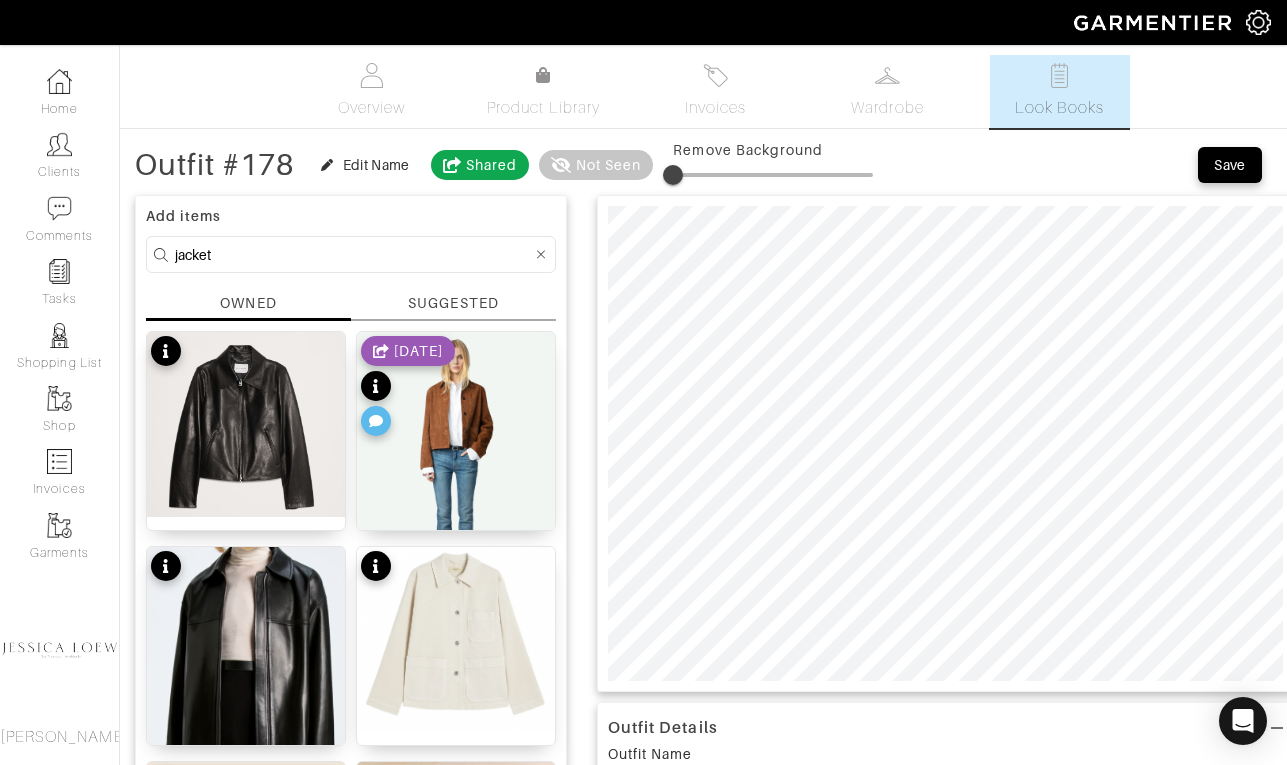 click on "jacket" at bounding box center (353, 254) 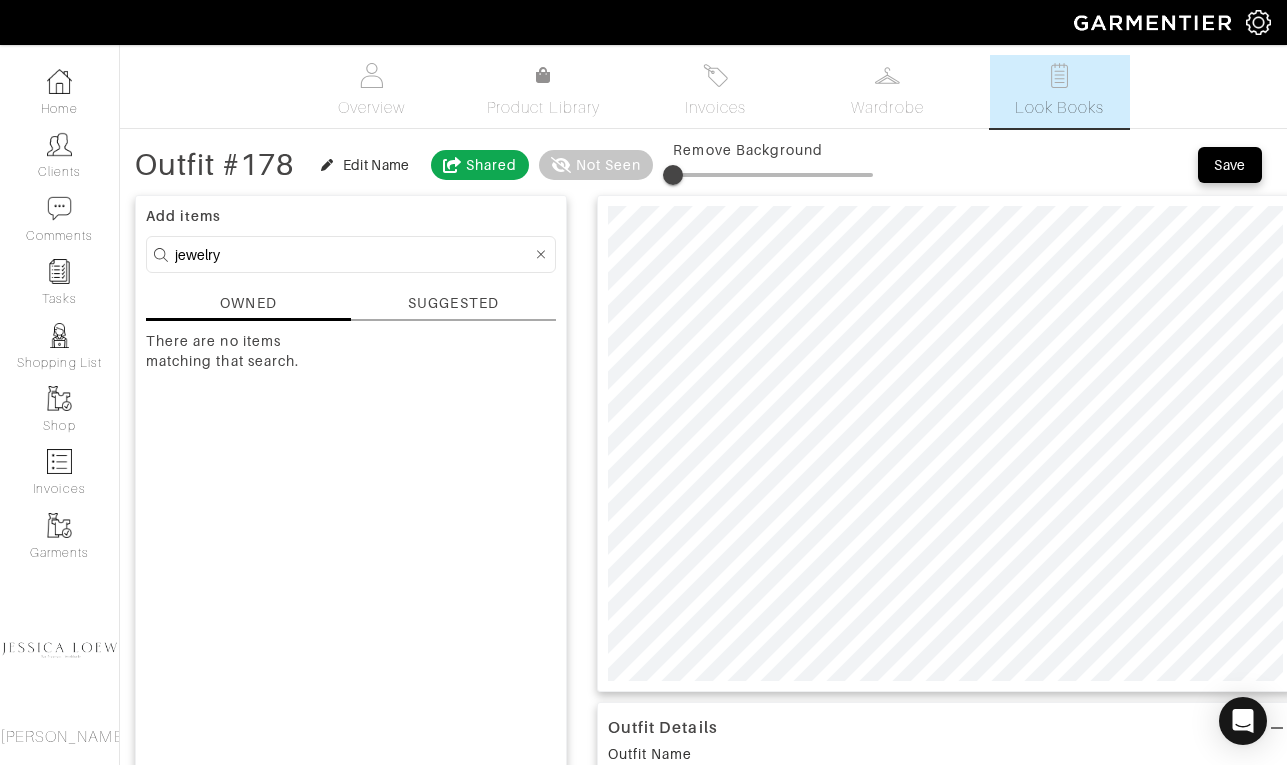 type on "jewelry" 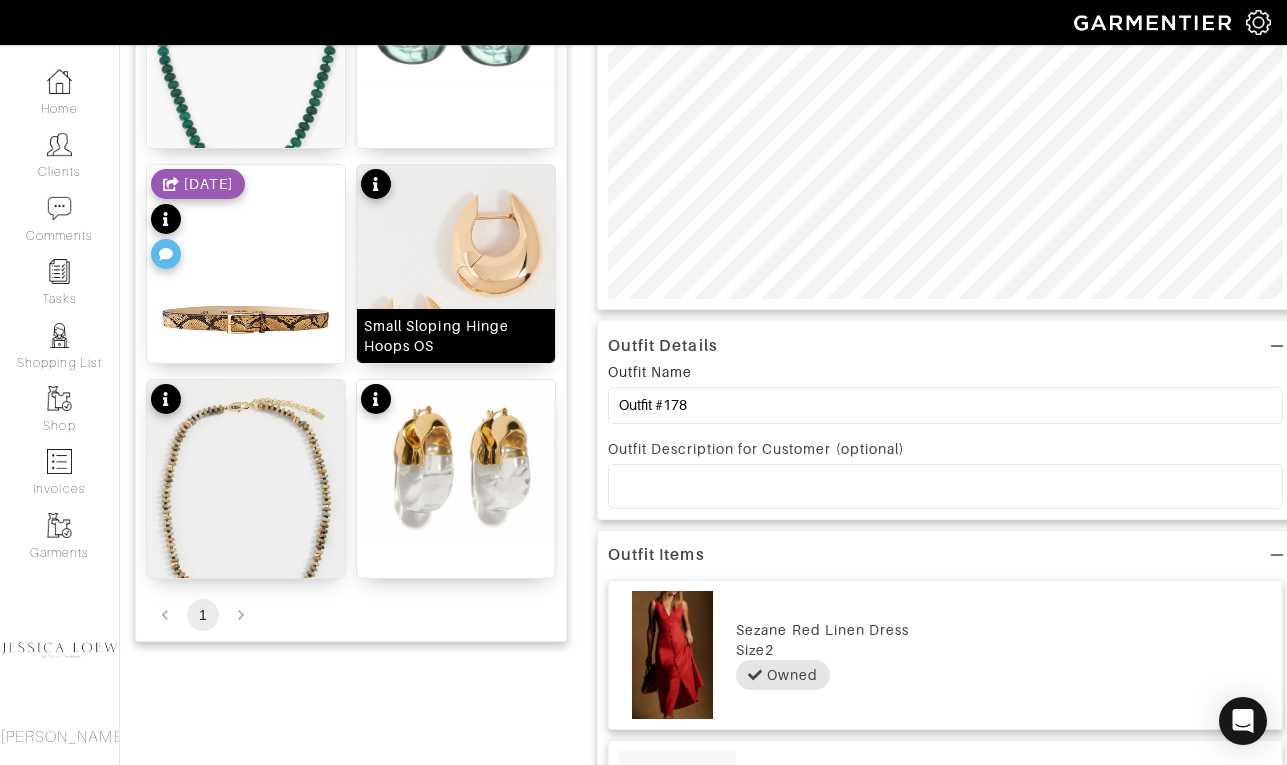 scroll, scrollTop: 383, scrollLeft: 0, axis: vertical 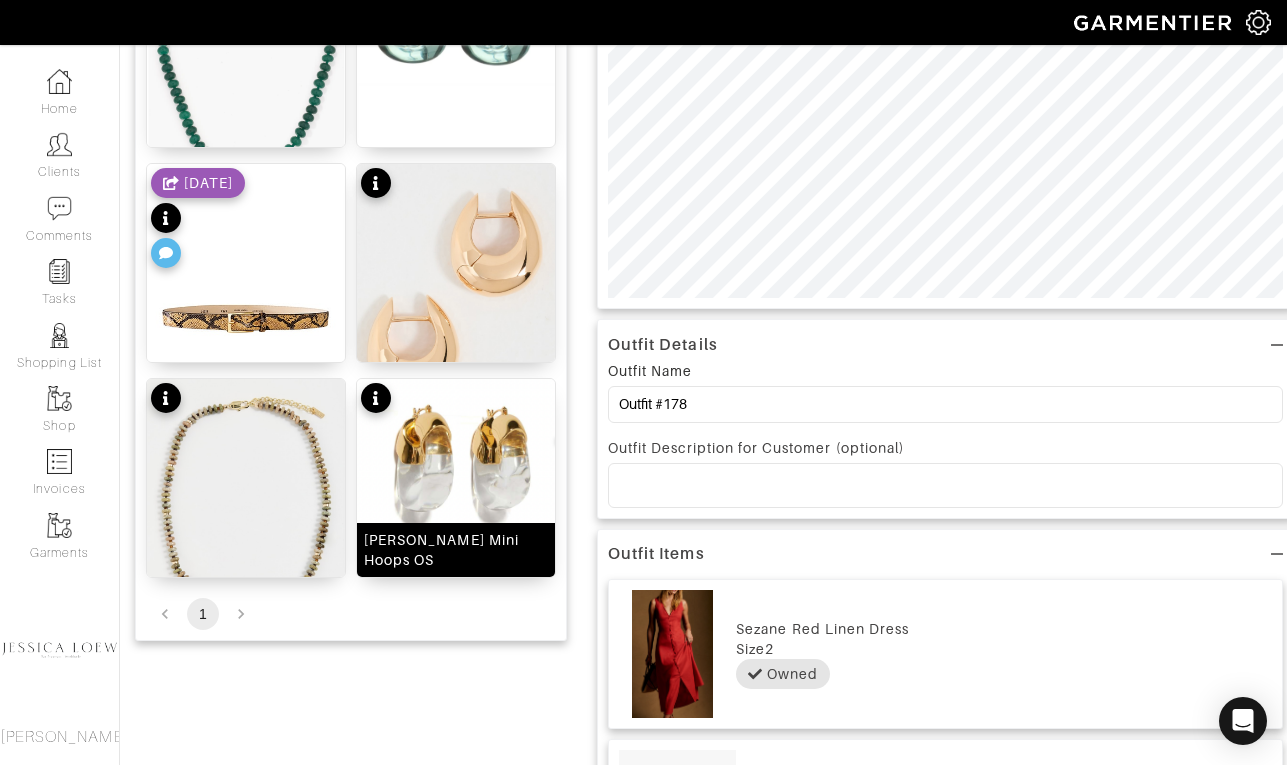click at bounding box center [456, 458] 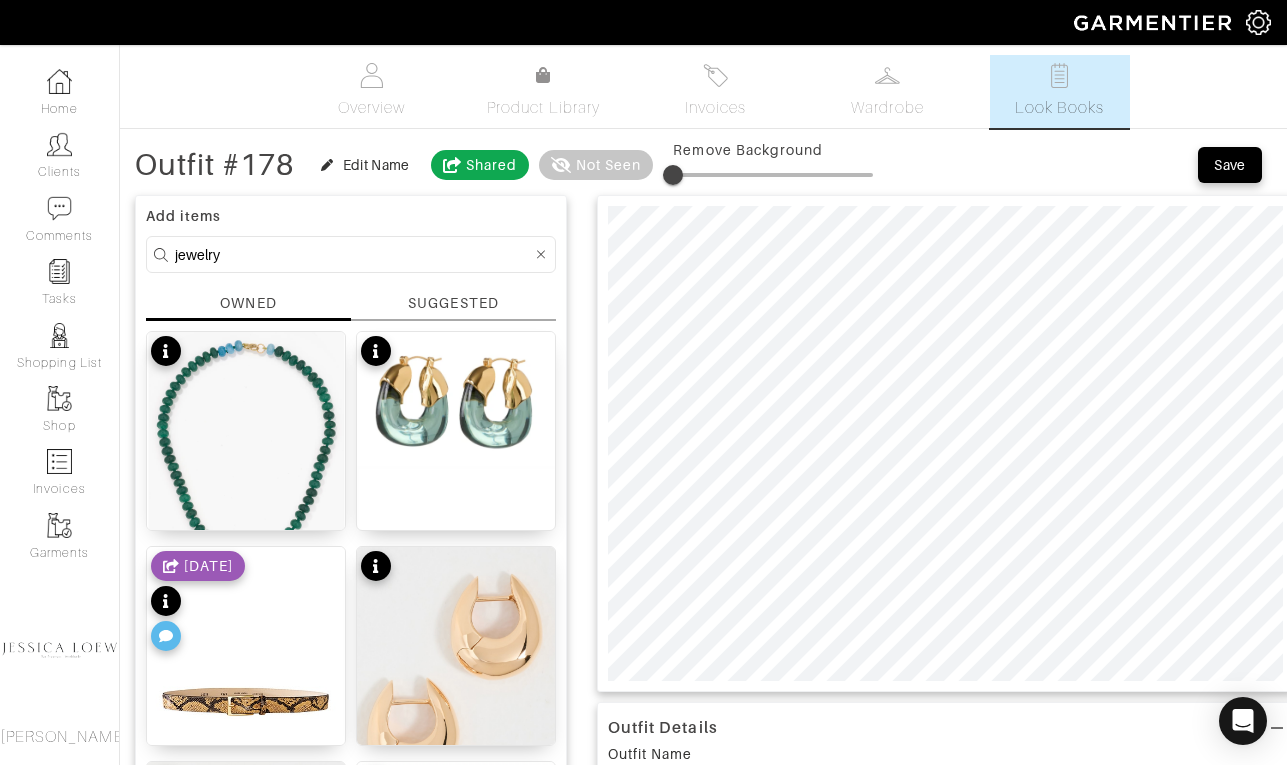 scroll, scrollTop: 181, scrollLeft: 0, axis: vertical 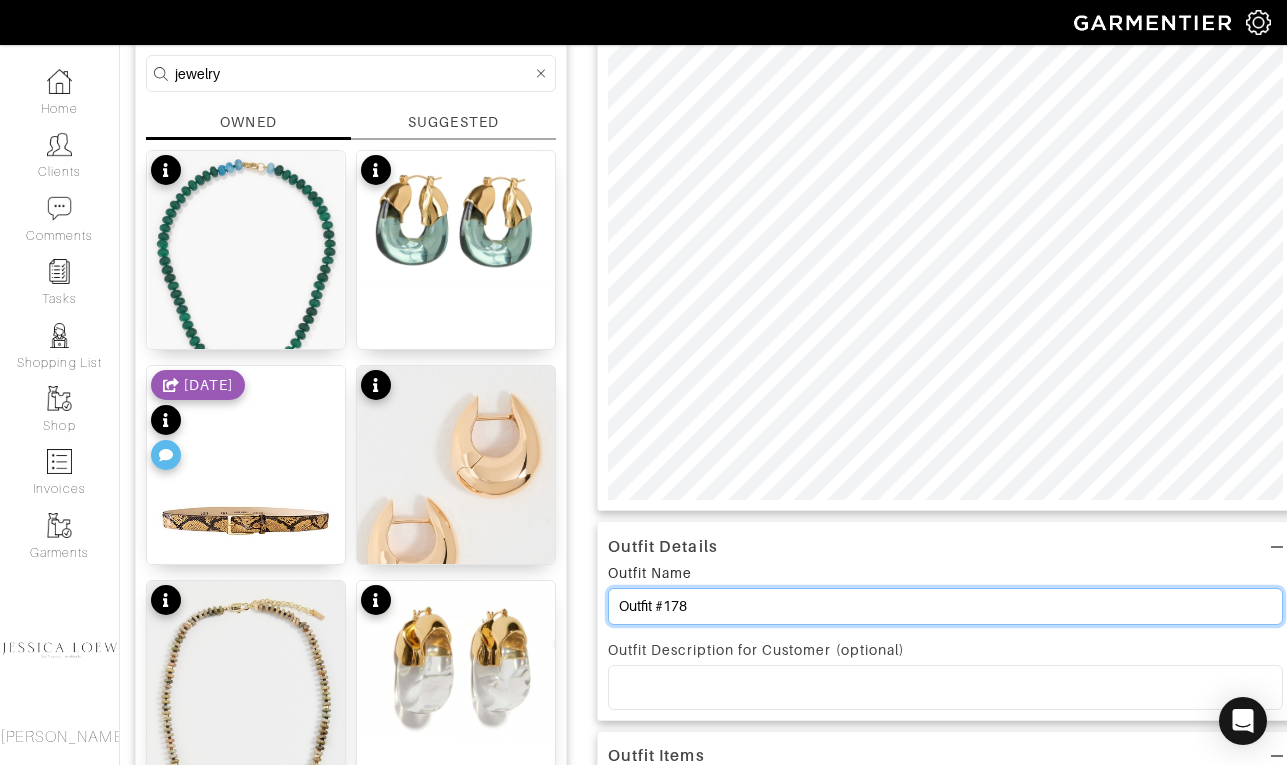 click on "Outfit #178" at bounding box center [945, 606] 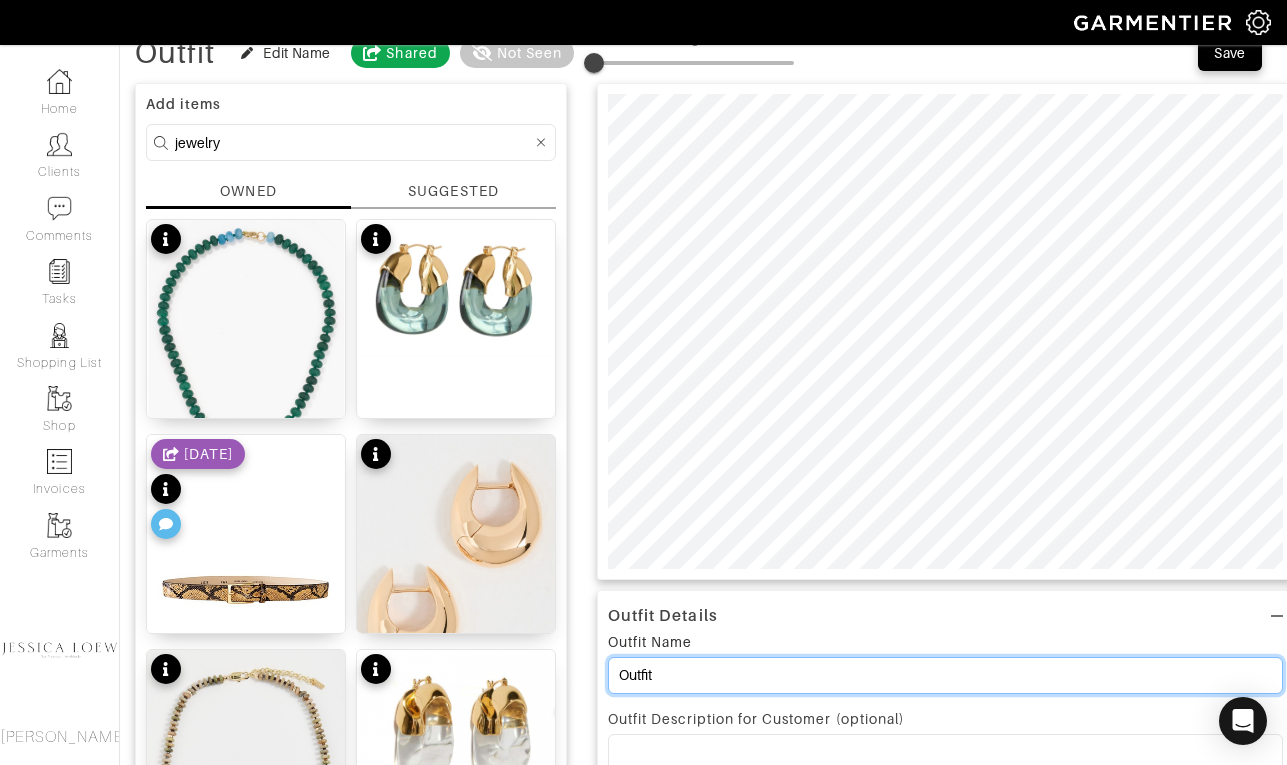 scroll, scrollTop: 0, scrollLeft: 0, axis: both 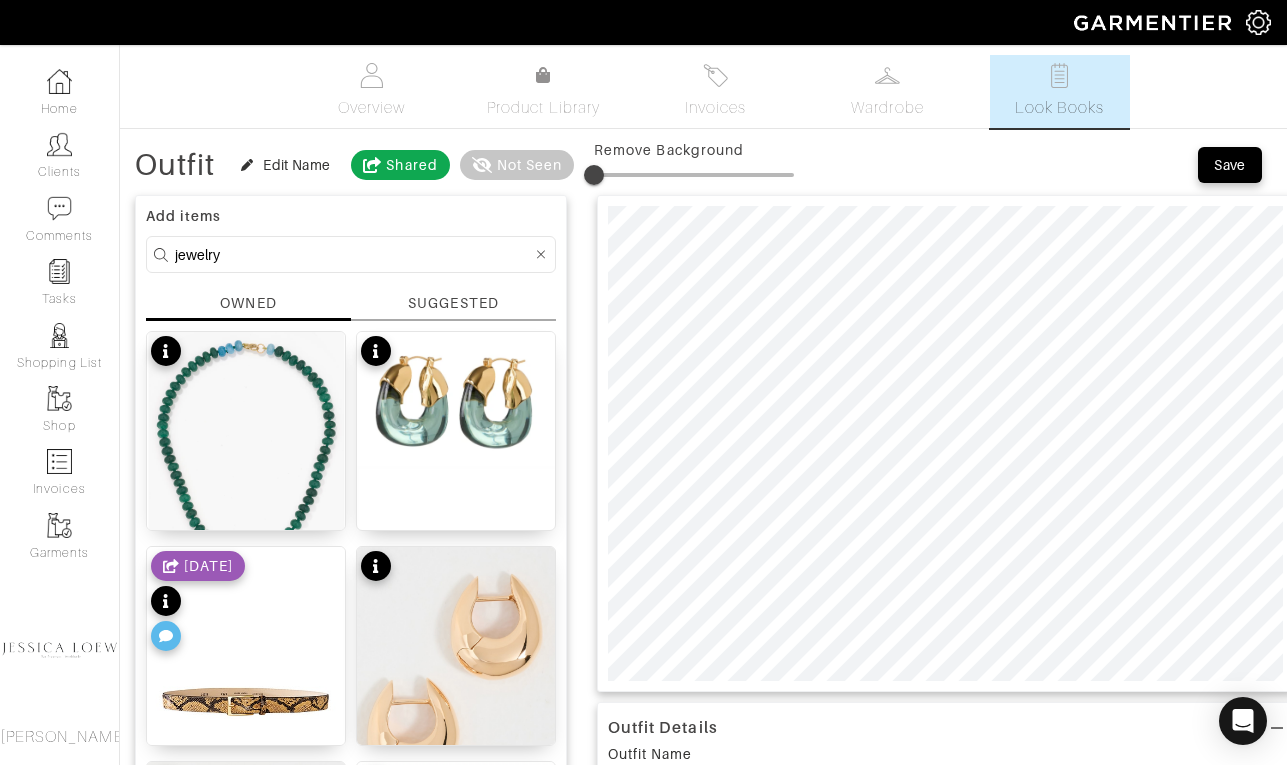 type on "Outfit" 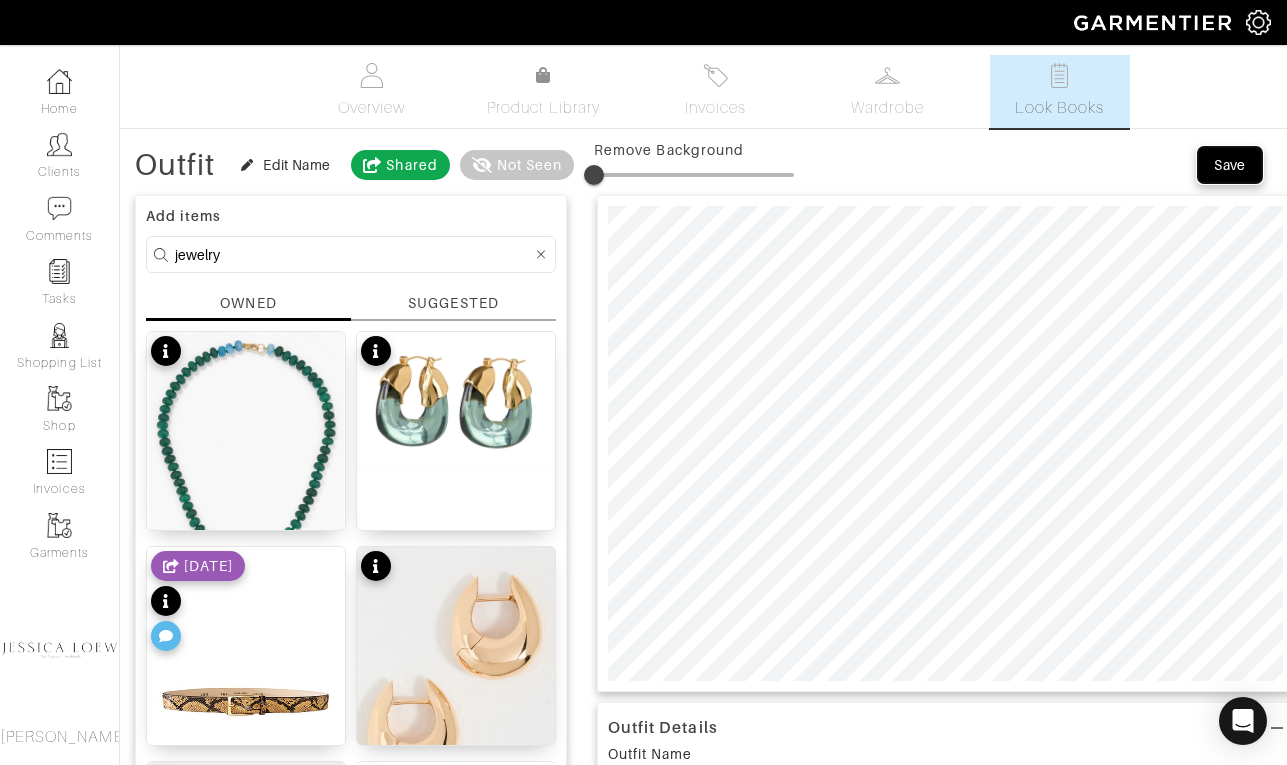 click on "Save" at bounding box center (1230, 165) 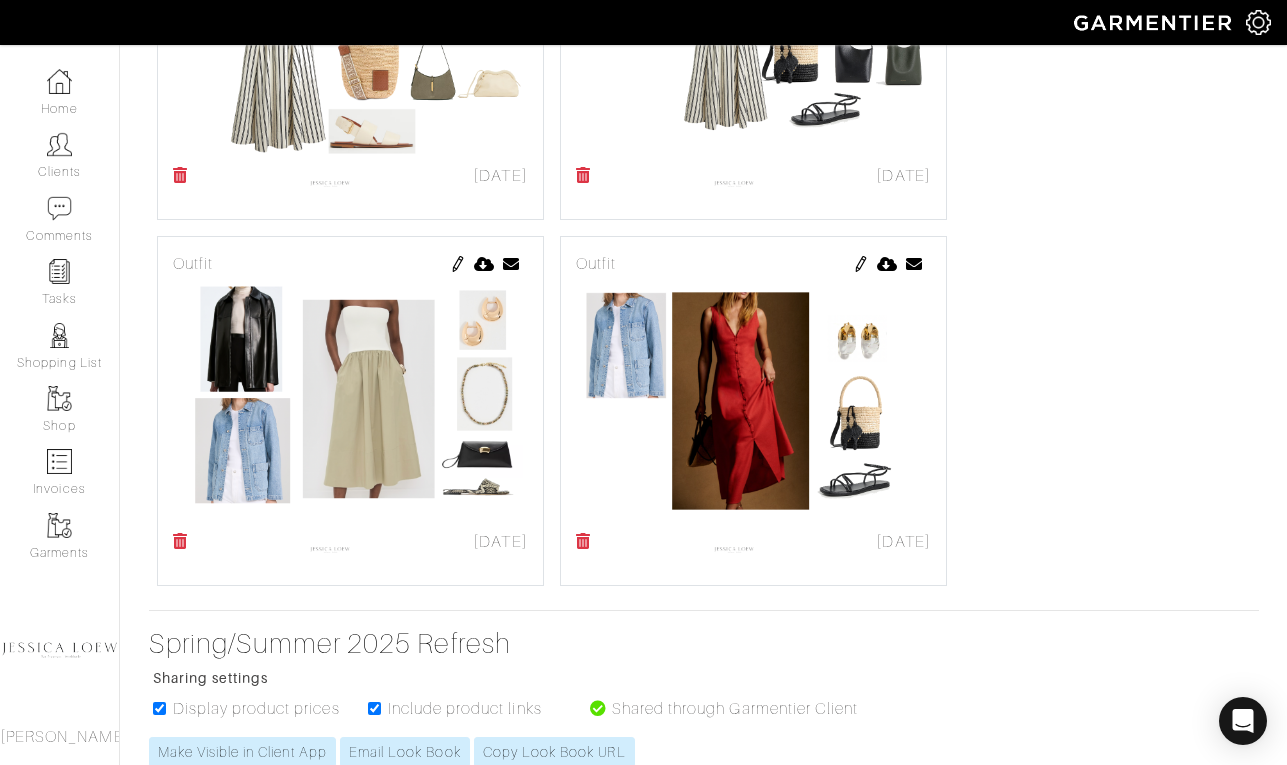 scroll, scrollTop: 5091, scrollLeft: 0, axis: vertical 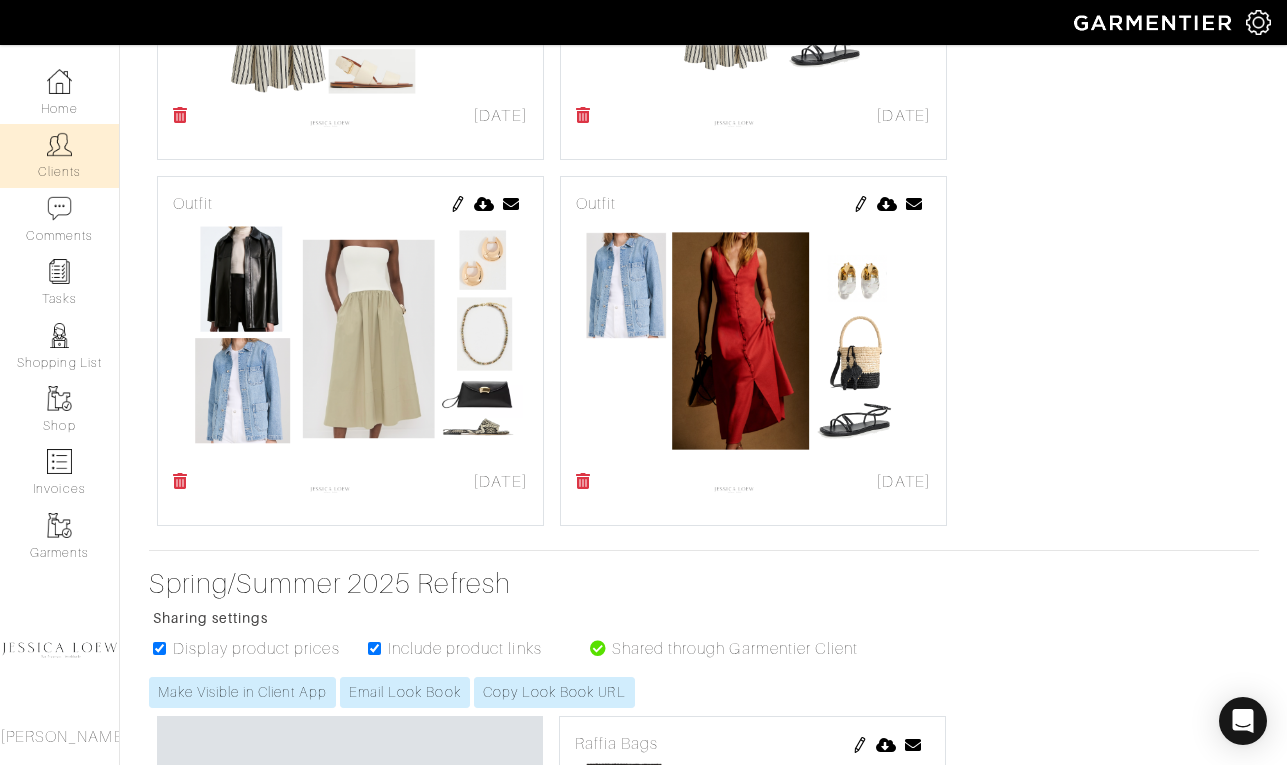 click on "Clients" at bounding box center (59, 155) 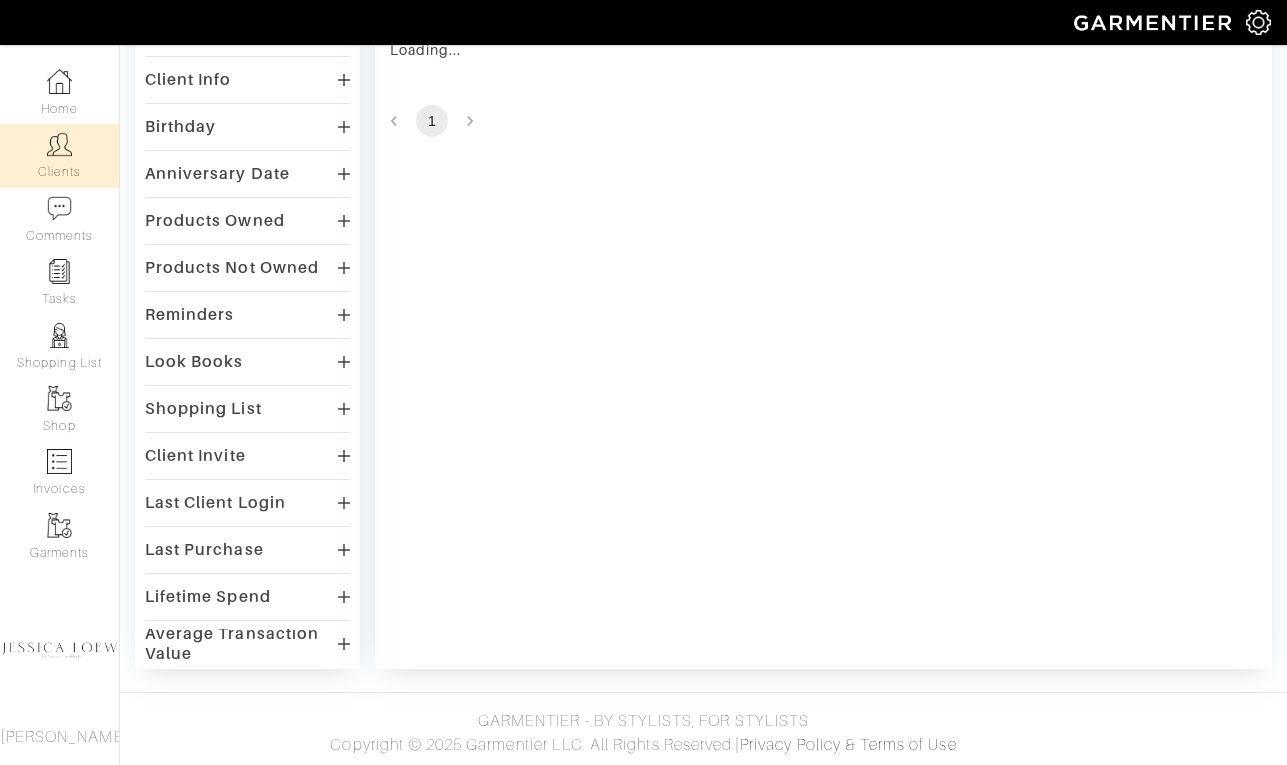 scroll, scrollTop: 0, scrollLeft: 0, axis: both 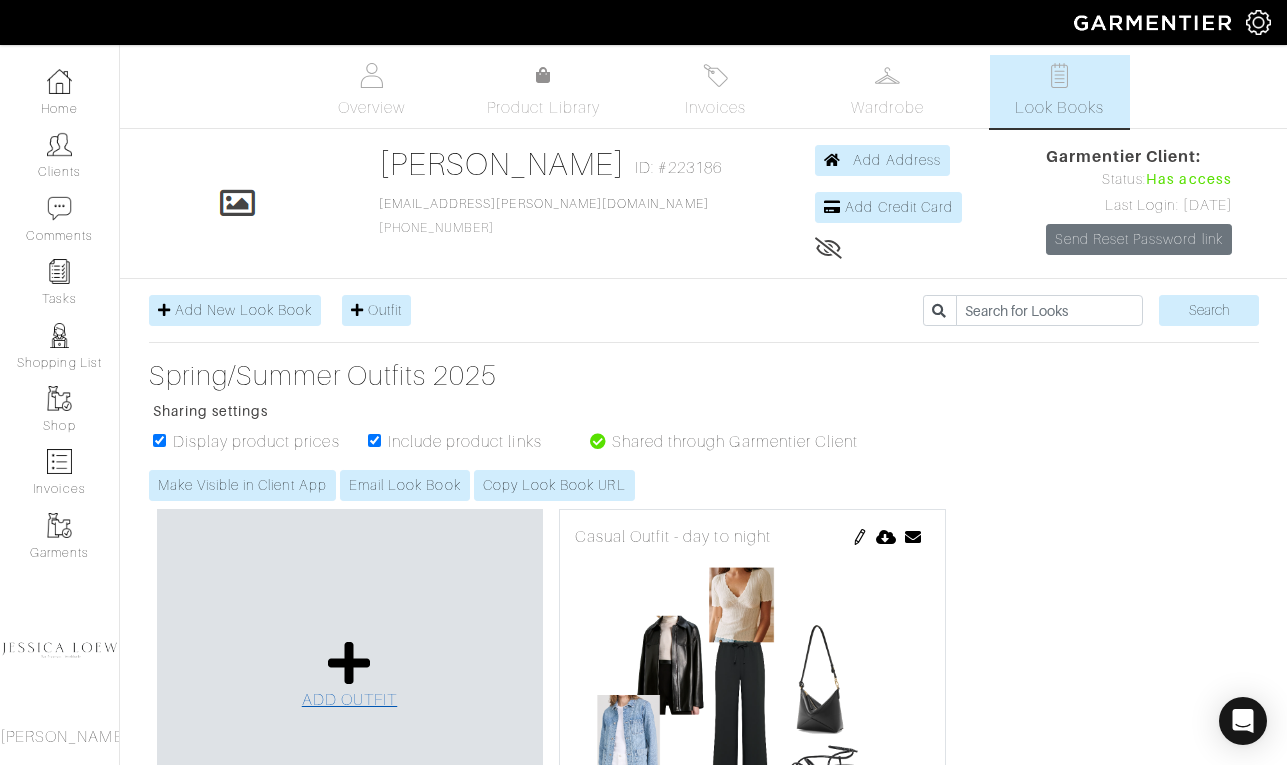 click at bounding box center (349, 663) 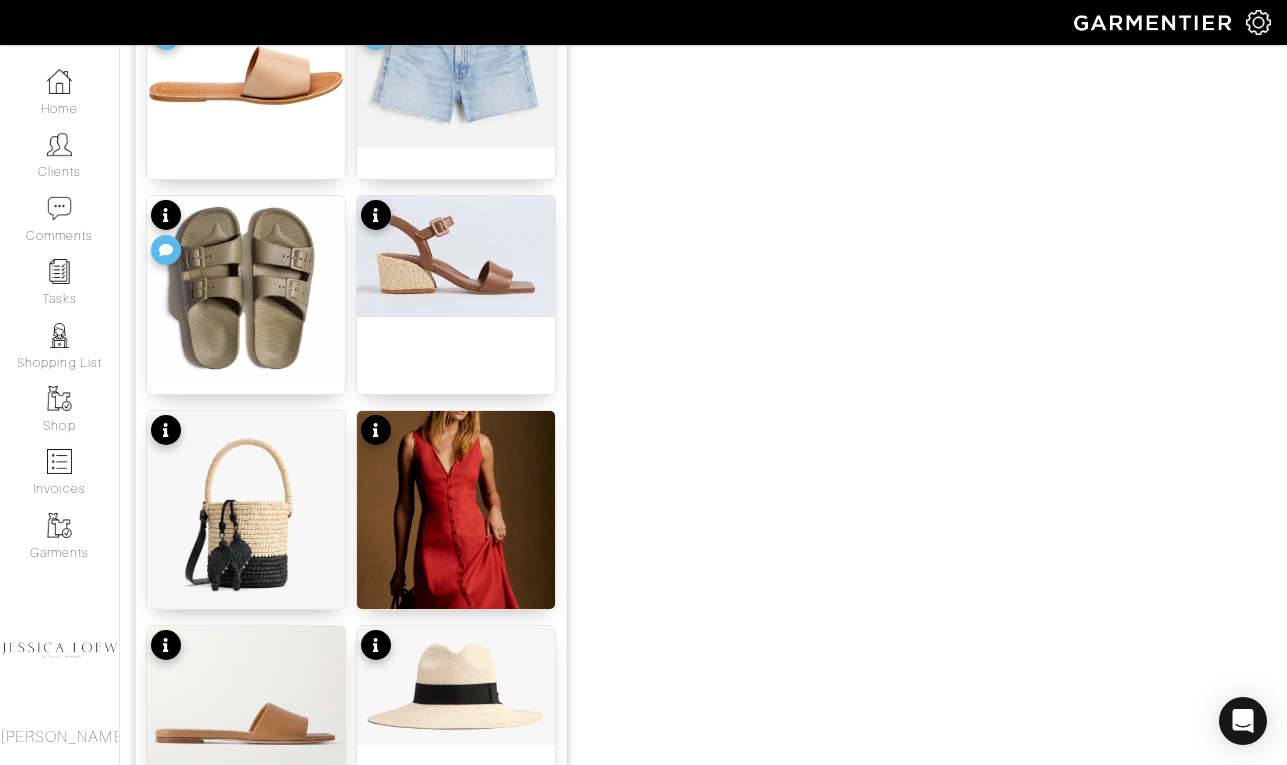 scroll, scrollTop: 1188, scrollLeft: 0, axis: vertical 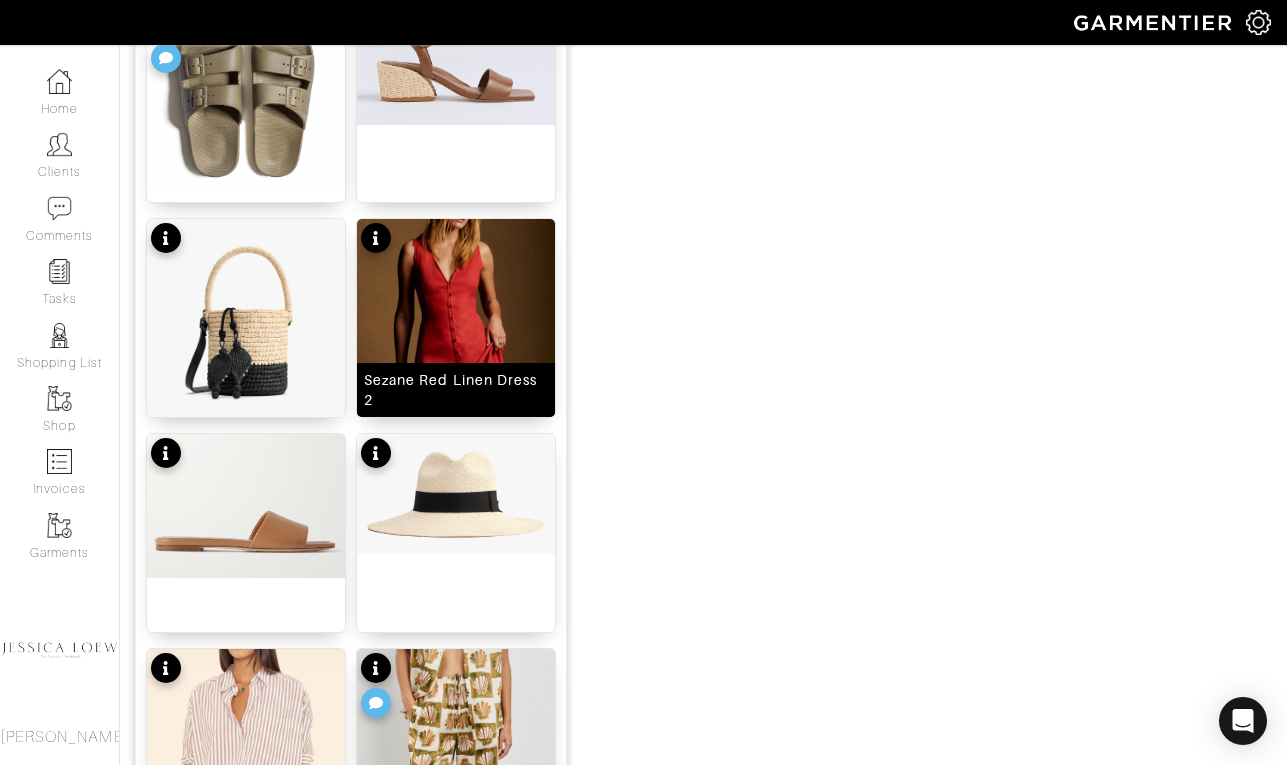 click at bounding box center [456, 376] 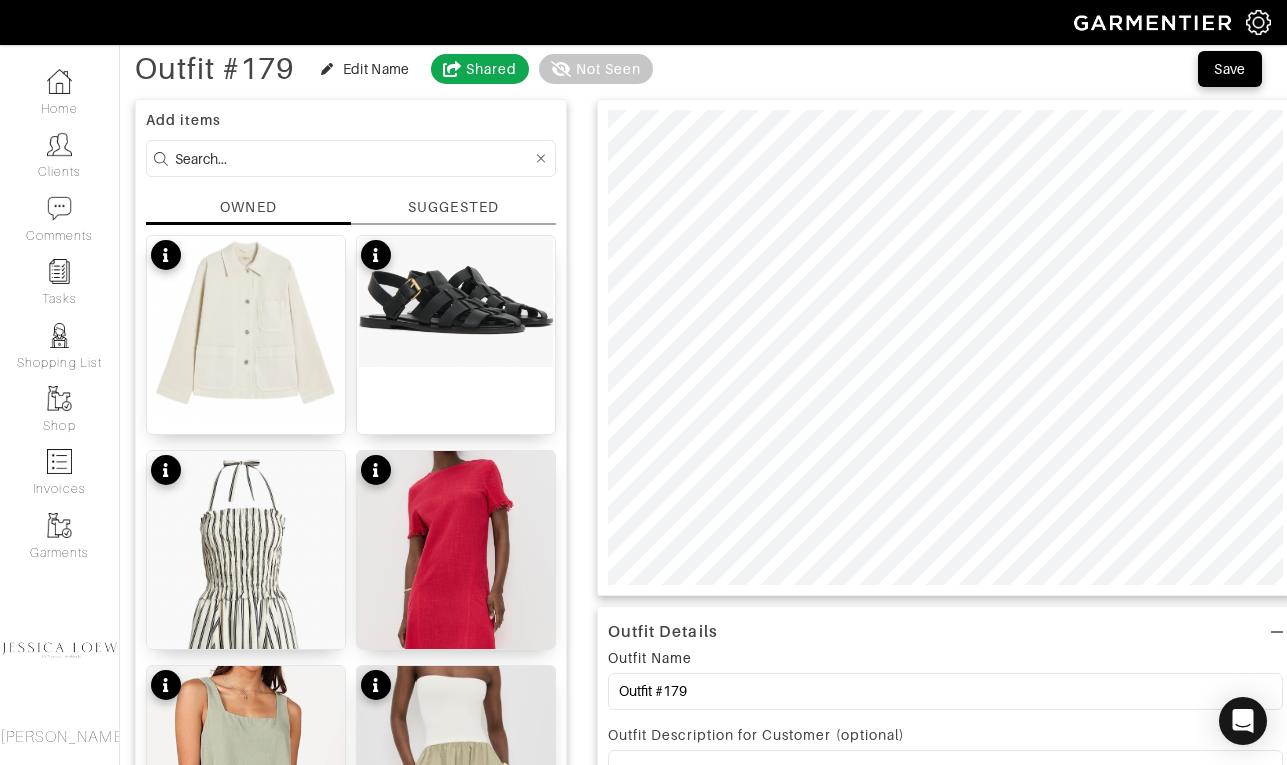 scroll, scrollTop: 0, scrollLeft: 0, axis: both 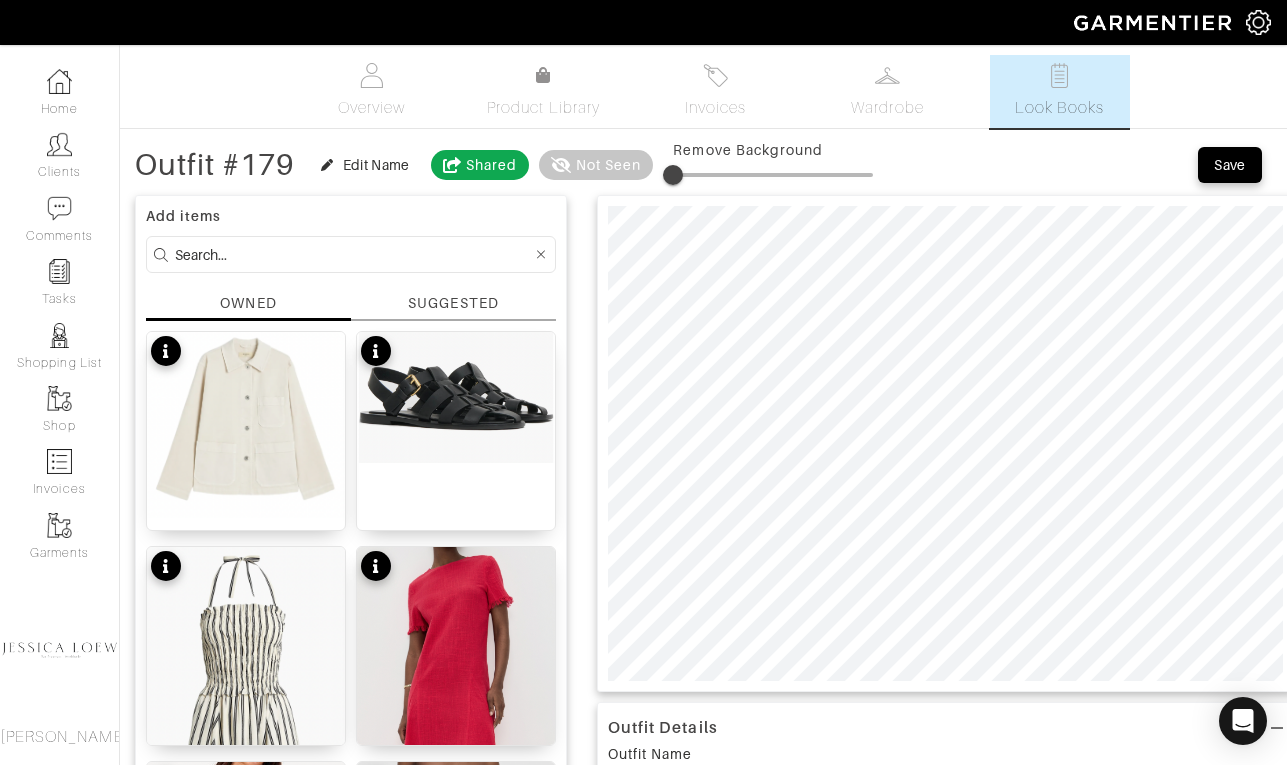 click at bounding box center [353, 254] 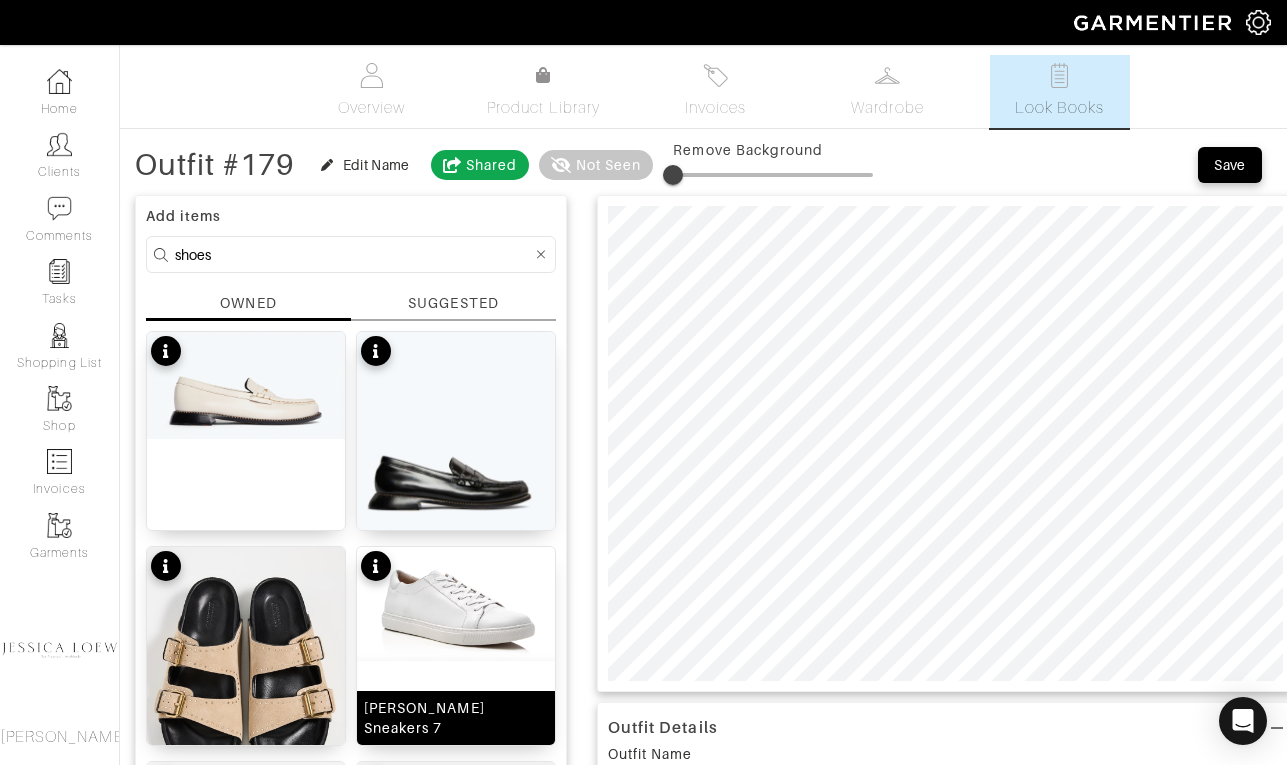 click at bounding box center (456, 604) 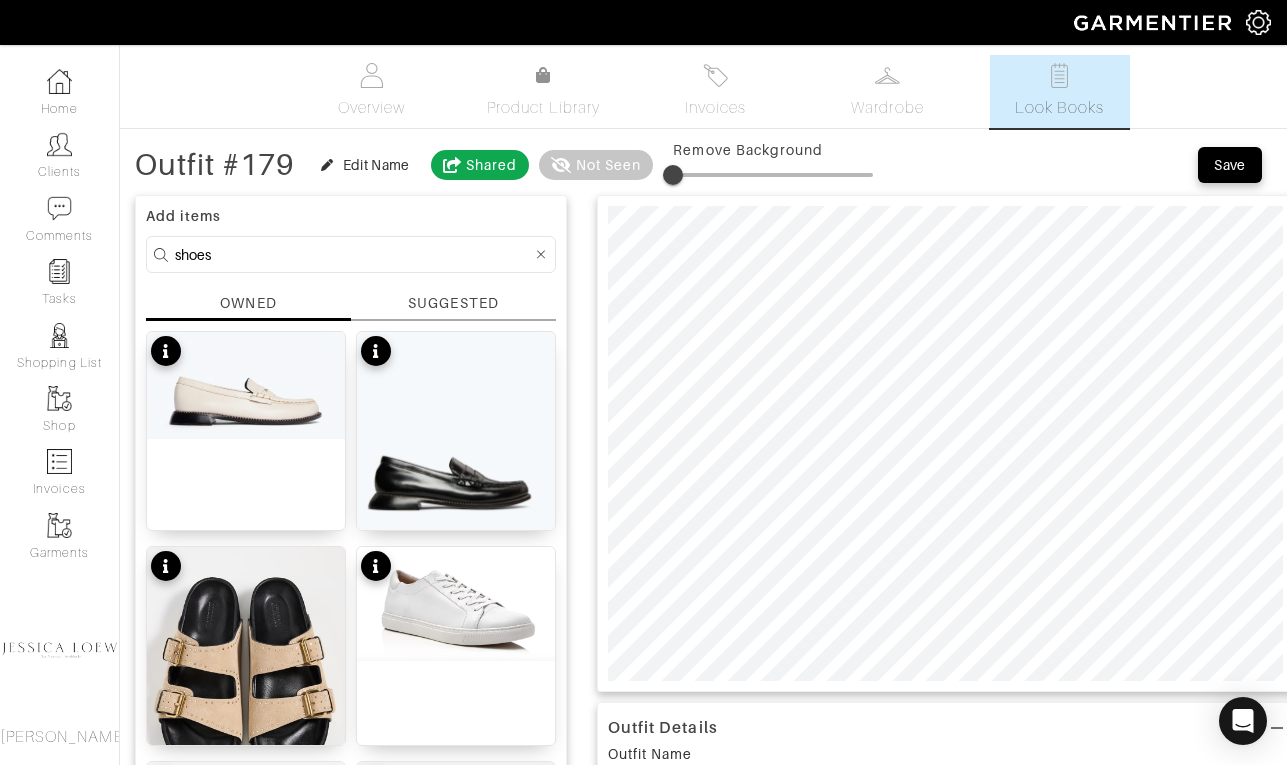 click on "shoes" at bounding box center (353, 254) 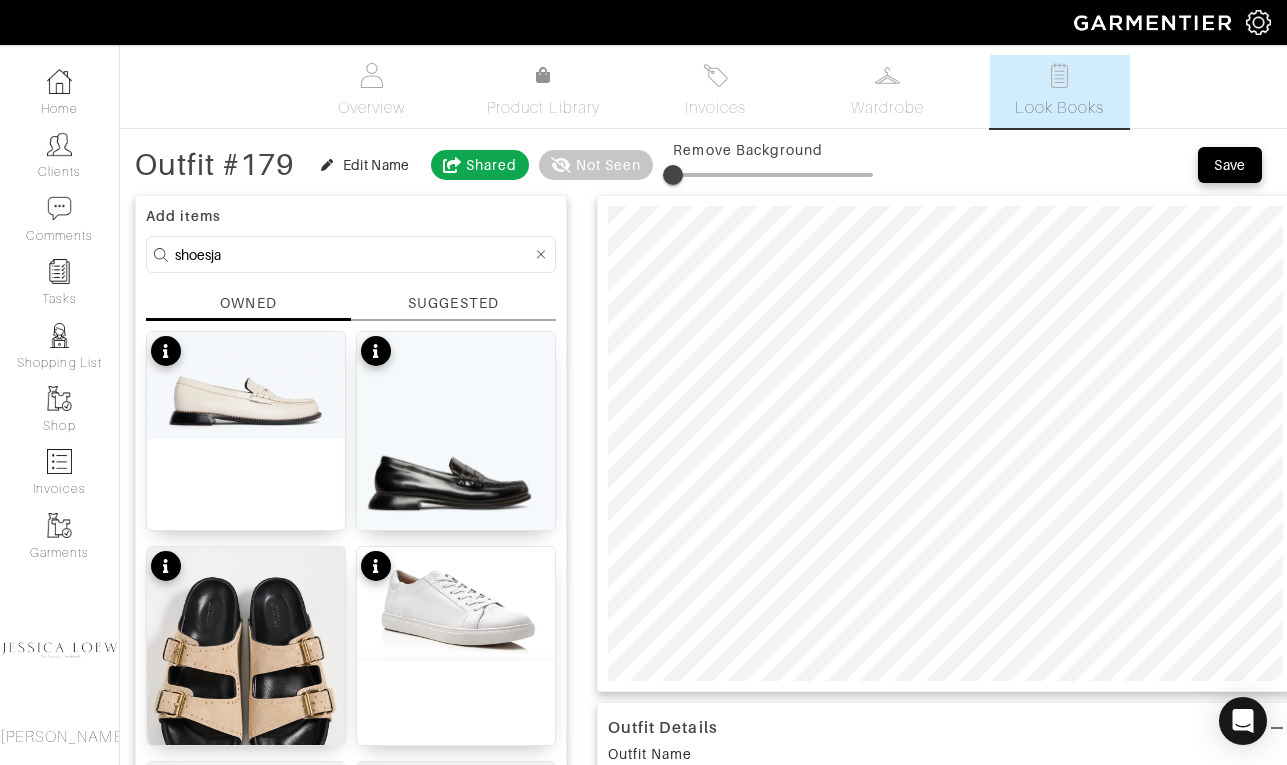 type on "j" 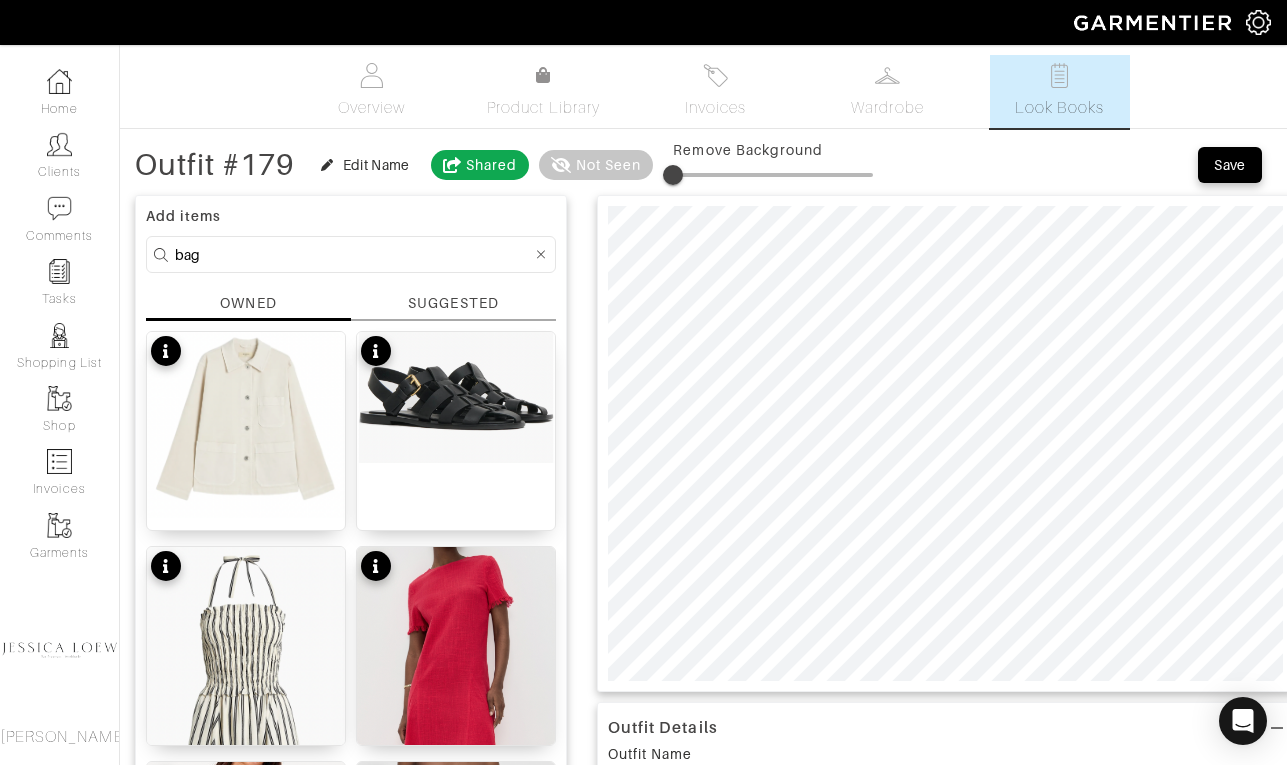 type on "bag" 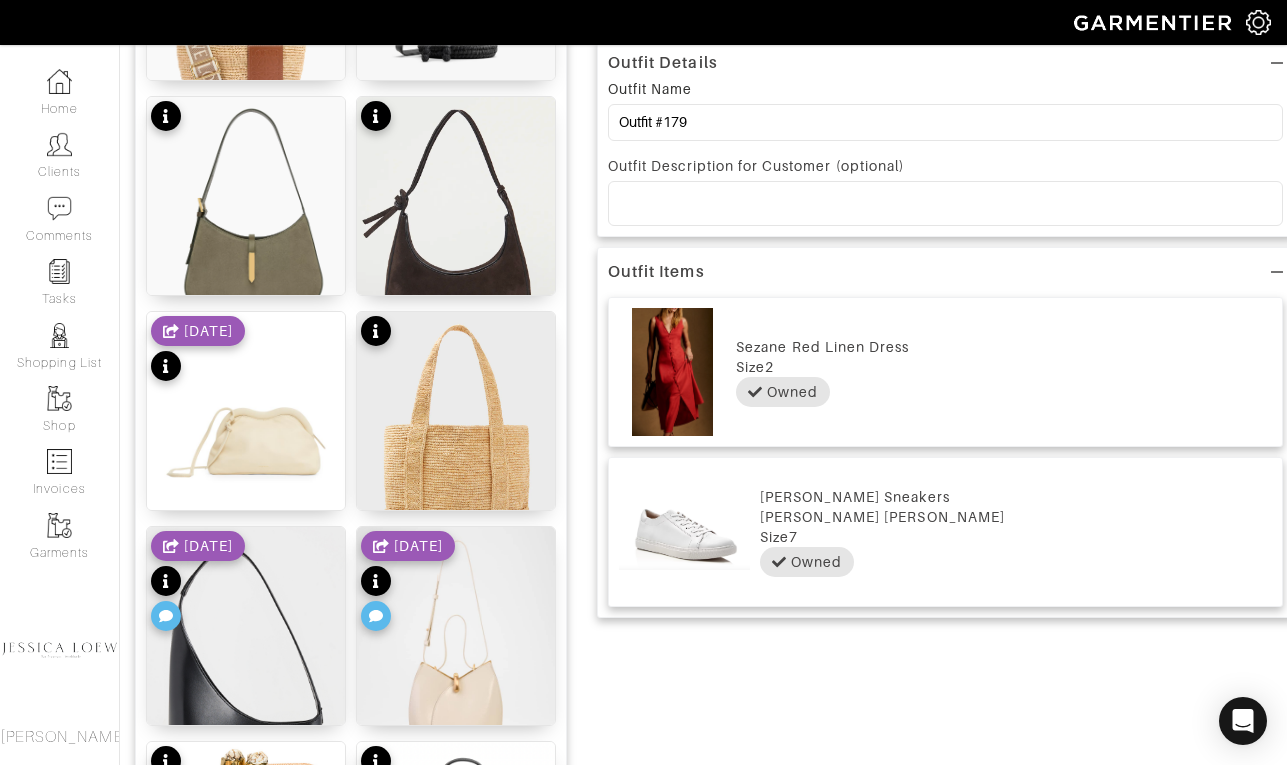 scroll, scrollTop: 826, scrollLeft: 0, axis: vertical 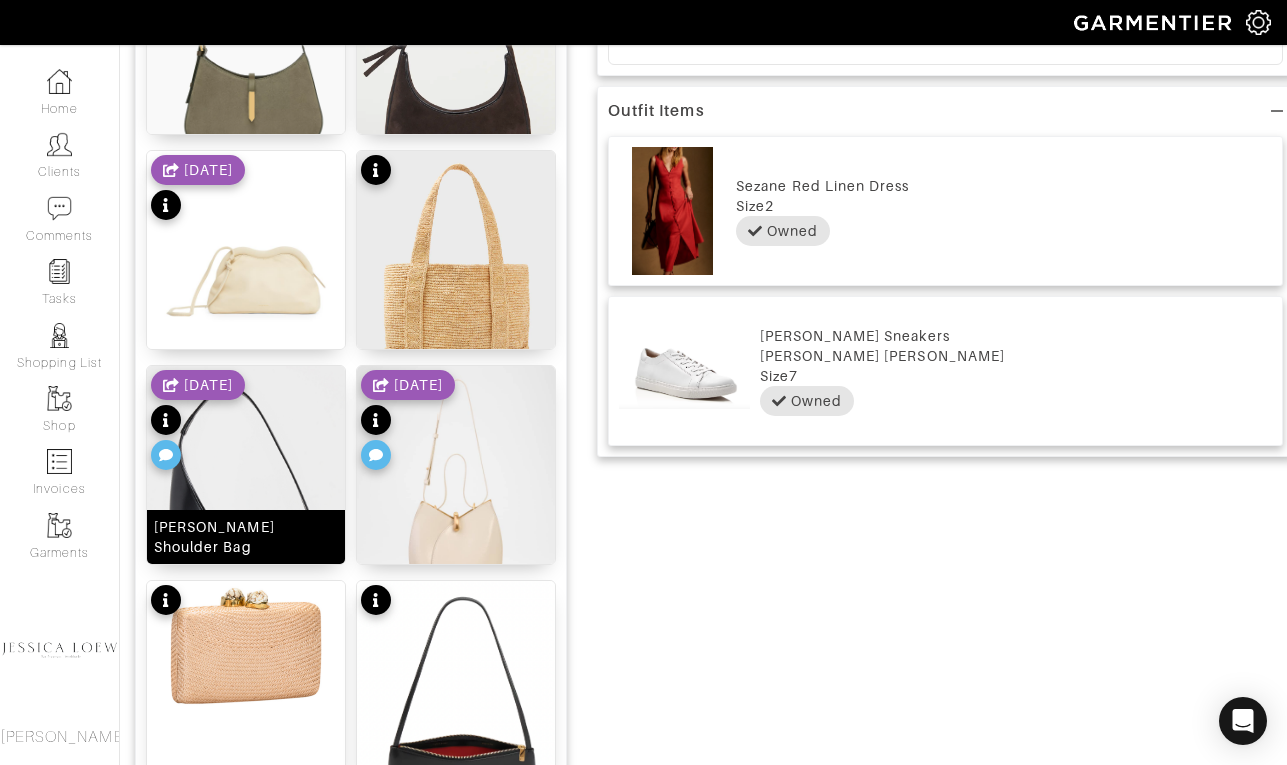 click at bounding box center [246, 541] 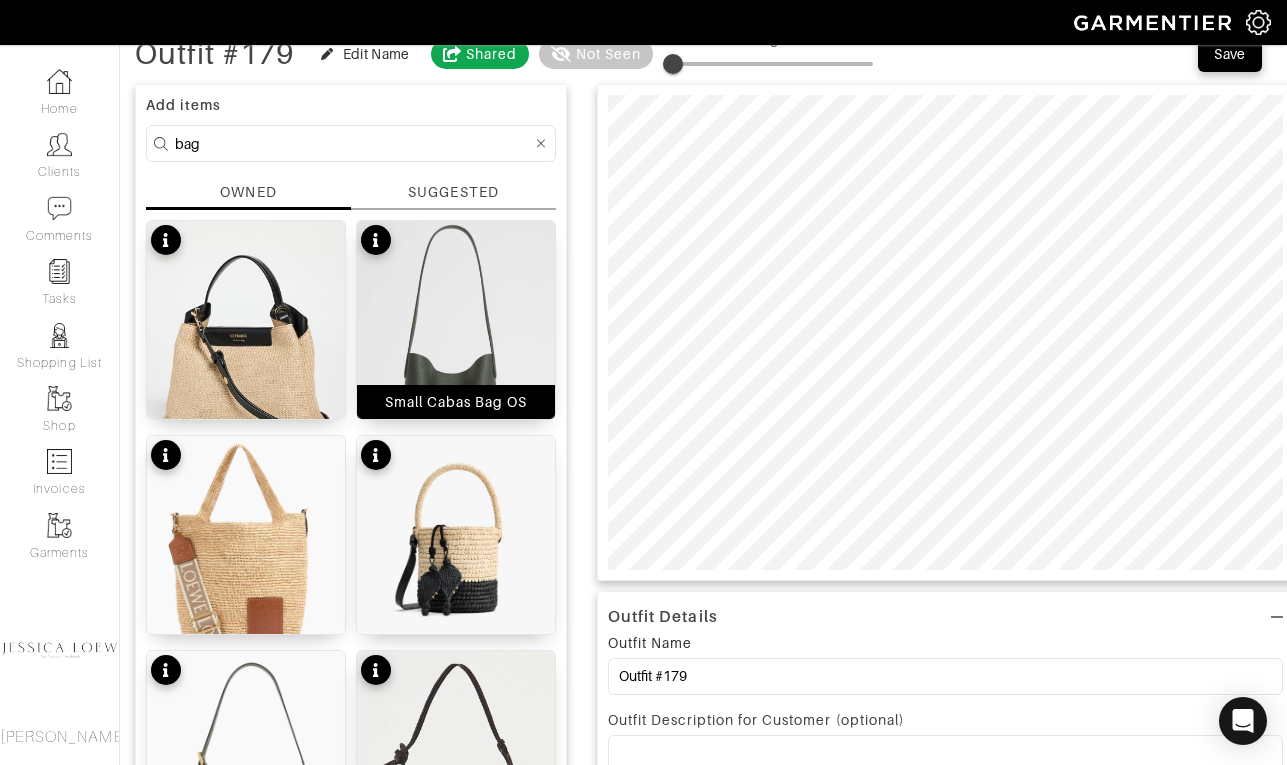 scroll, scrollTop: 112, scrollLeft: 0, axis: vertical 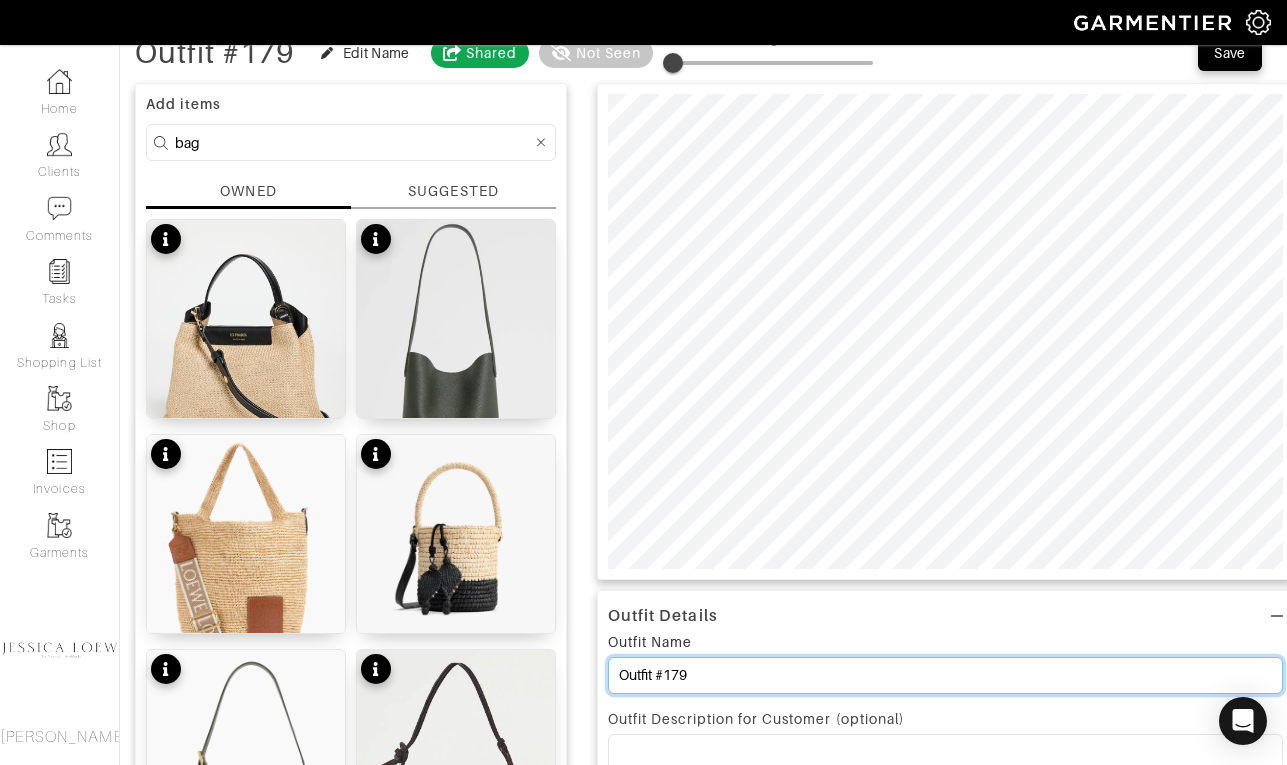 click on "Outfit #179" at bounding box center (945, 675) 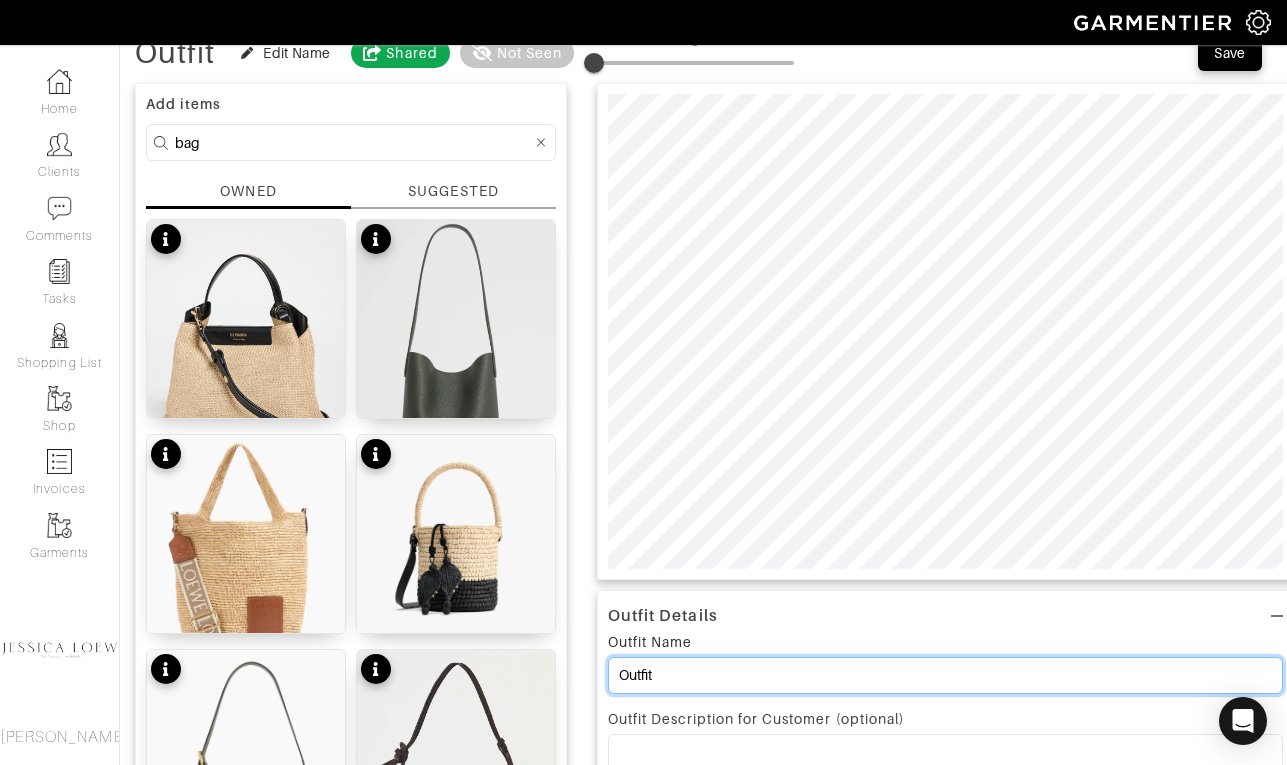 type on "Outfit" 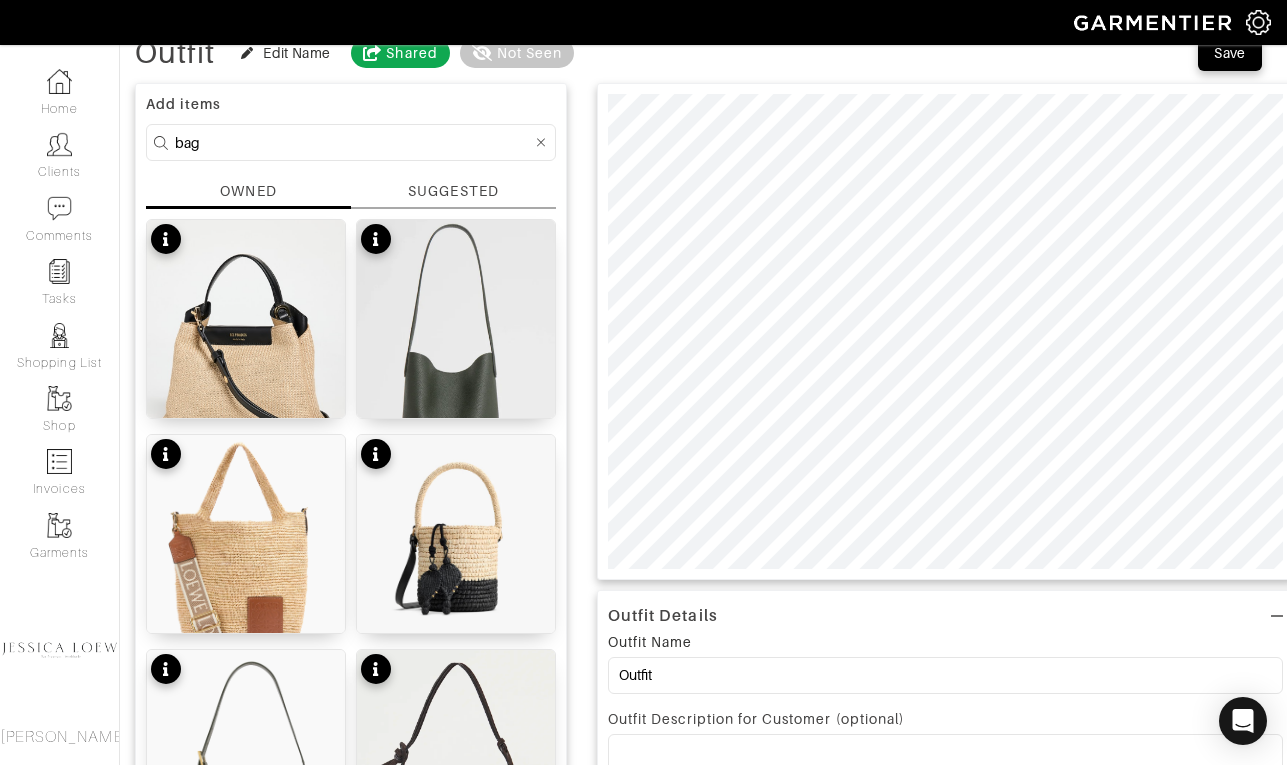 scroll, scrollTop: 0, scrollLeft: 0, axis: both 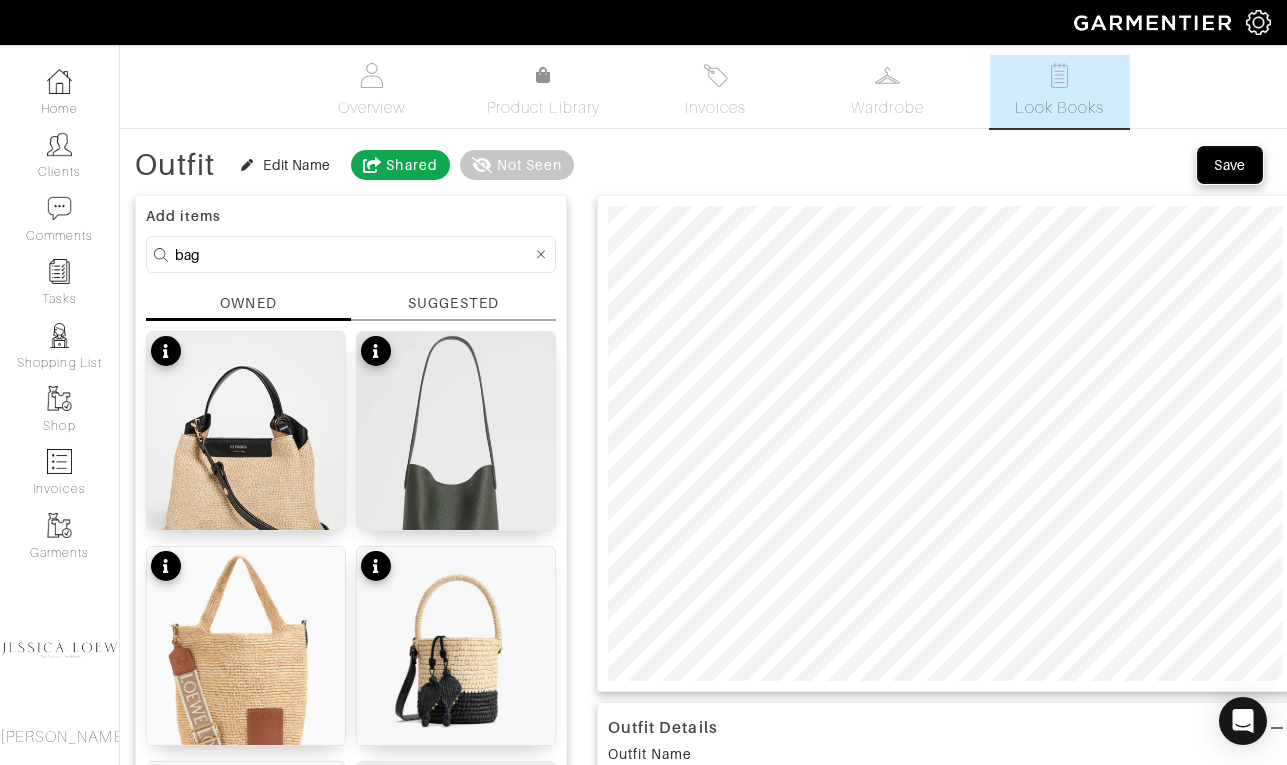 click on "Save" at bounding box center (1230, 165) 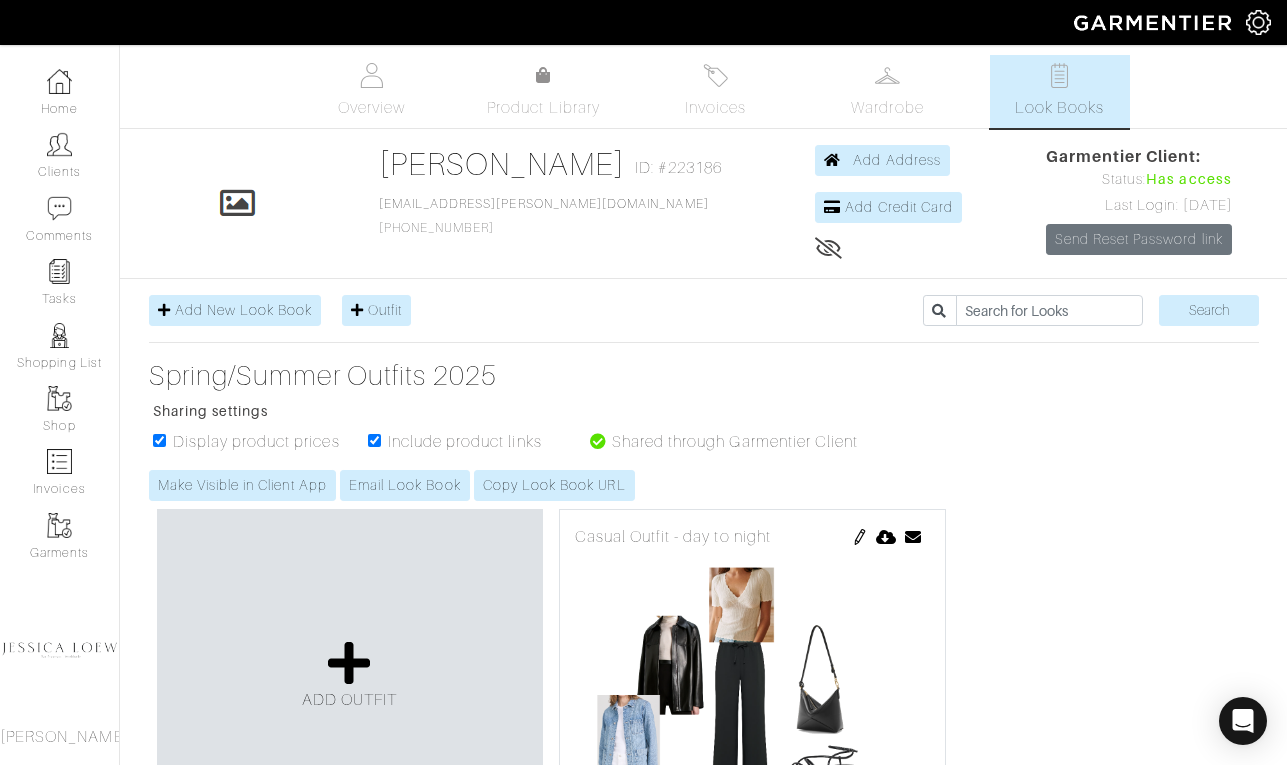 scroll, scrollTop: 0, scrollLeft: 0, axis: both 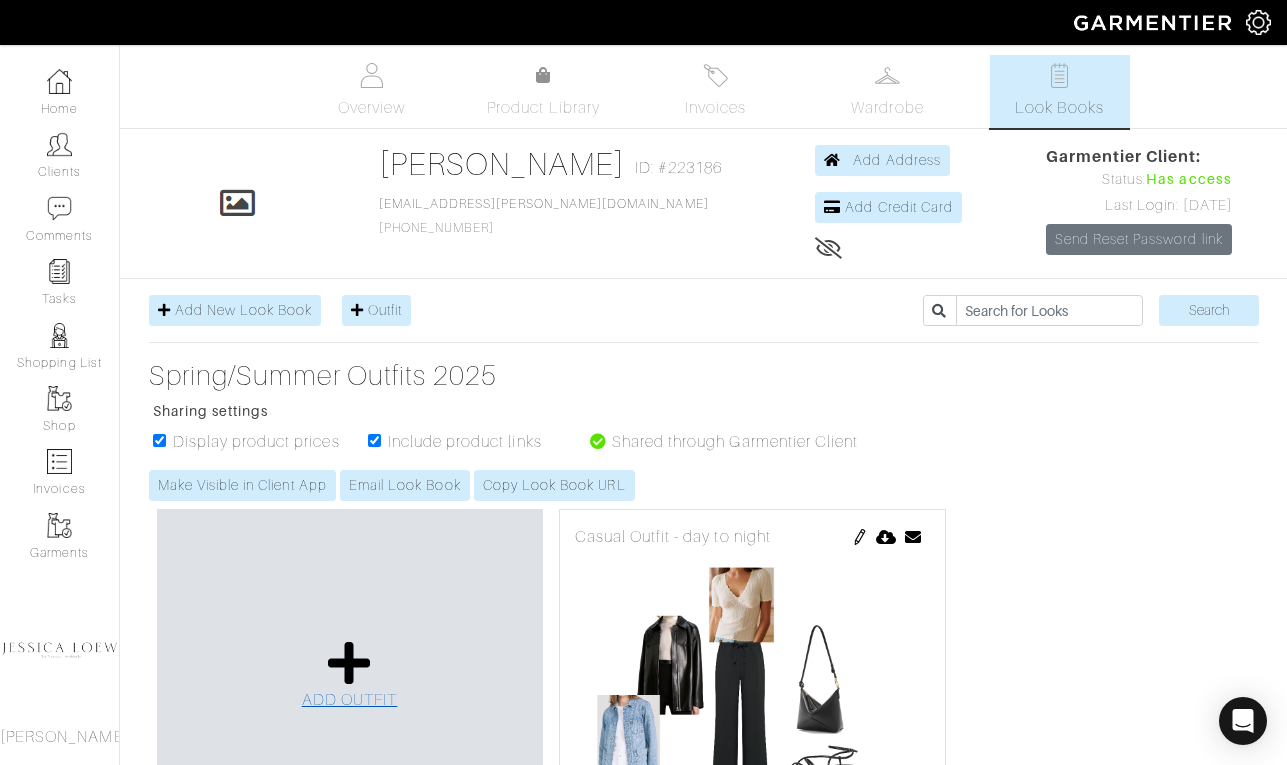 click at bounding box center [349, 663] 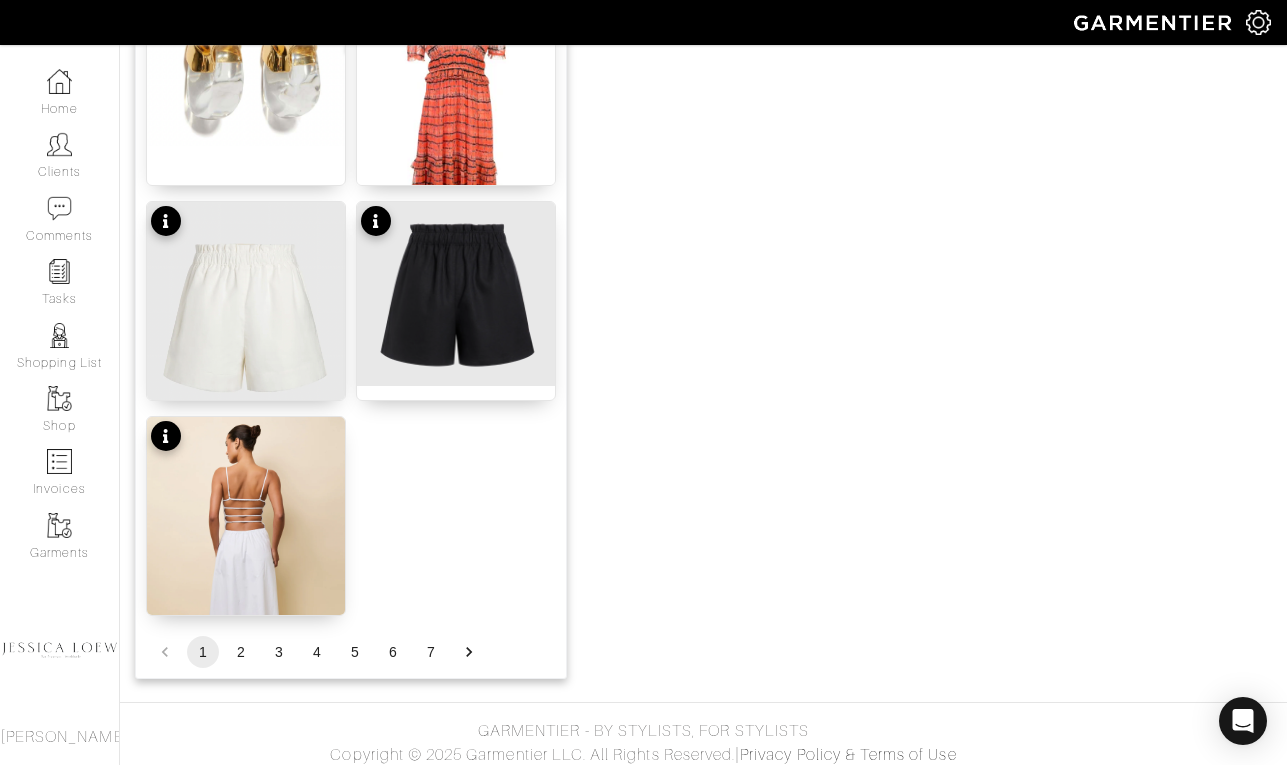 scroll, scrollTop: 2496, scrollLeft: 0, axis: vertical 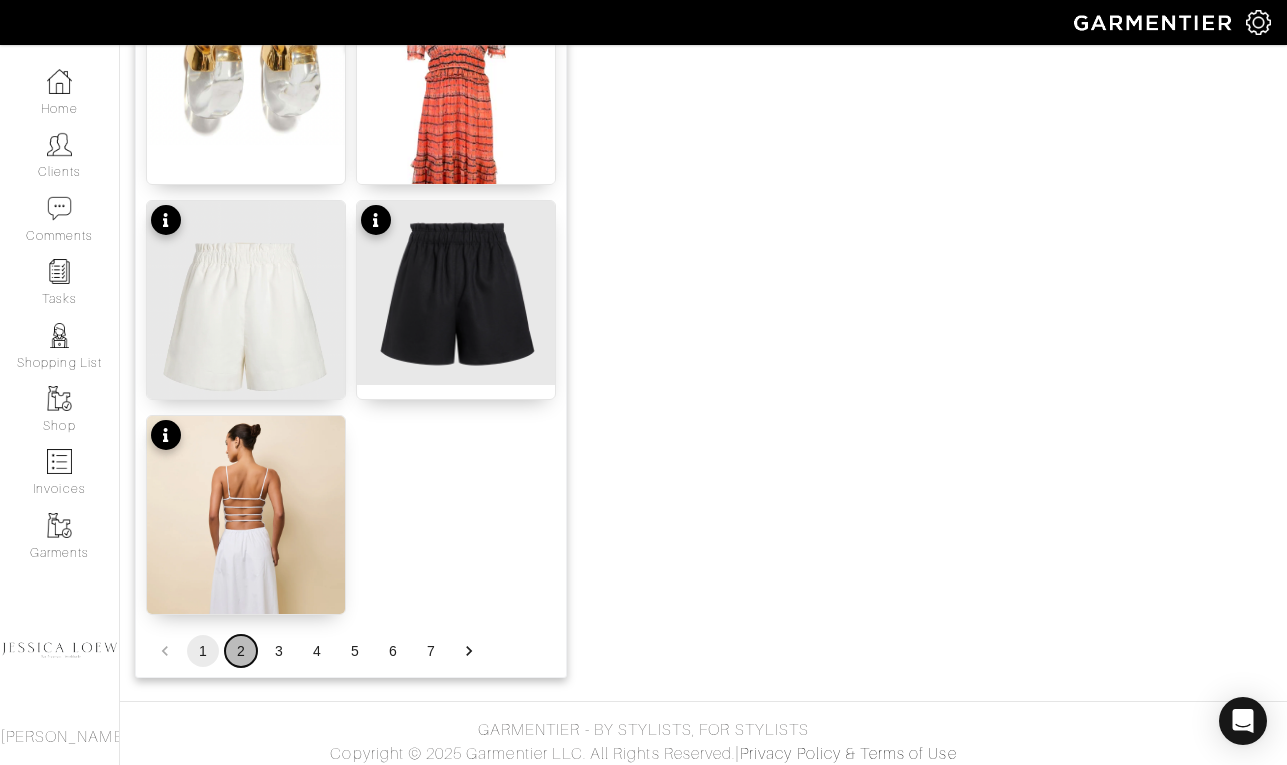 click on "2" at bounding box center [241, 651] 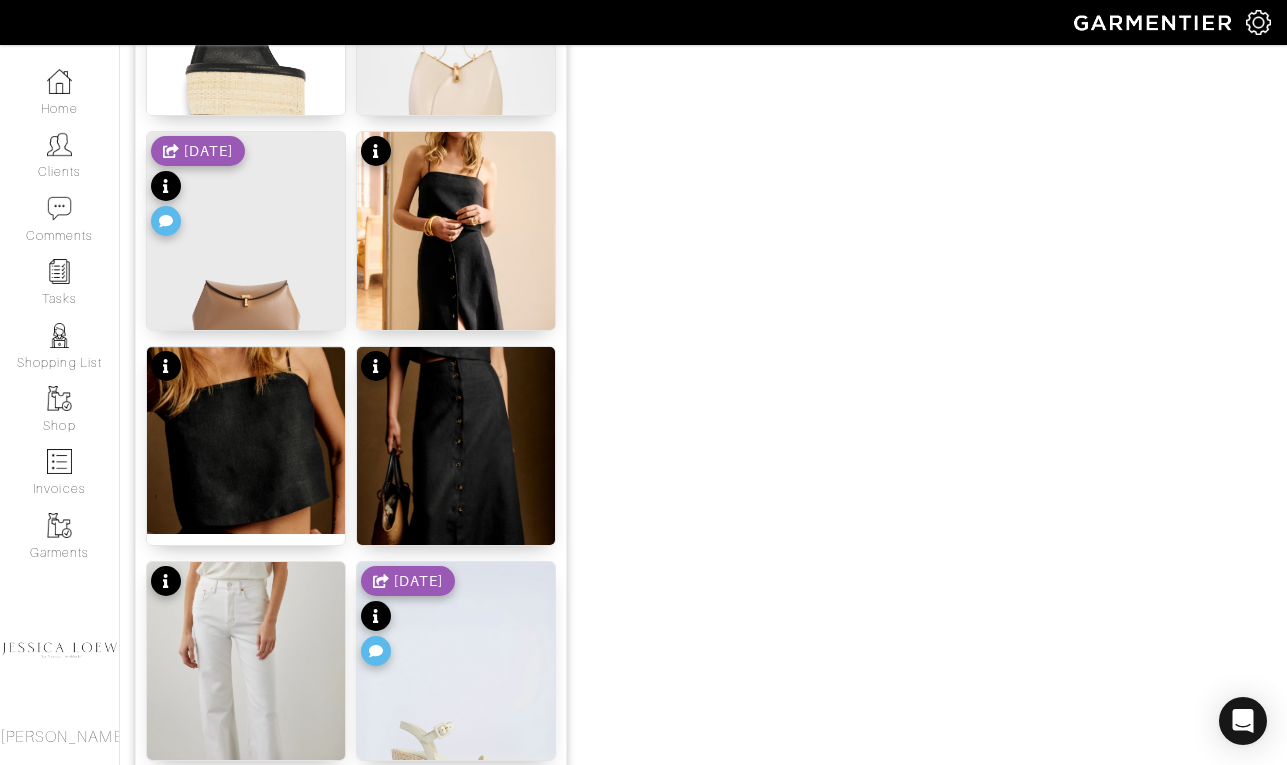 scroll, scrollTop: 1686, scrollLeft: 0, axis: vertical 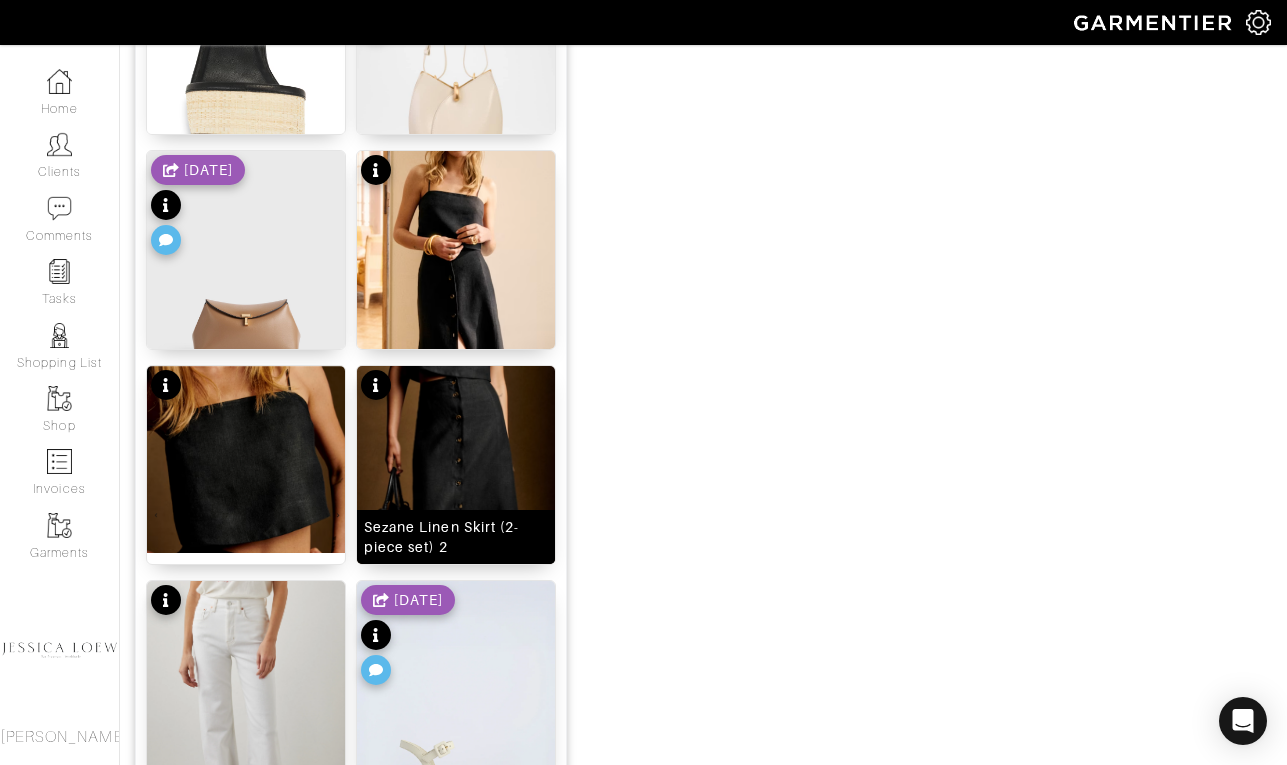 click at bounding box center (456, 506) 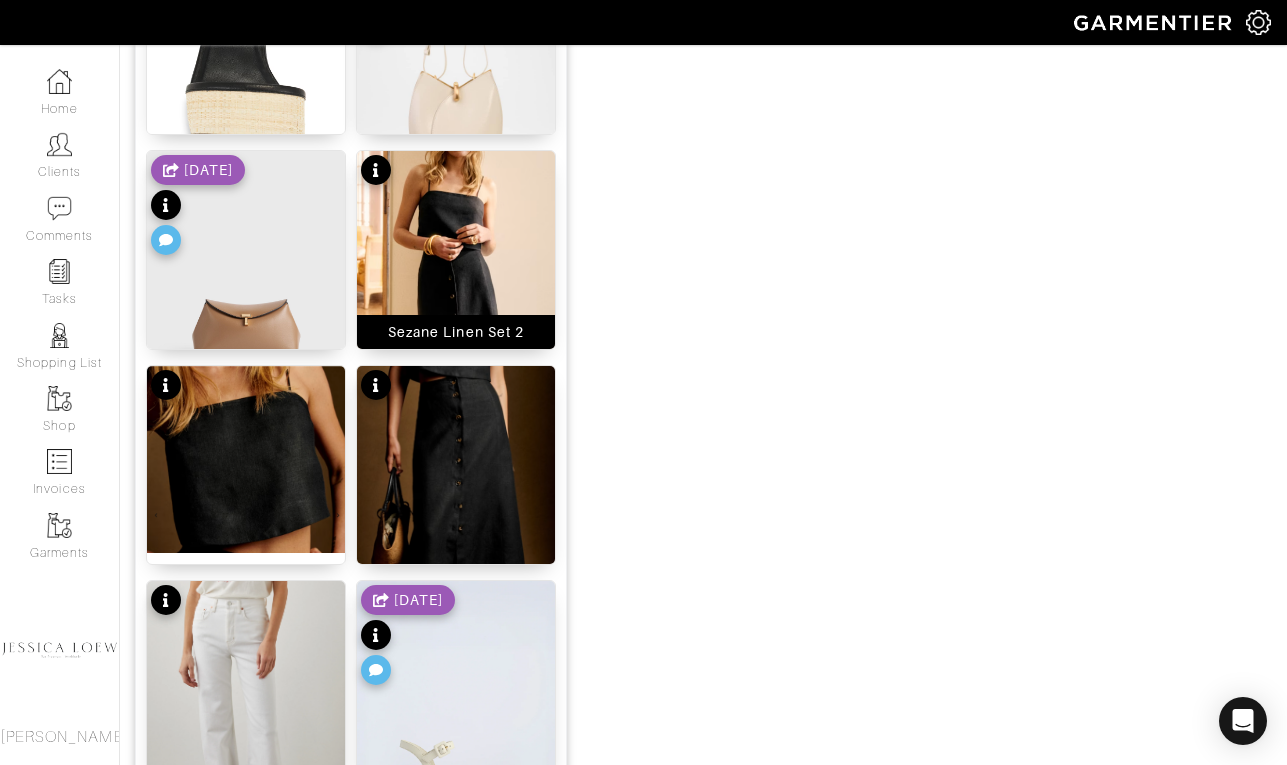 click at bounding box center [456, 315] 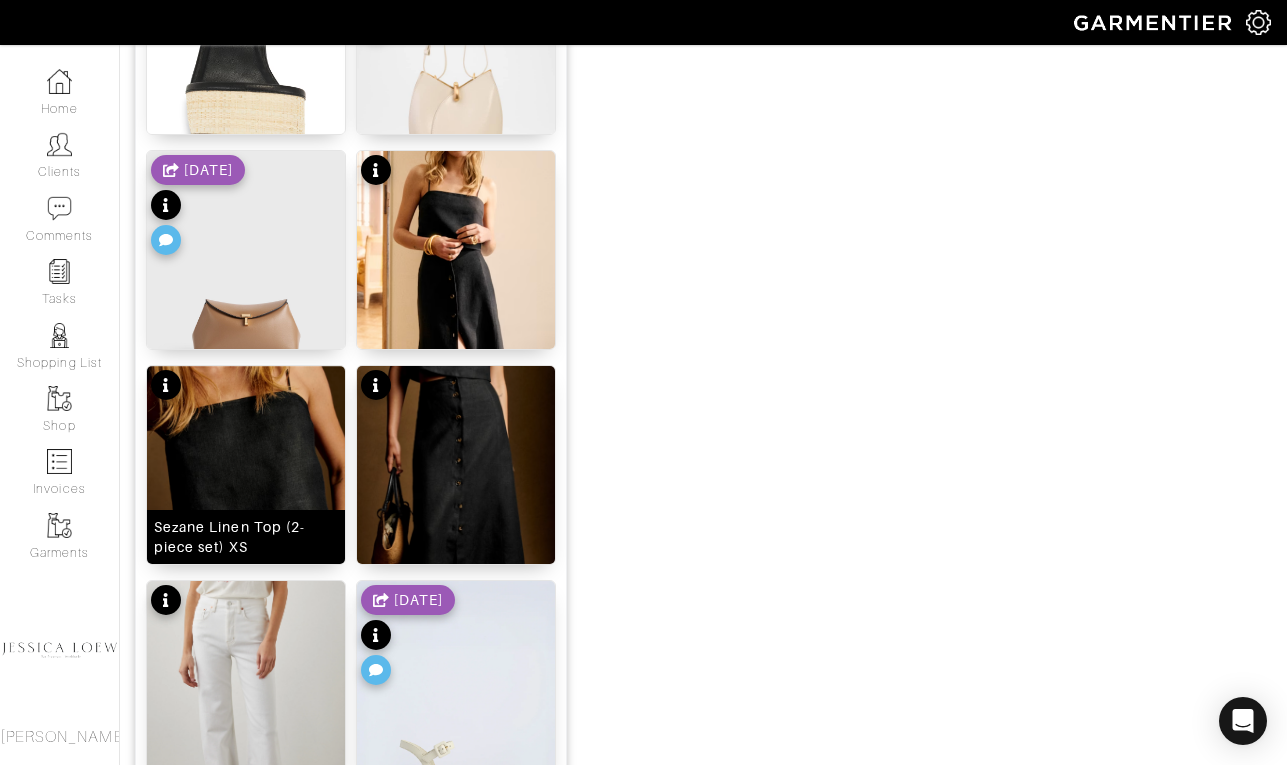 click at bounding box center (246, 459) 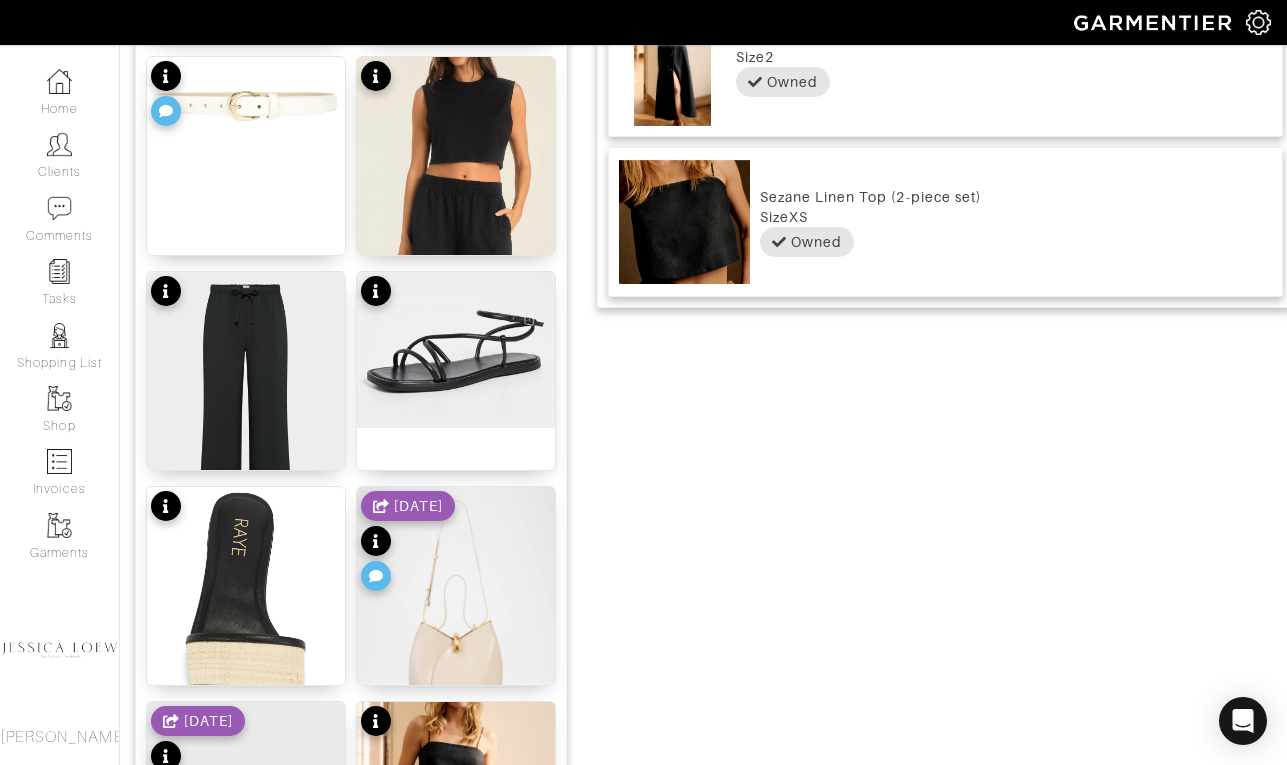 scroll, scrollTop: 0, scrollLeft: 0, axis: both 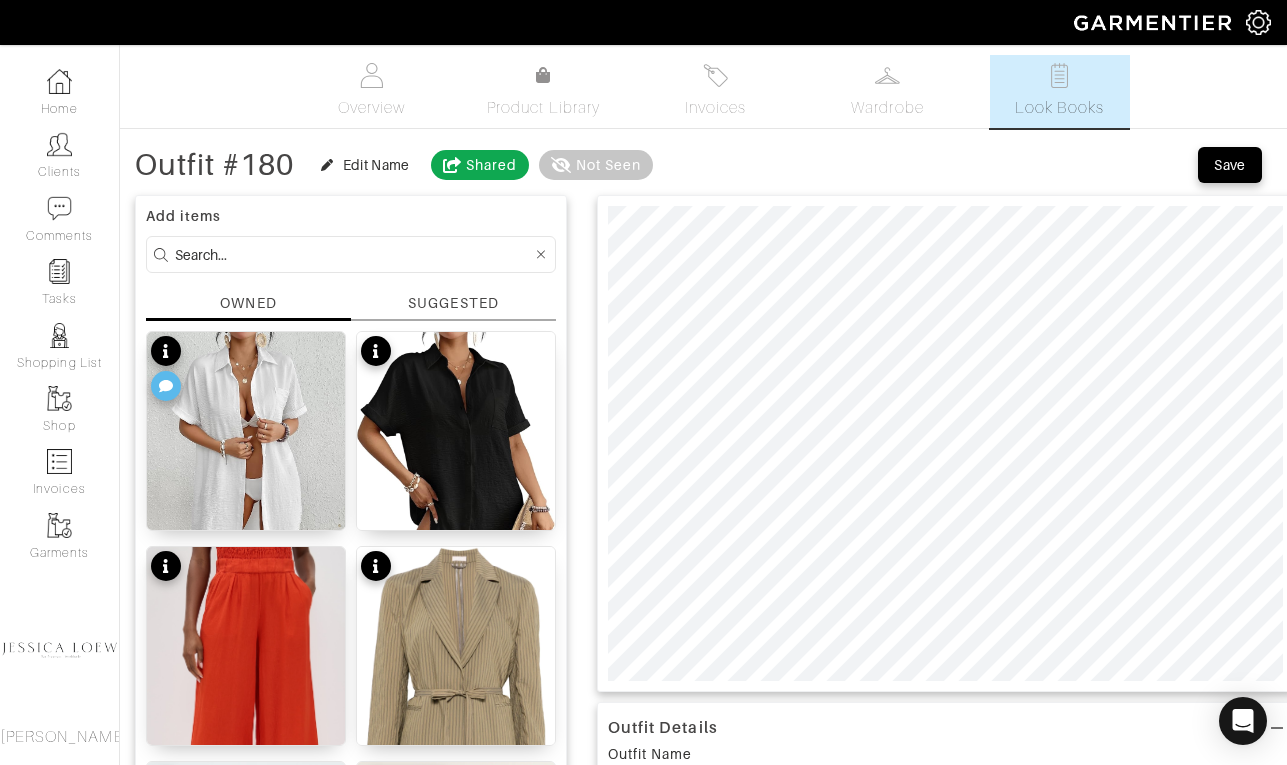 click at bounding box center (353, 254) 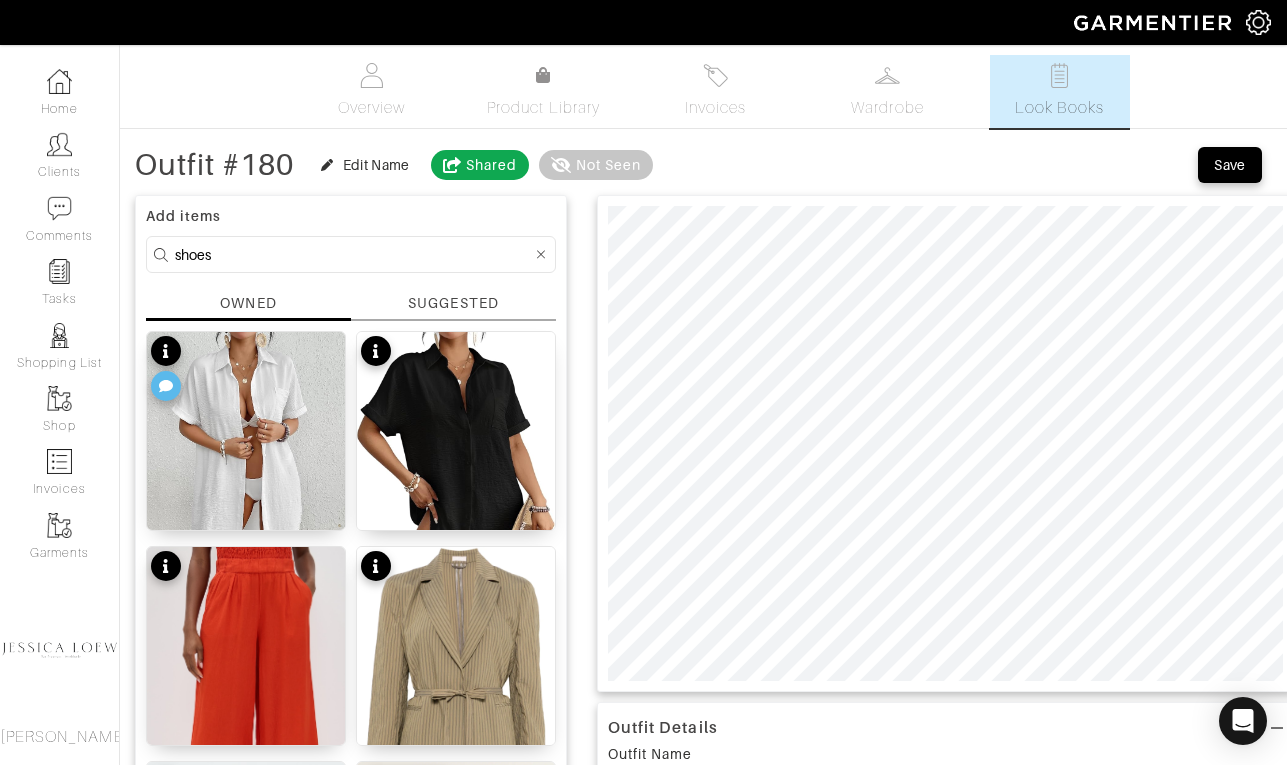 type on "shoes" 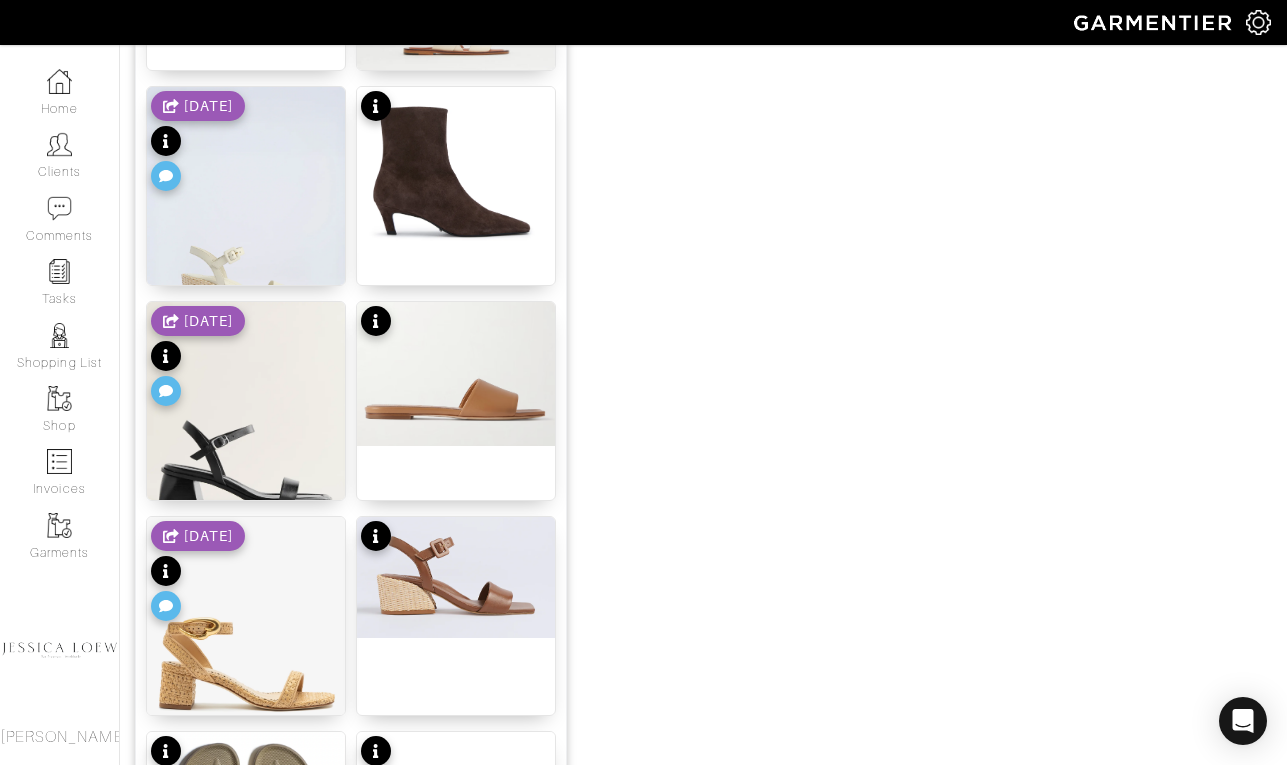 scroll, scrollTop: 1742, scrollLeft: 0, axis: vertical 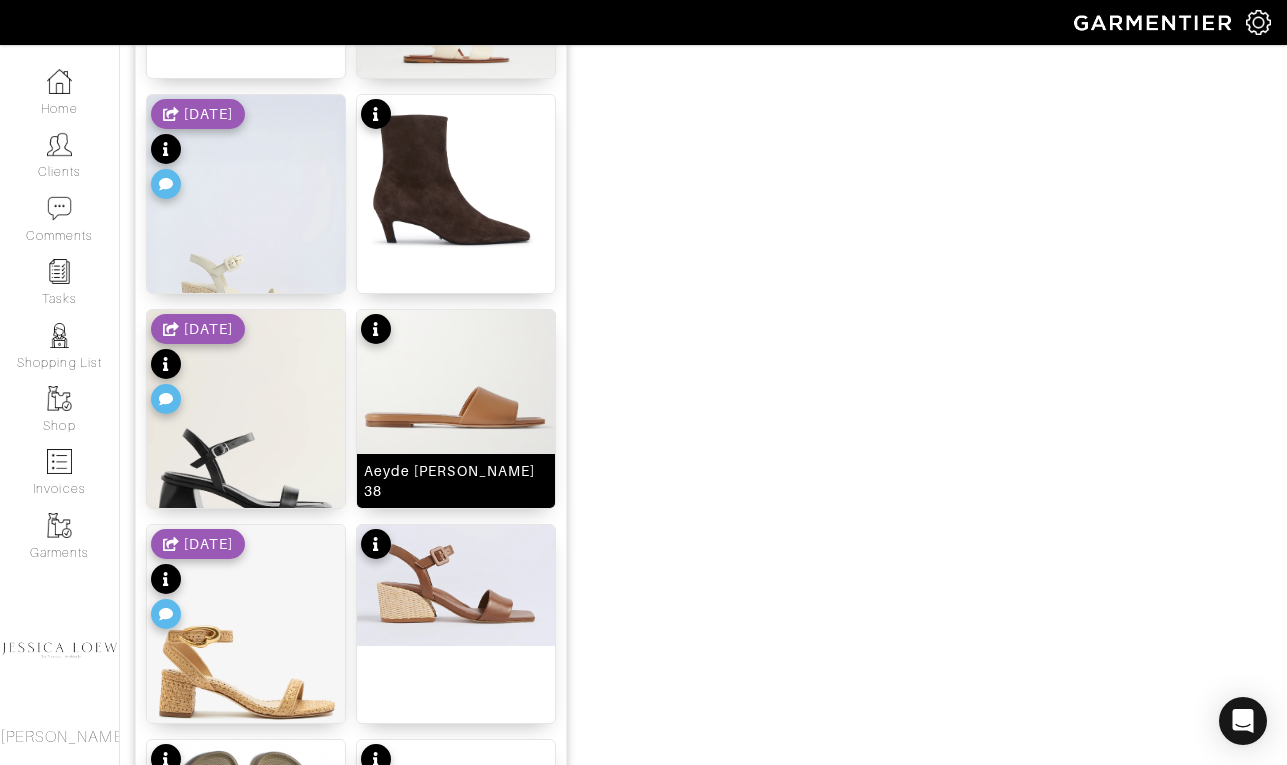click at bounding box center [456, 382] 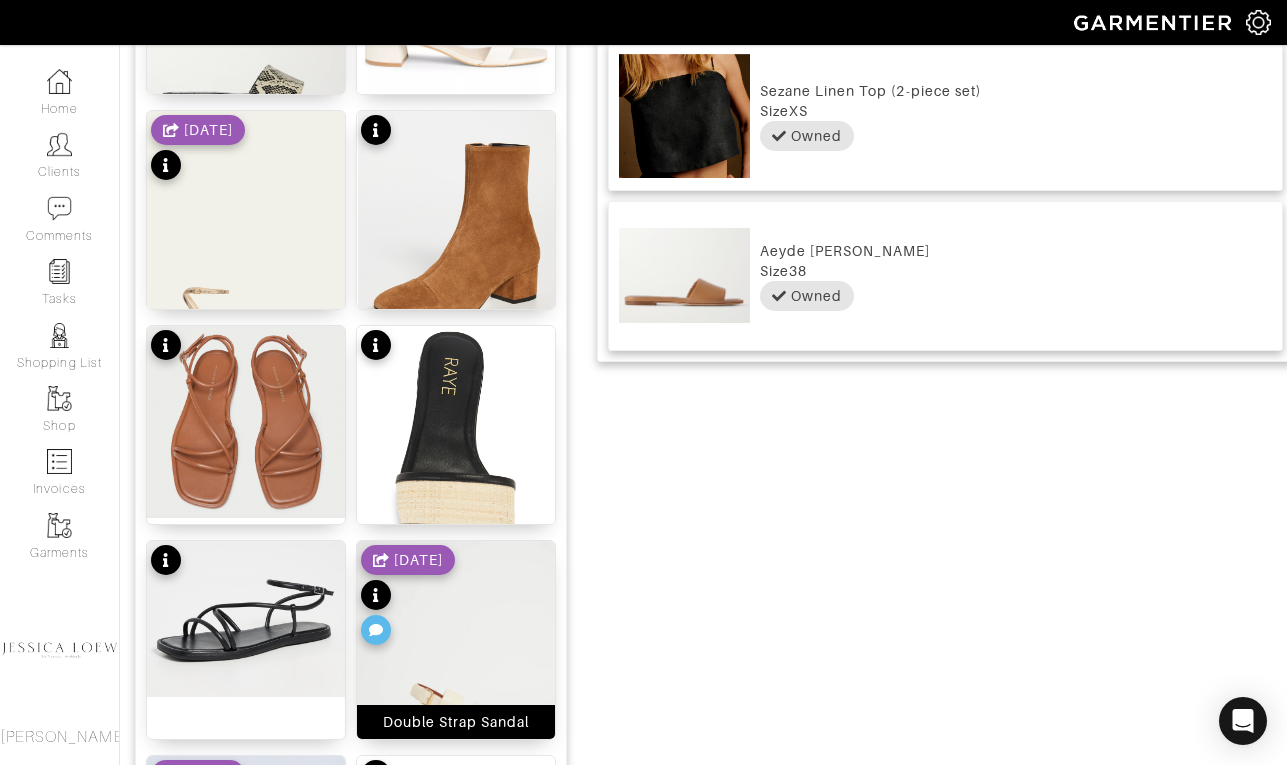 scroll, scrollTop: 0, scrollLeft: 0, axis: both 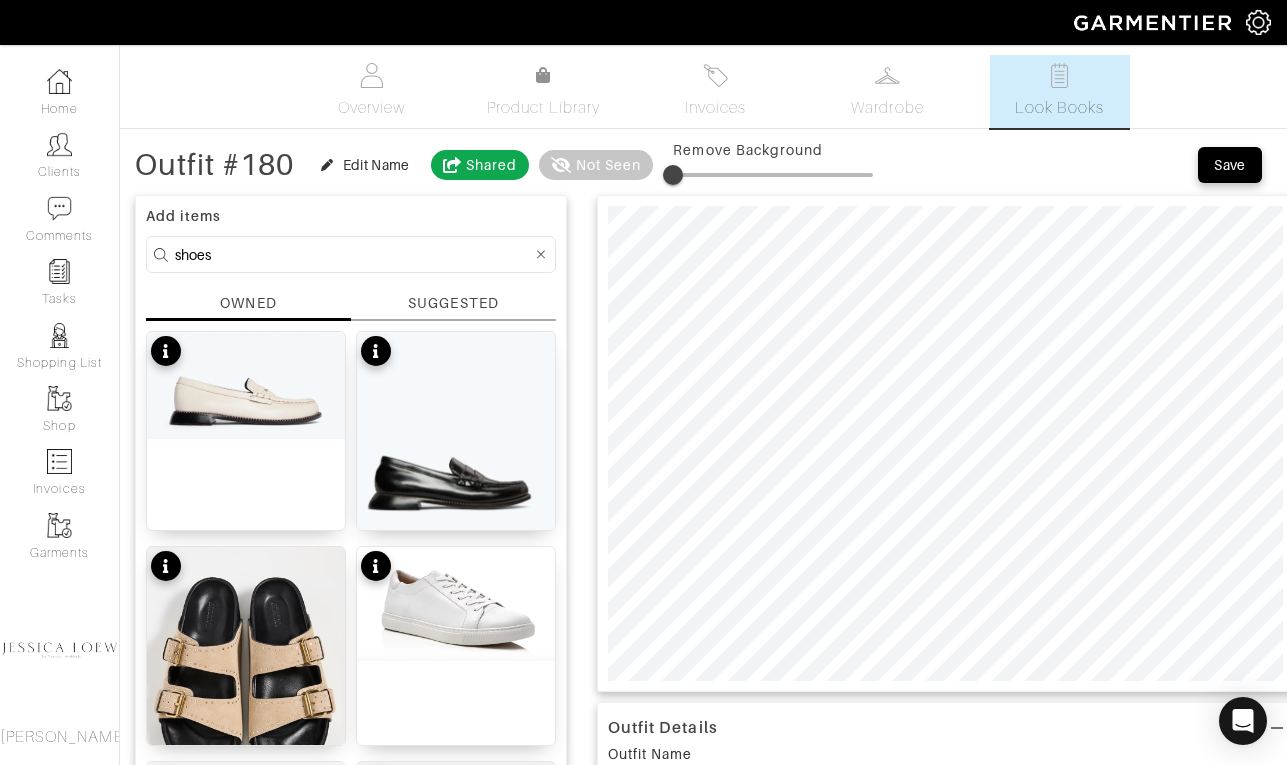 click on "[PERSON_NAME]
[PERSON_NAME]
Home
Clients
Invoices
Comments
Reminders
Stylists
Shop
More
Company Settings
Manage Subscription
My Profile
Stylists
Sign Out
Company Settings
Manage Subscription
My Profile
Stylists
Sign Out
Home
Clients
Comments
Tasks
Shopping List
Shop
Invoices" at bounding box center [643, 1527] 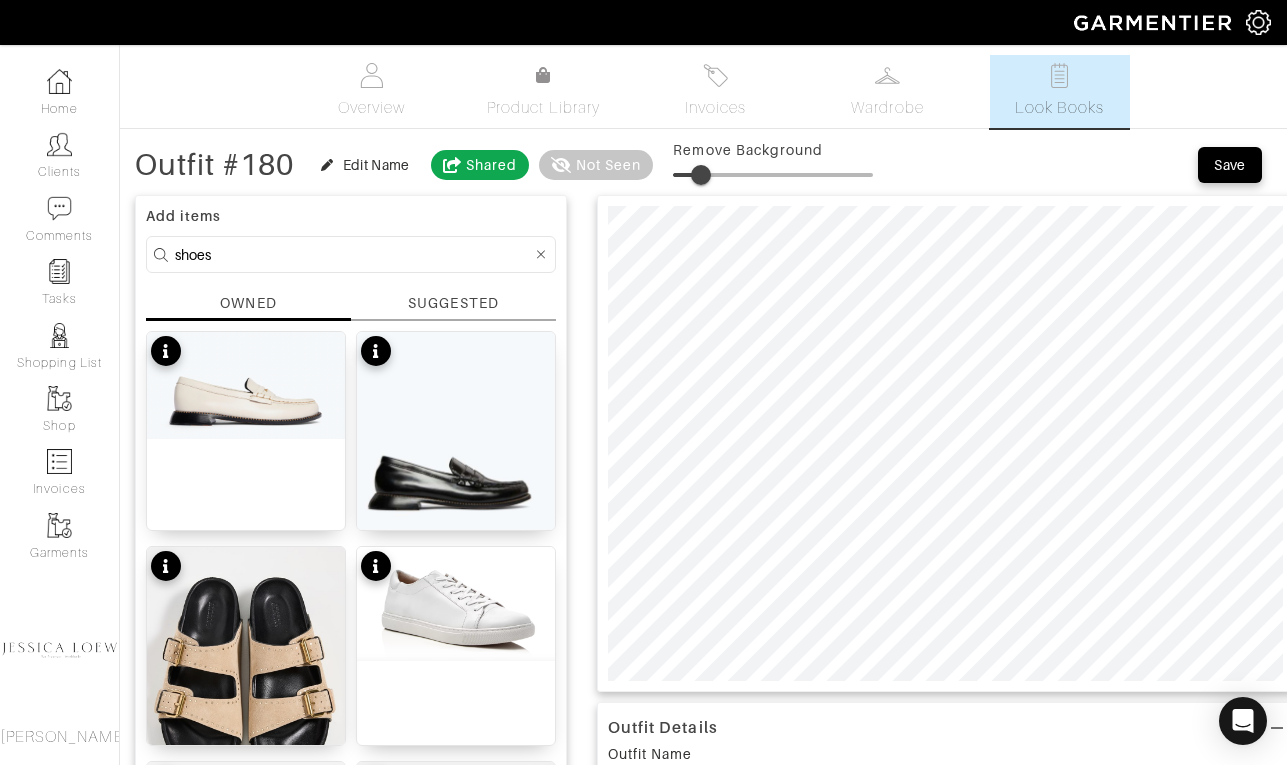 type on "15" 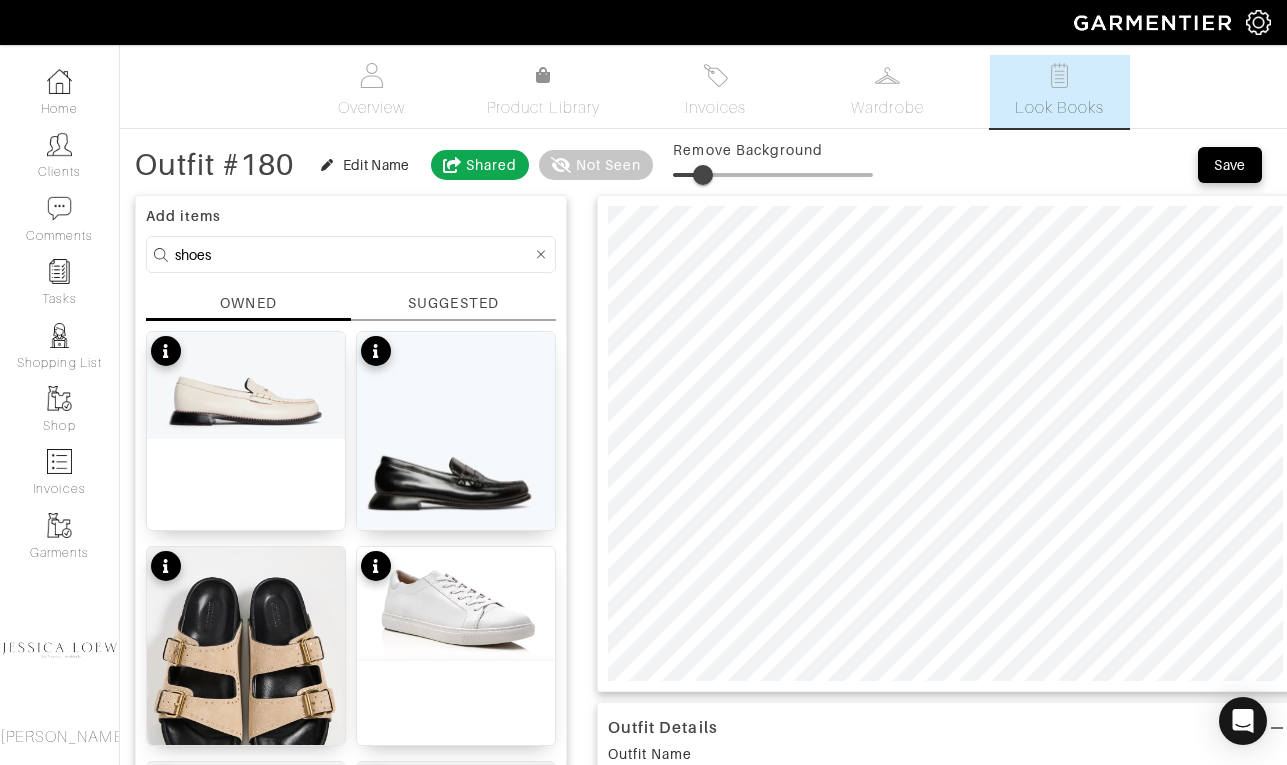 drag, startPoint x: 697, startPoint y: 176, endPoint x: 707, endPoint y: 180, distance: 10.770329 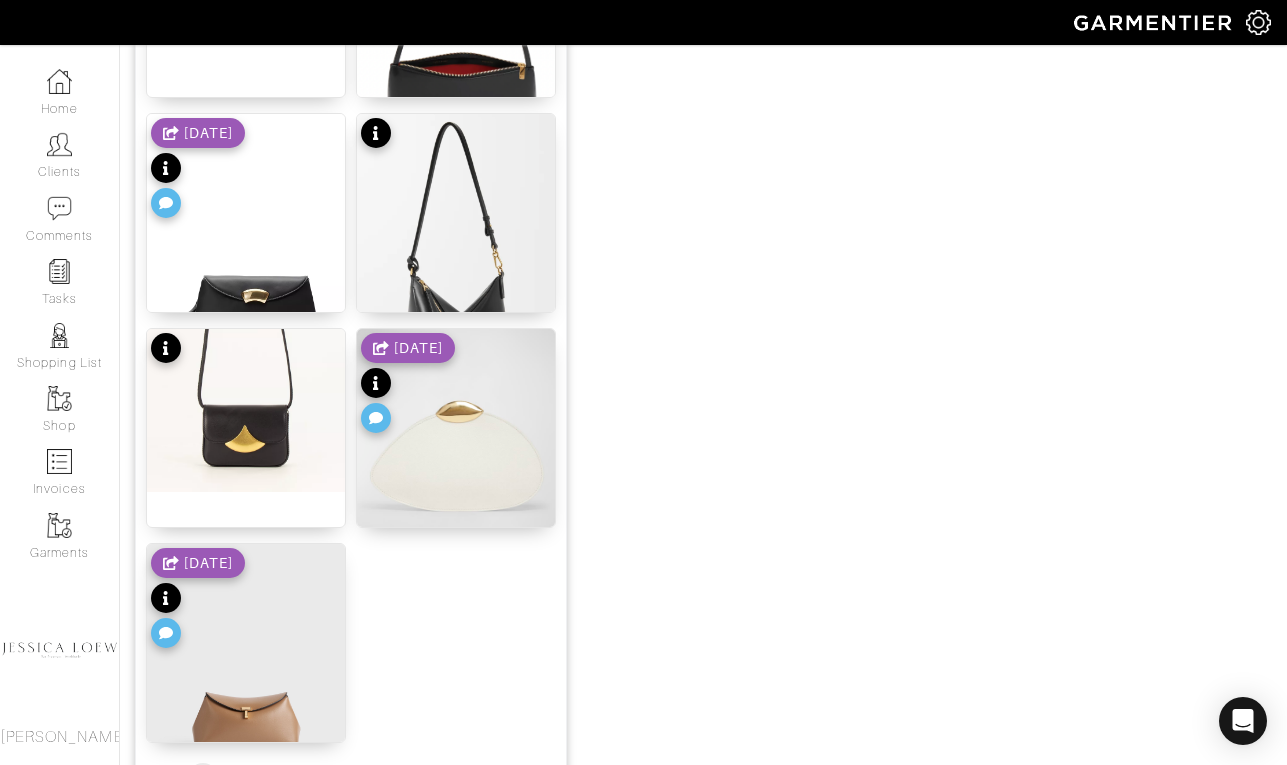 scroll, scrollTop: 1510, scrollLeft: 0, axis: vertical 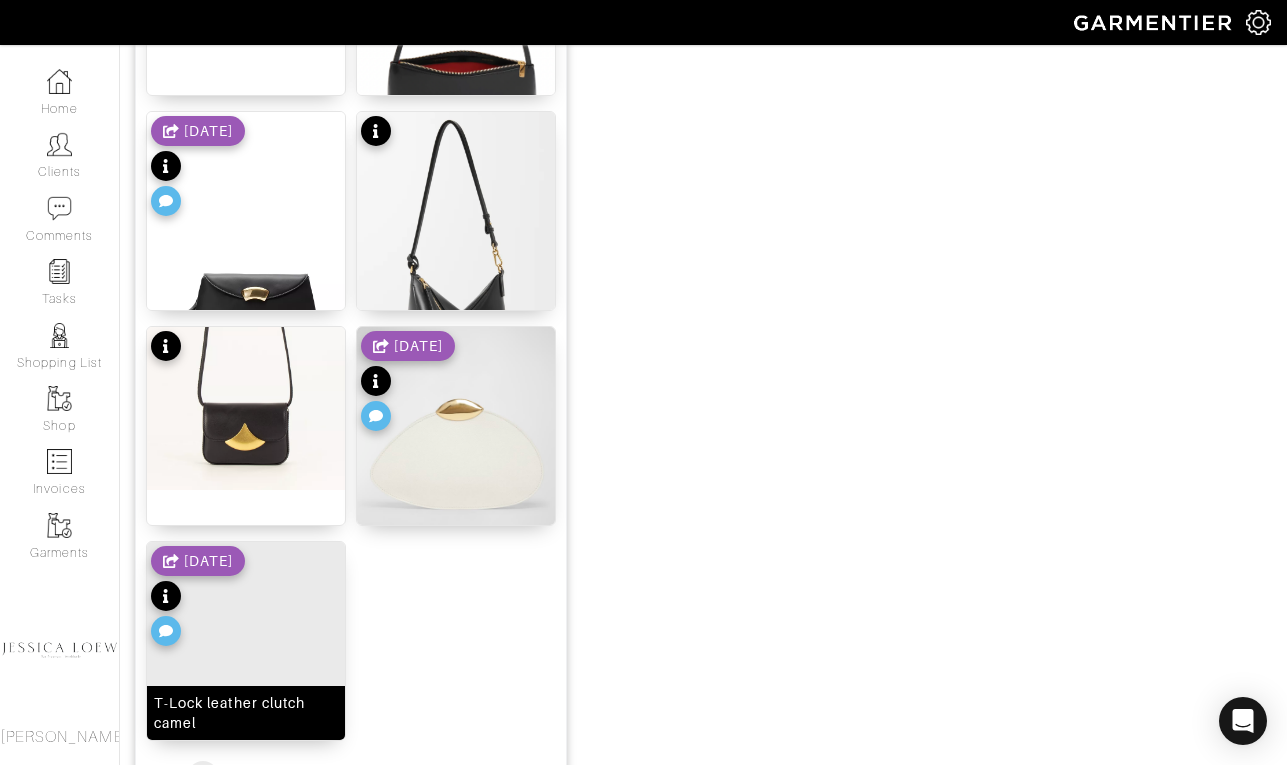 click at bounding box center (246, 680) 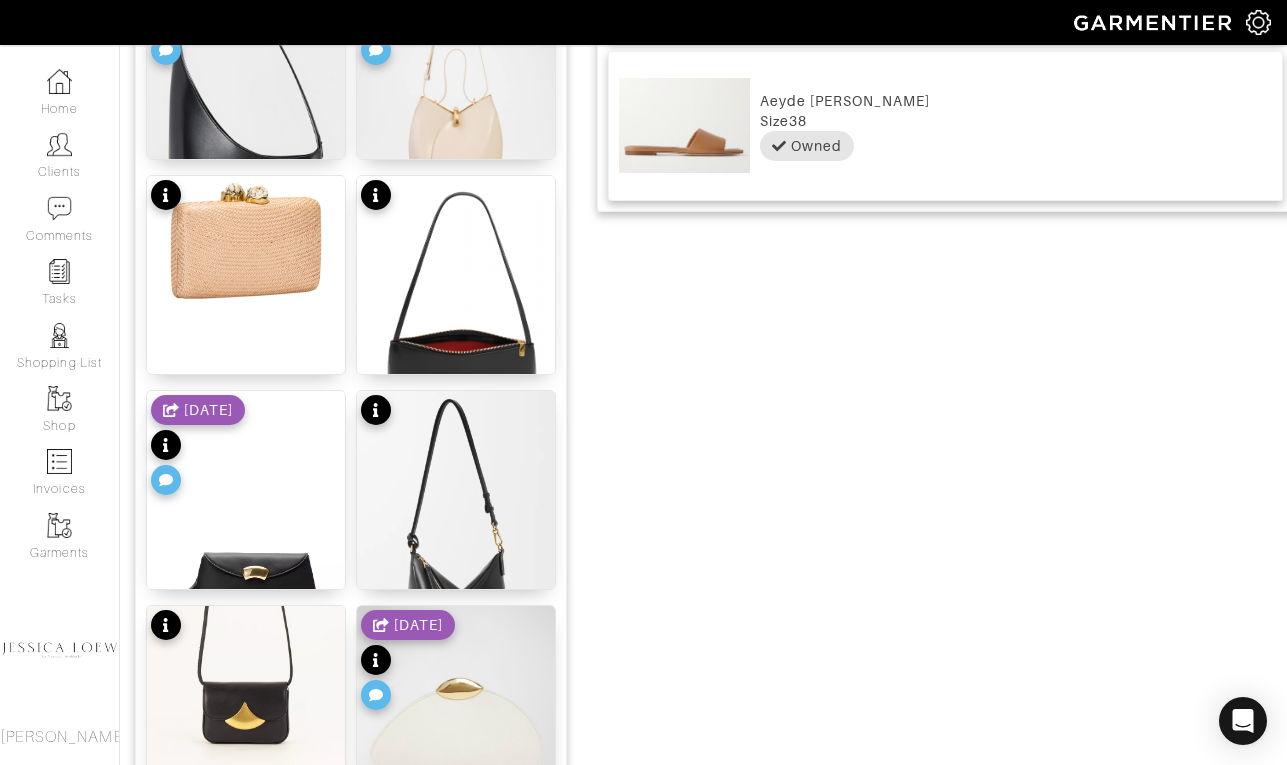 scroll, scrollTop: 1301, scrollLeft: 0, axis: vertical 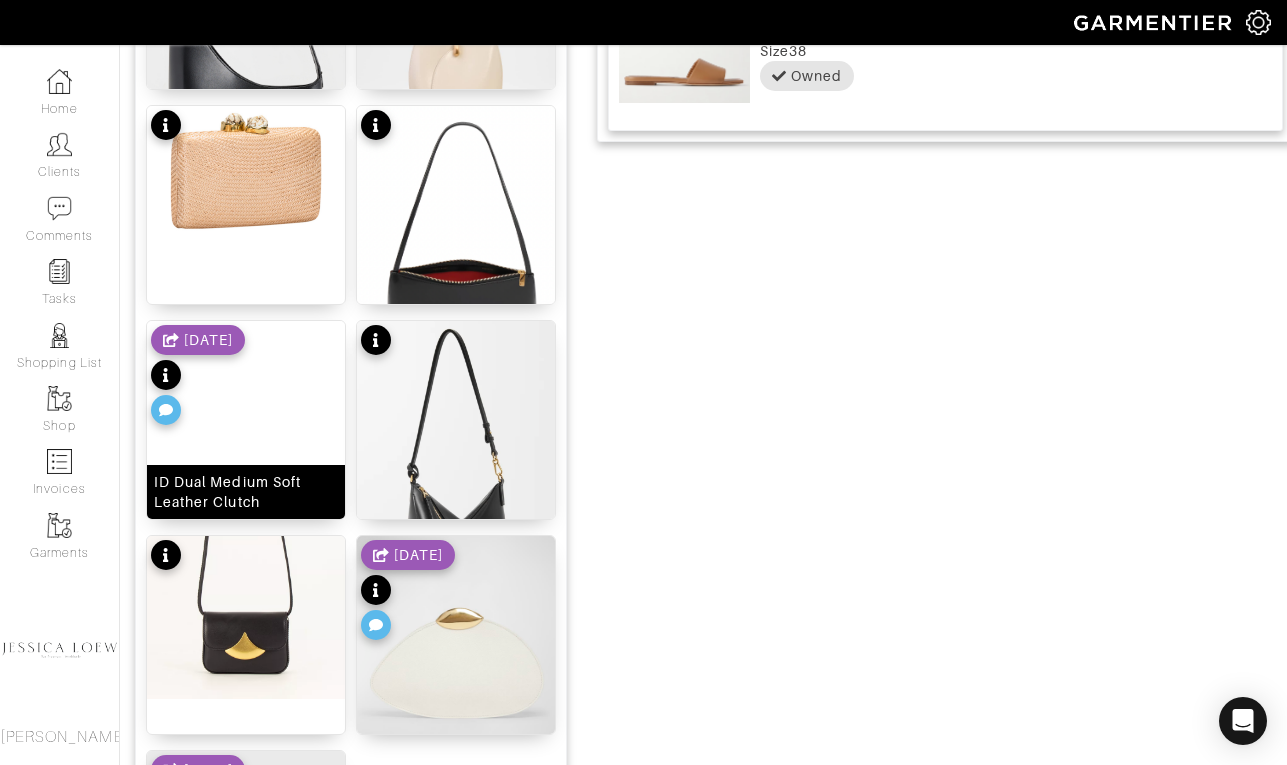 click at bounding box center [246, 445] 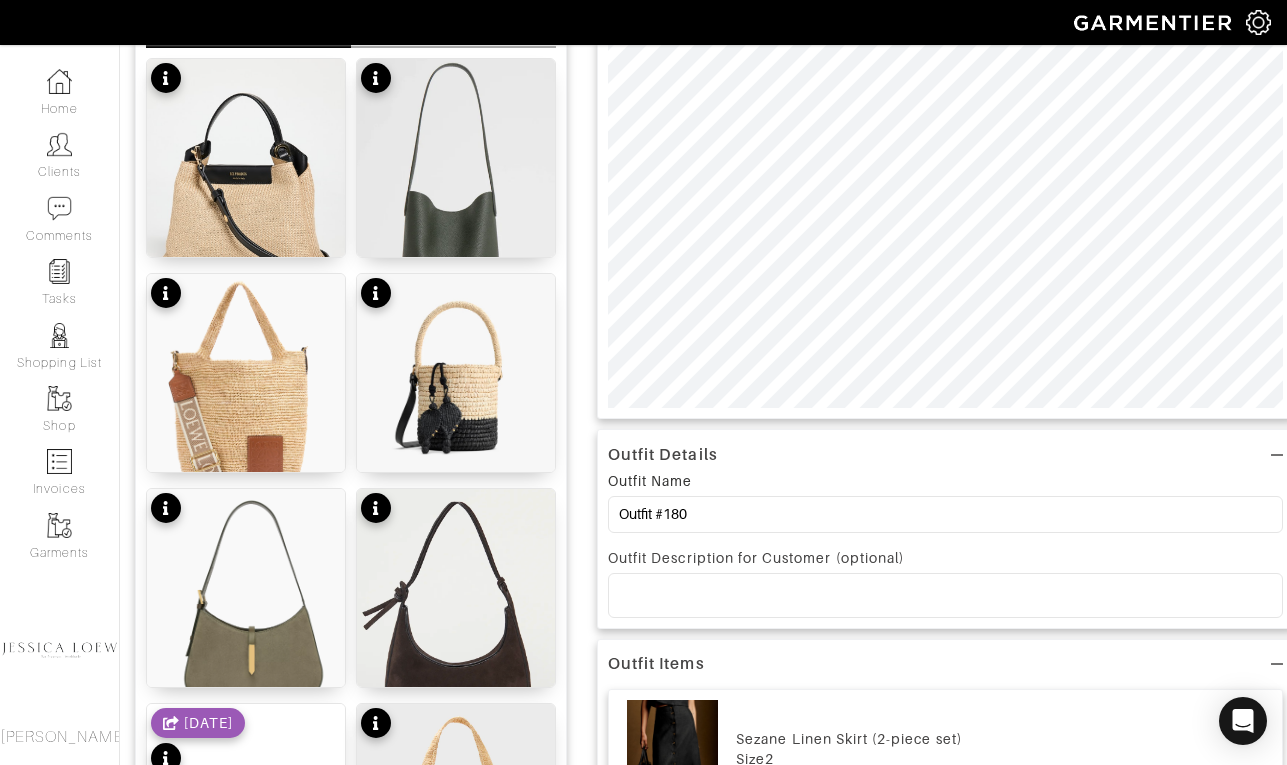 scroll, scrollTop: 129, scrollLeft: 0, axis: vertical 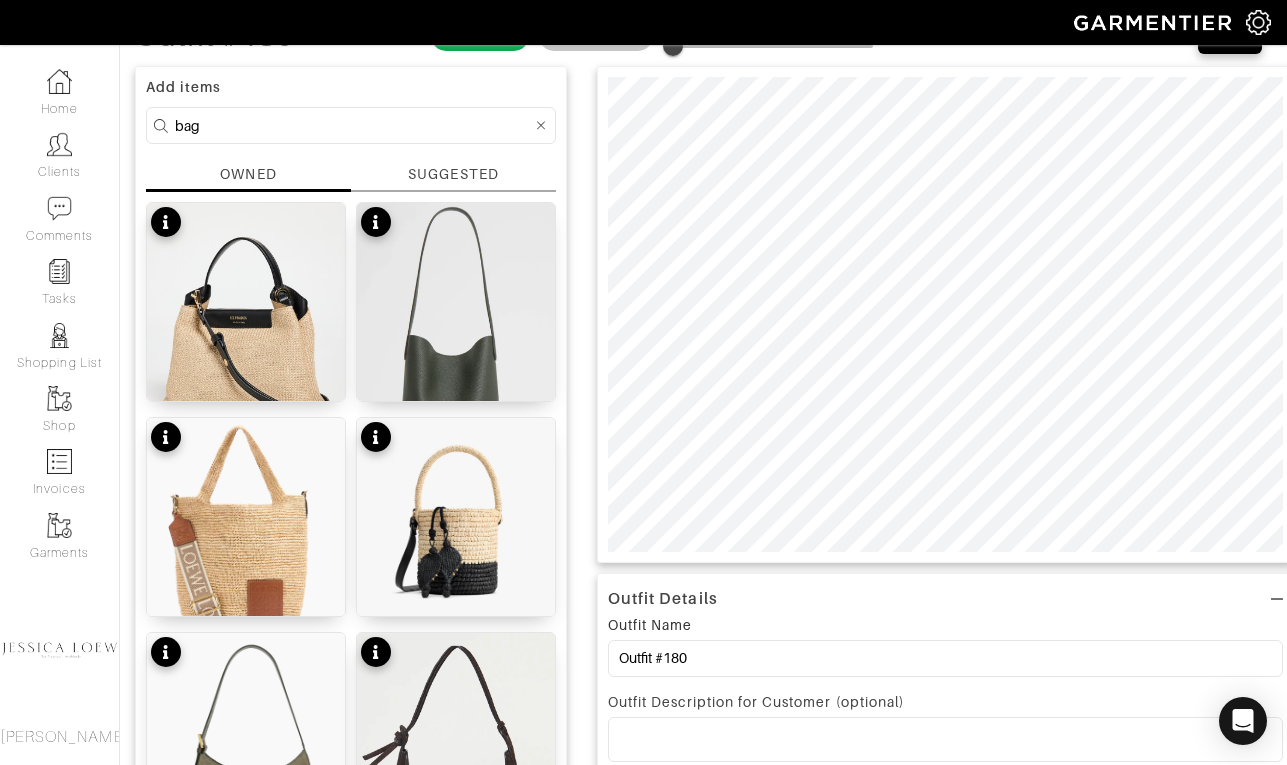 click on "bag" at bounding box center [353, 125] 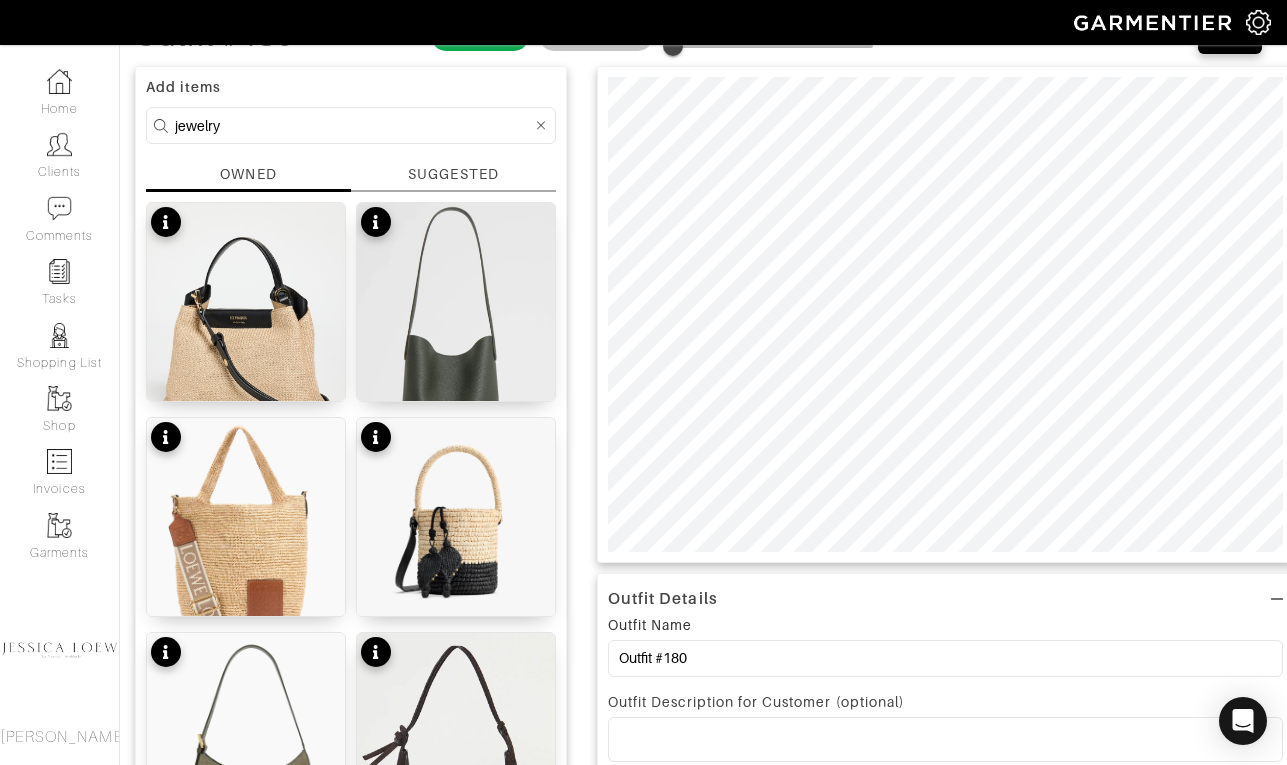 type on "jewelry" 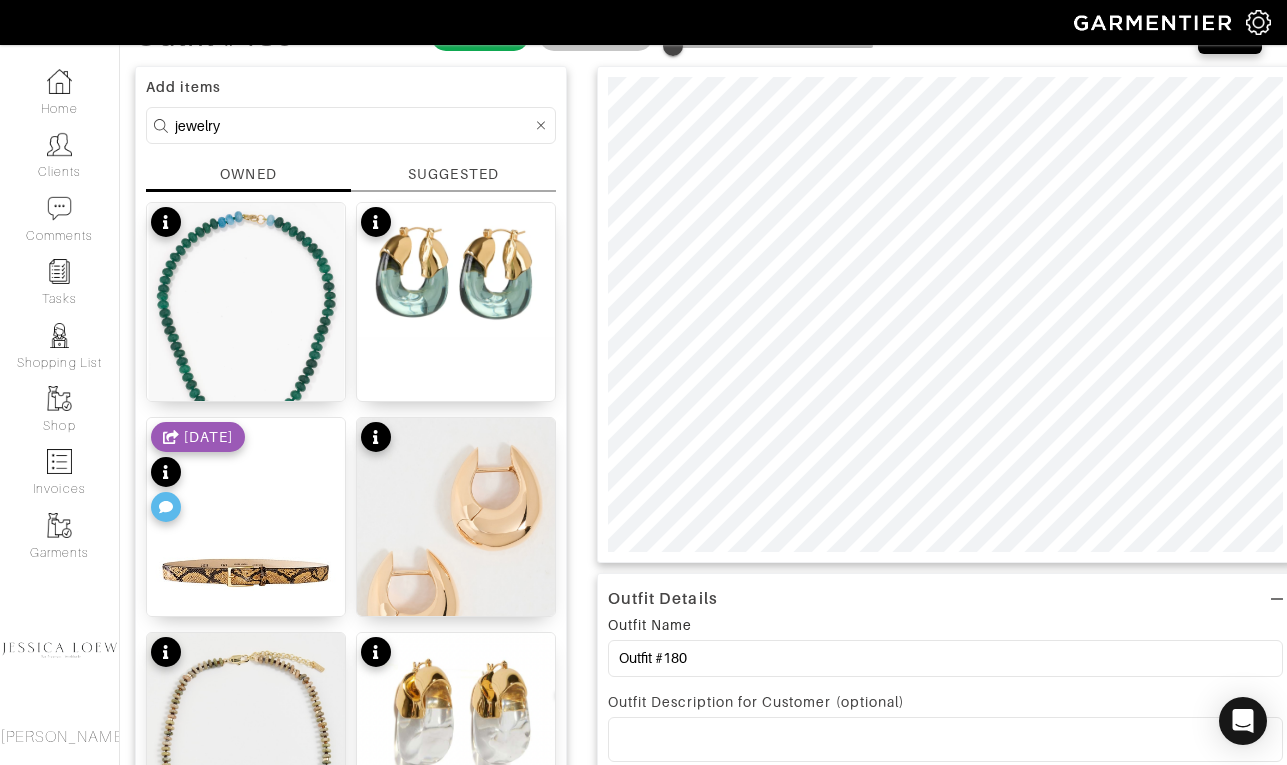 click at bounding box center [456, 712] 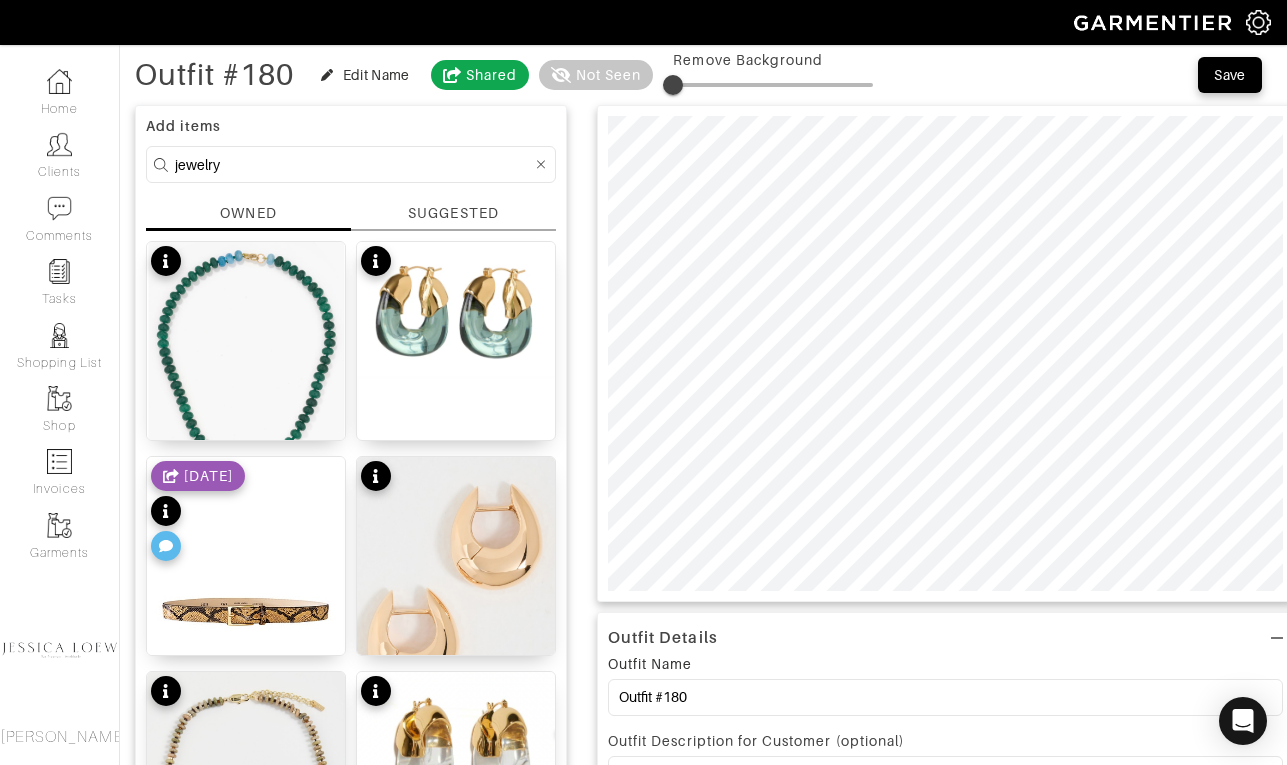 scroll, scrollTop: 125, scrollLeft: 0, axis: vertical 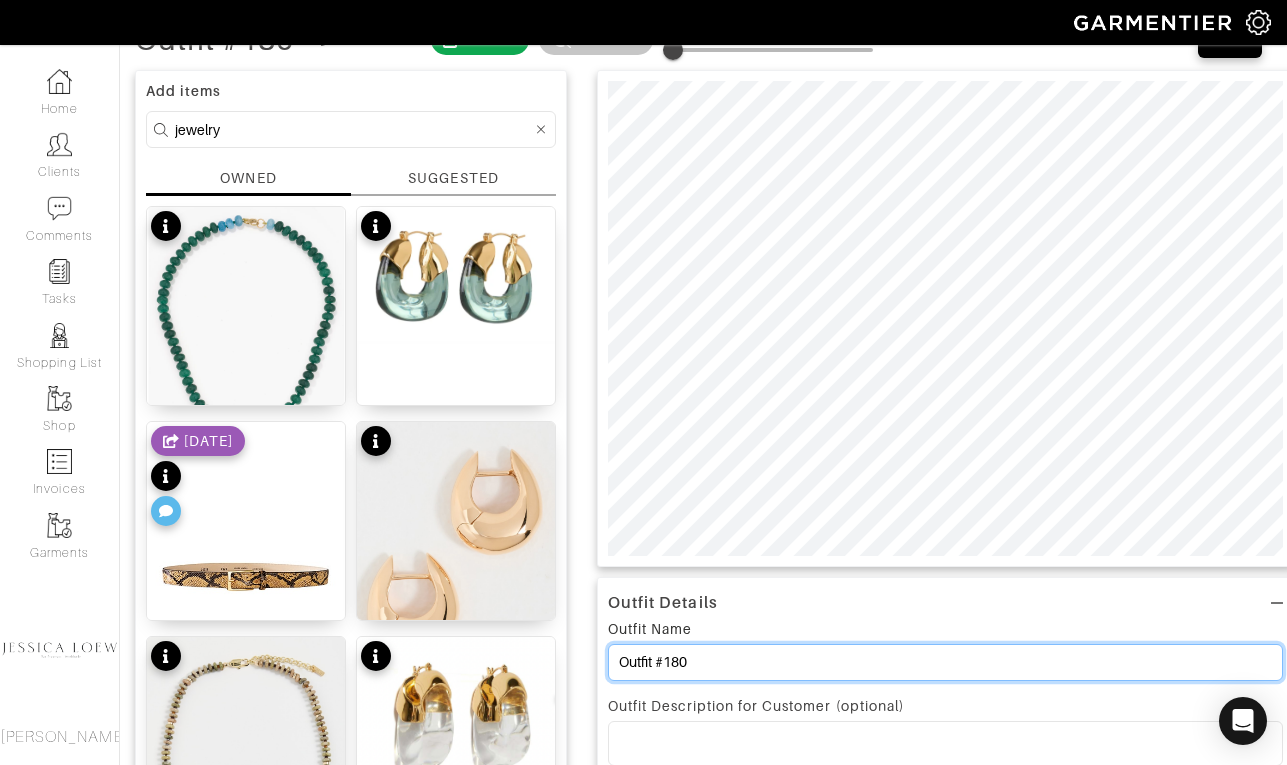 click on "Outfit #180" at bounding box center (945, 662) 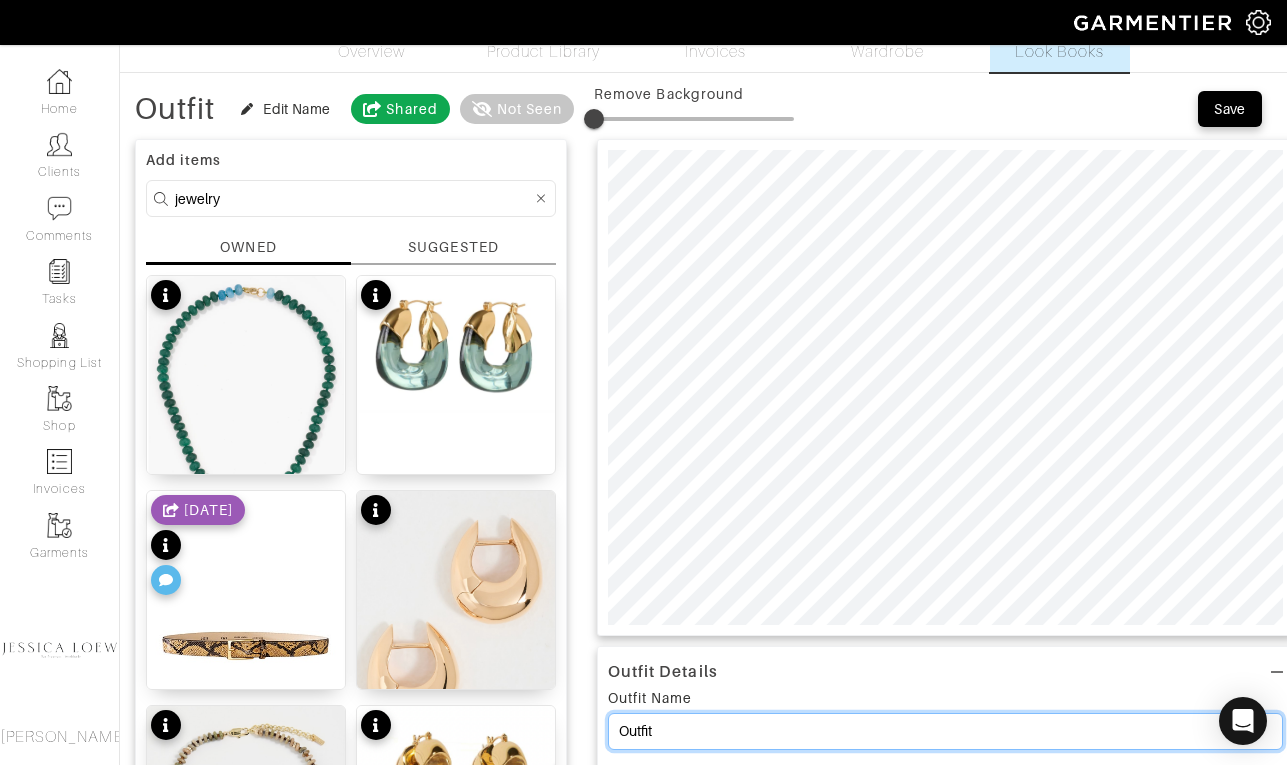 scroll, scrollTop: 0, scrollLeft: 0, axis: both 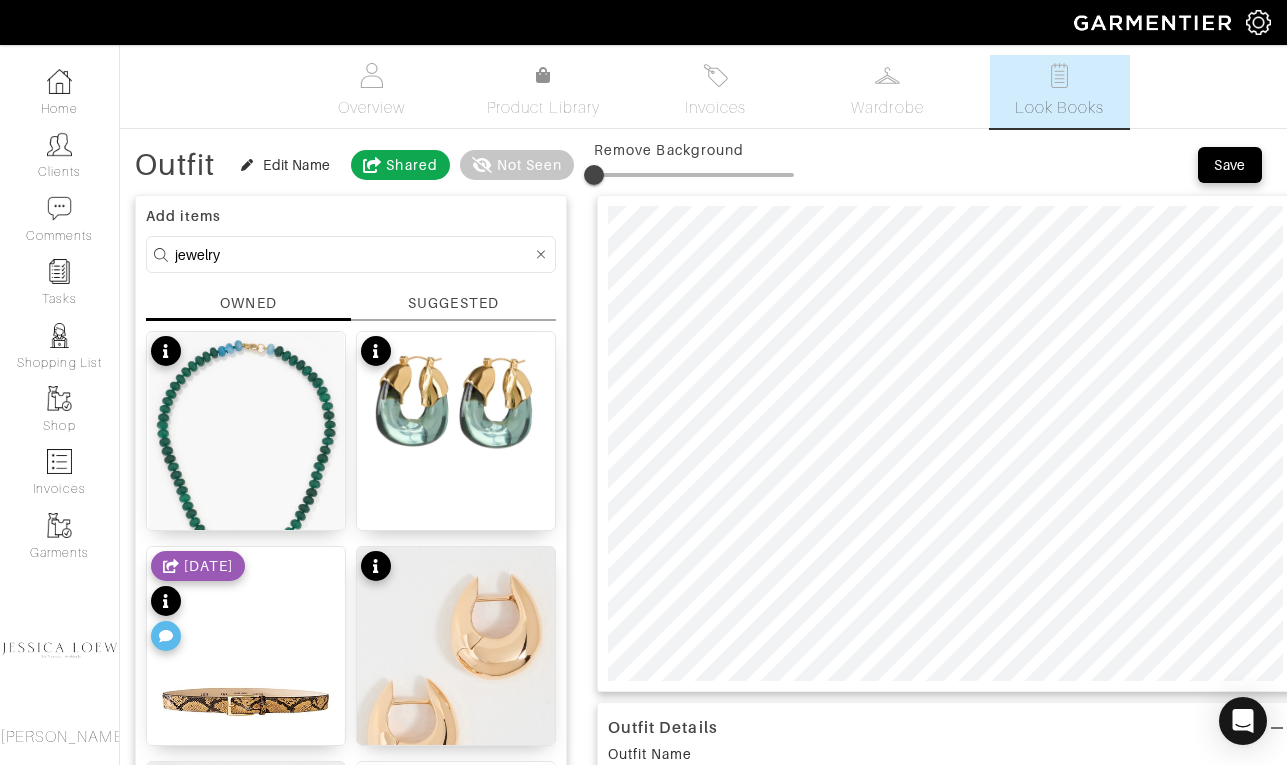 type on "Outfit" 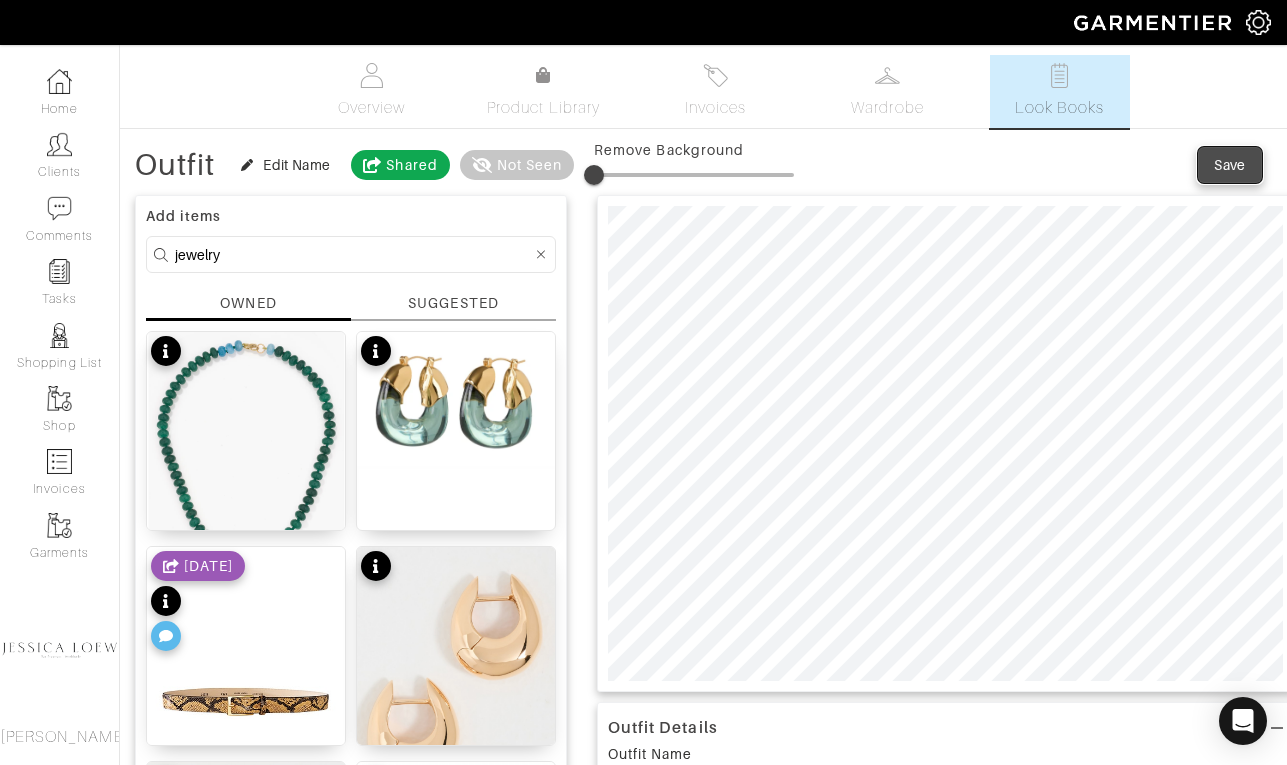 click on "Save" at bounding box center (1230, 165) 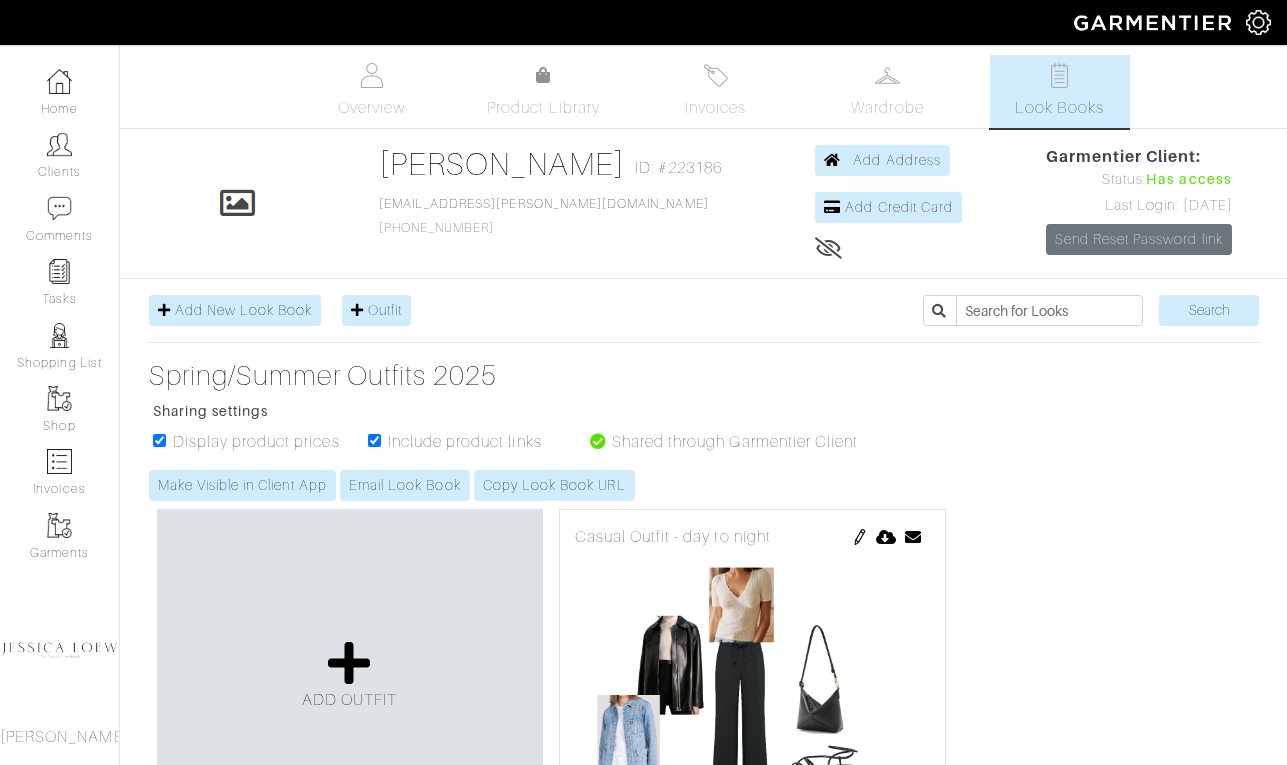 scroll, scrollTop: 0, scrollLeft: 0, axis: both 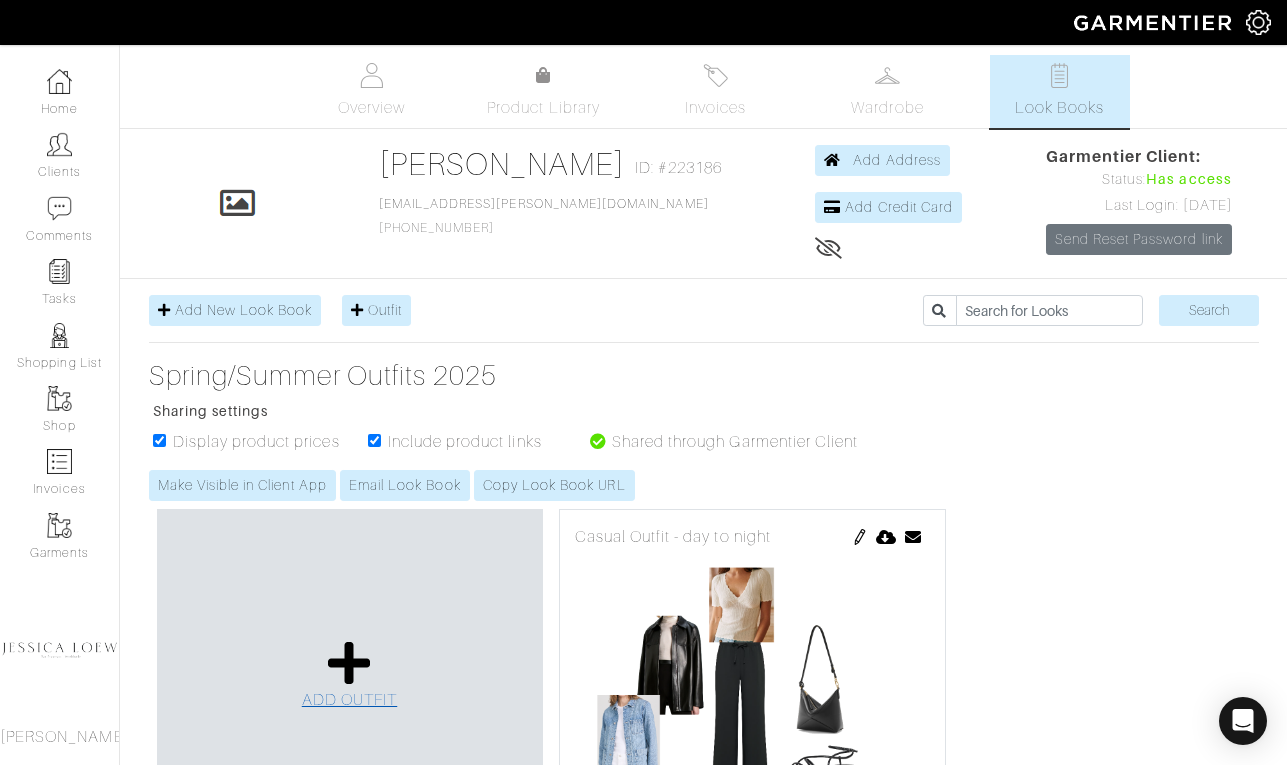 click at bounding box center (349, 663) 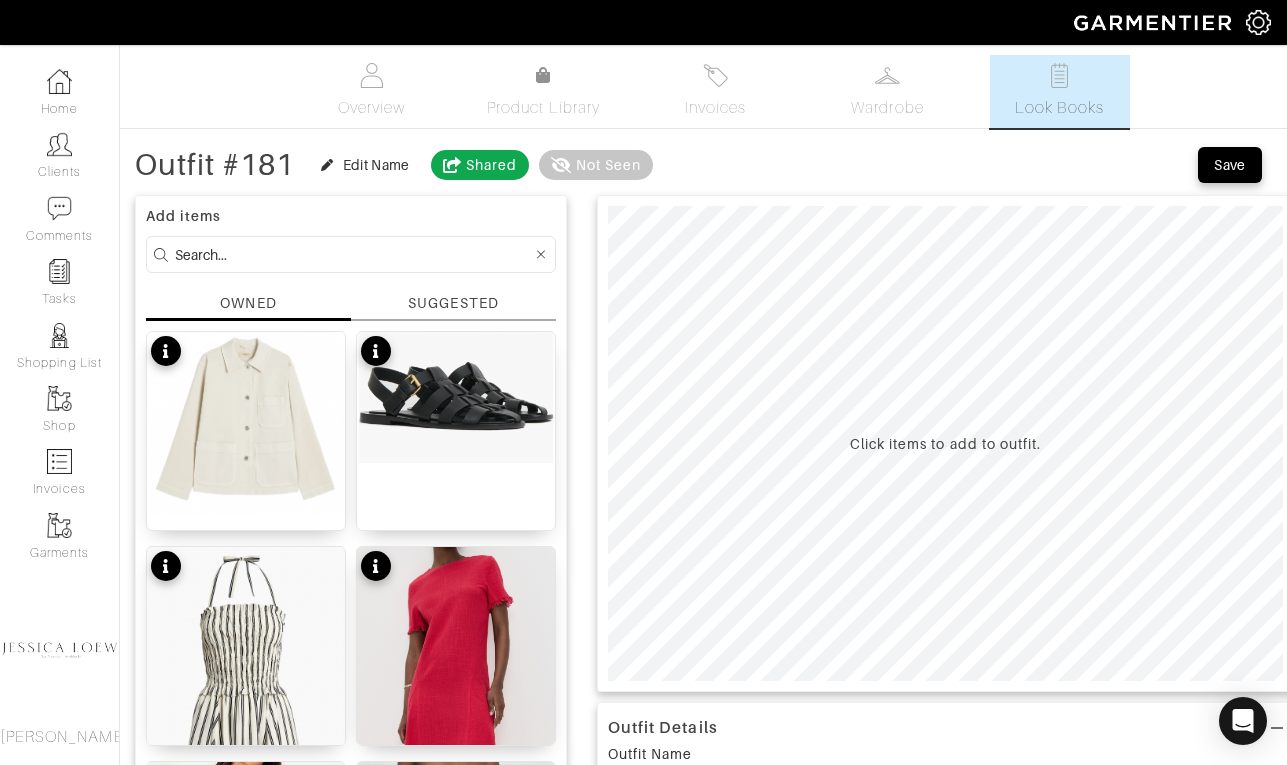 click at bounding box center (353, 254) 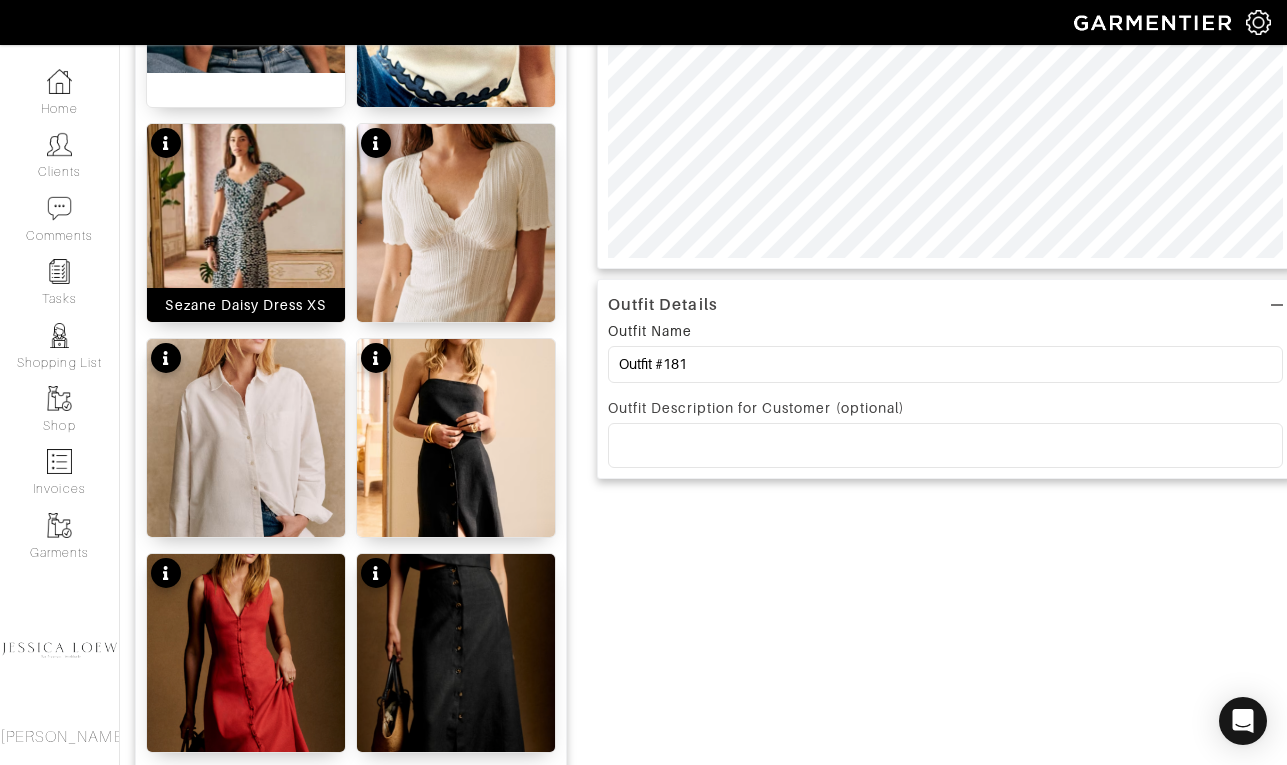 scroll, scrollTop: 425, scrollLeft: 0, axis: vertical 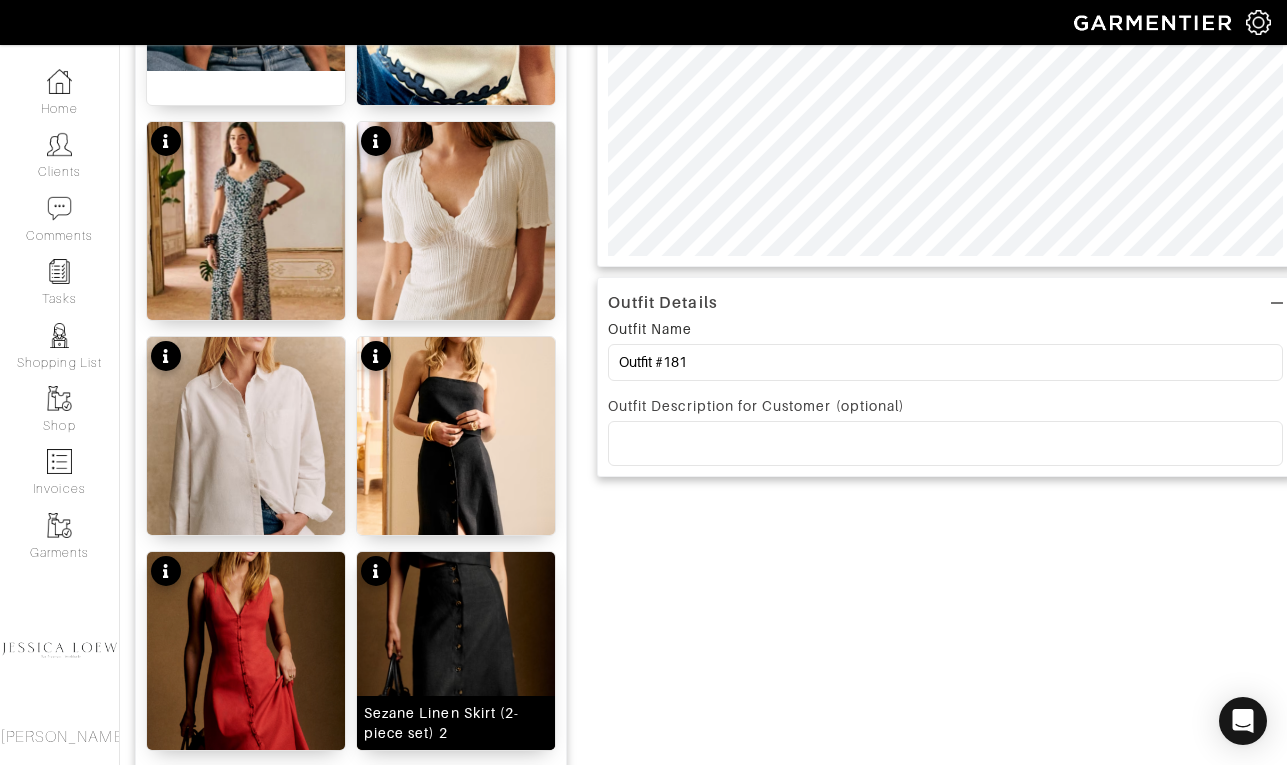 click at bounding box center (456, 692) 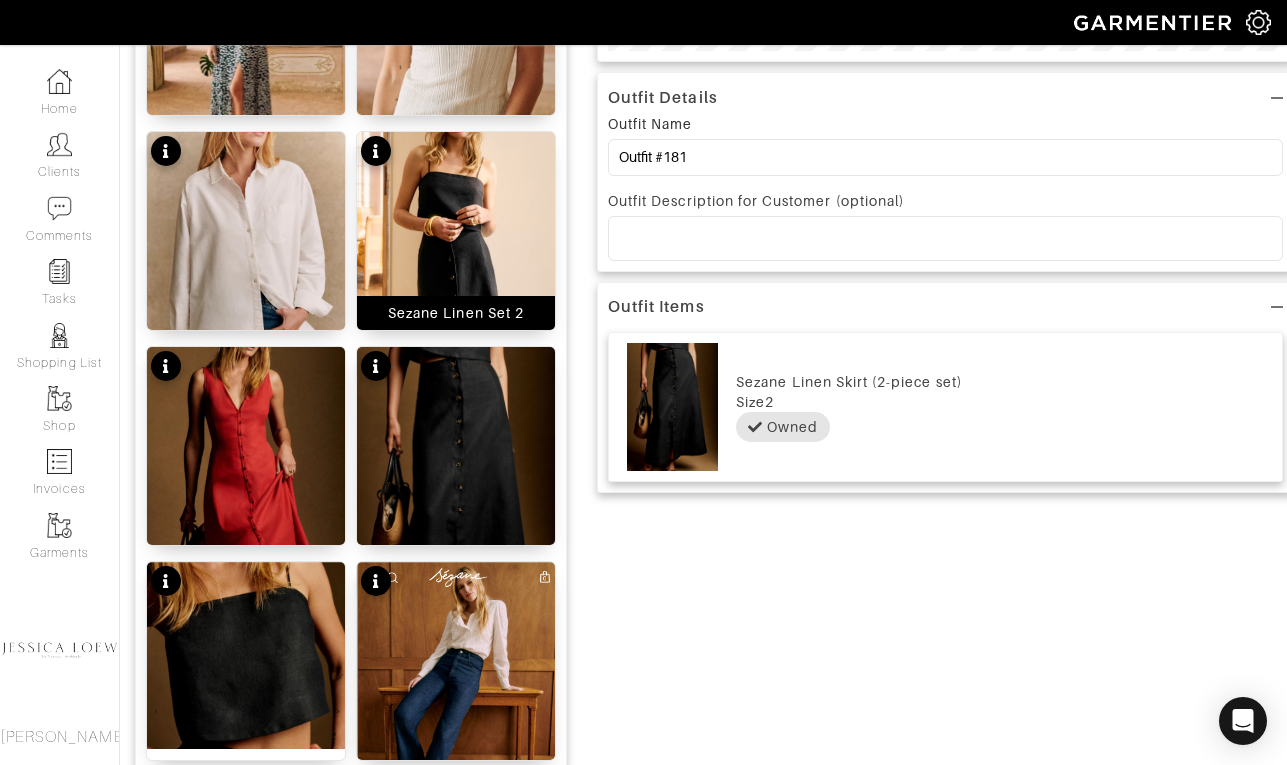 scroll, scrollTop: 634, scrollLeft: 0, axis: vertical 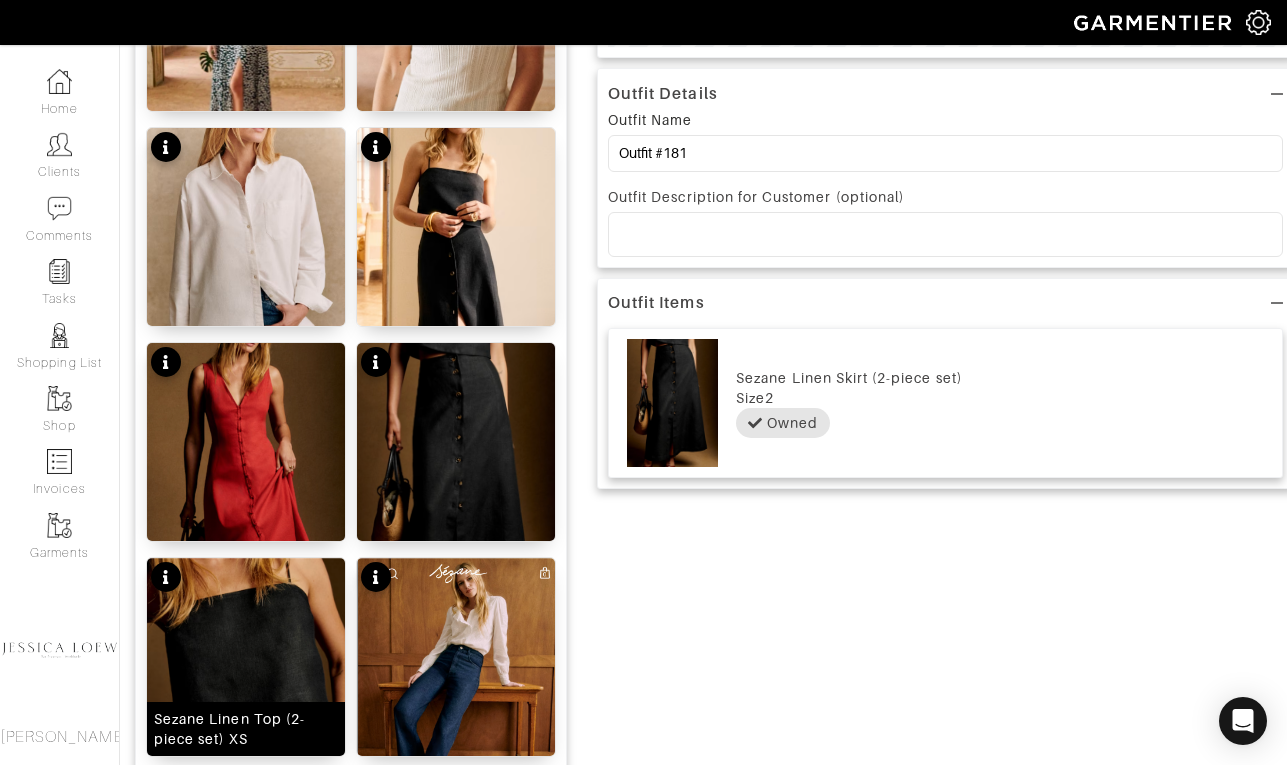click at bounding box center [246, 651] 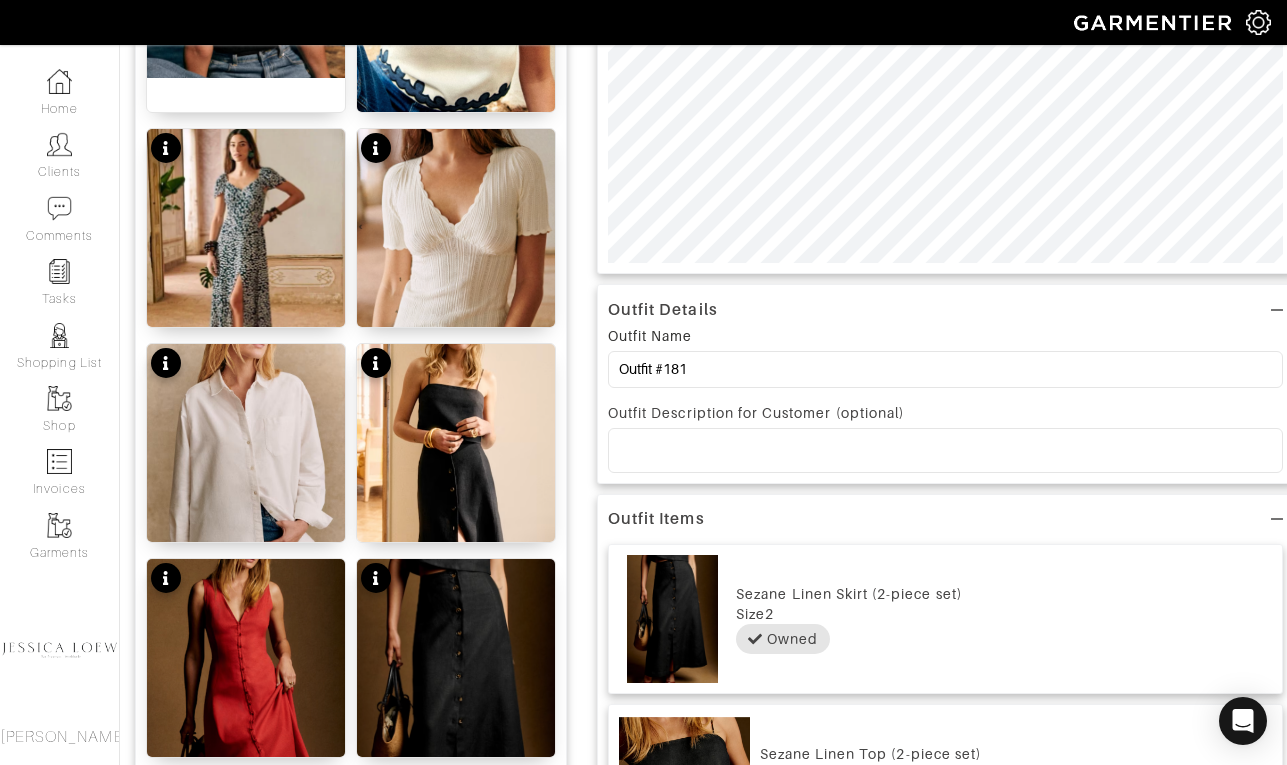 scroll, scrollTop: 0, scrollLeft: 0, axis: both 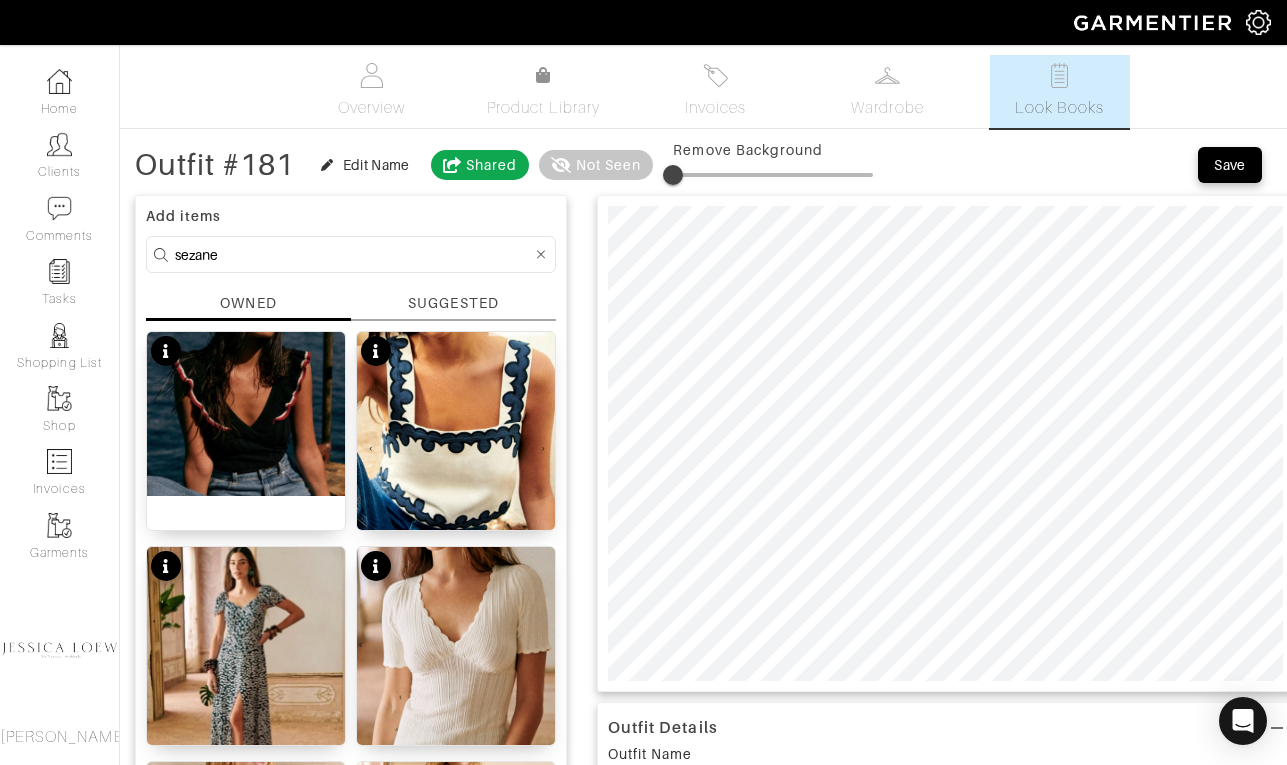 click on "sezane" at bounding box center [353, 254] 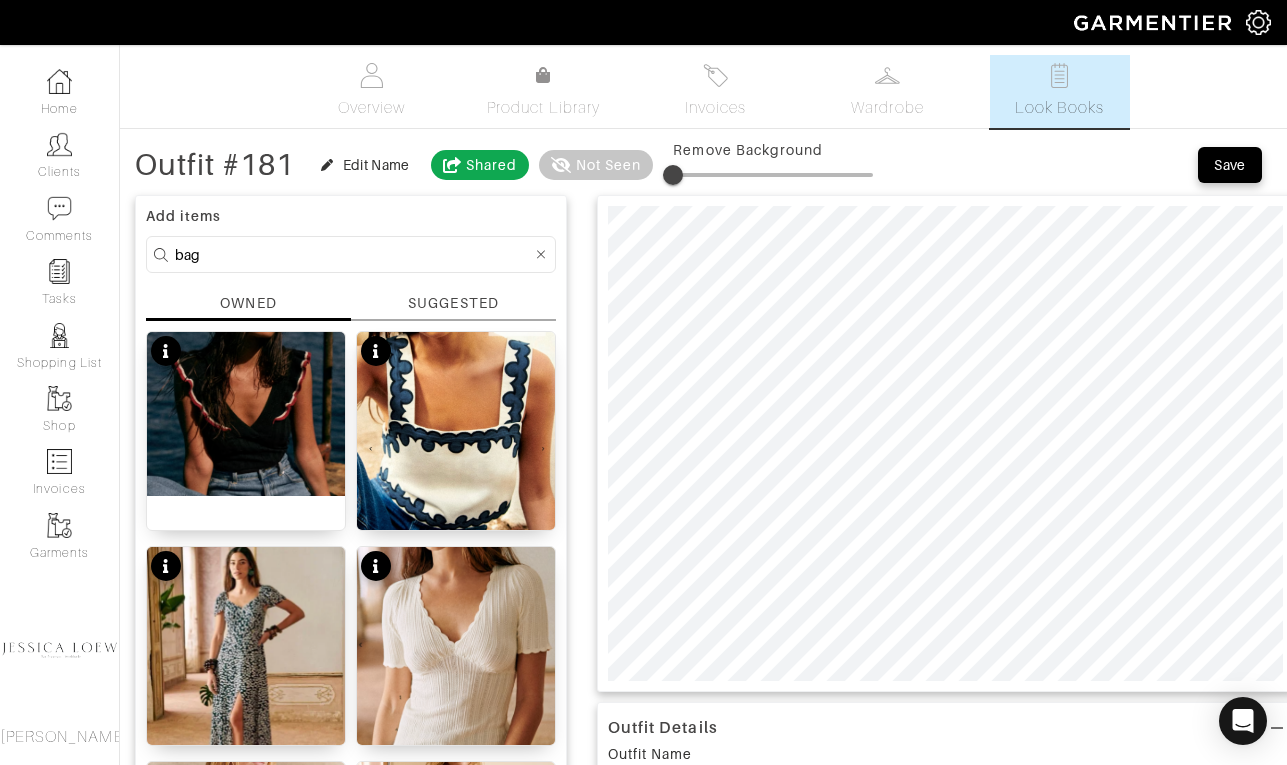 type on "bag" 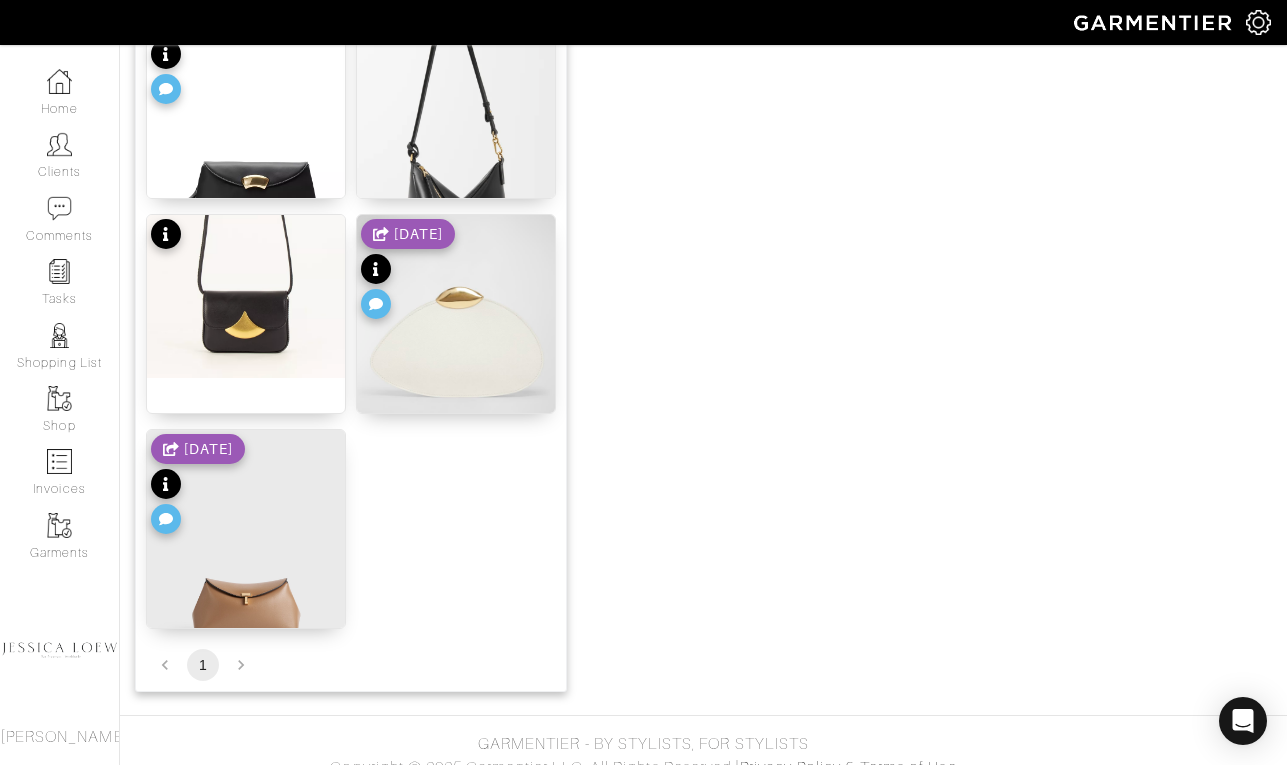 scroll, scrollTop: 1645, scrollLeft: 0, axis: vertical 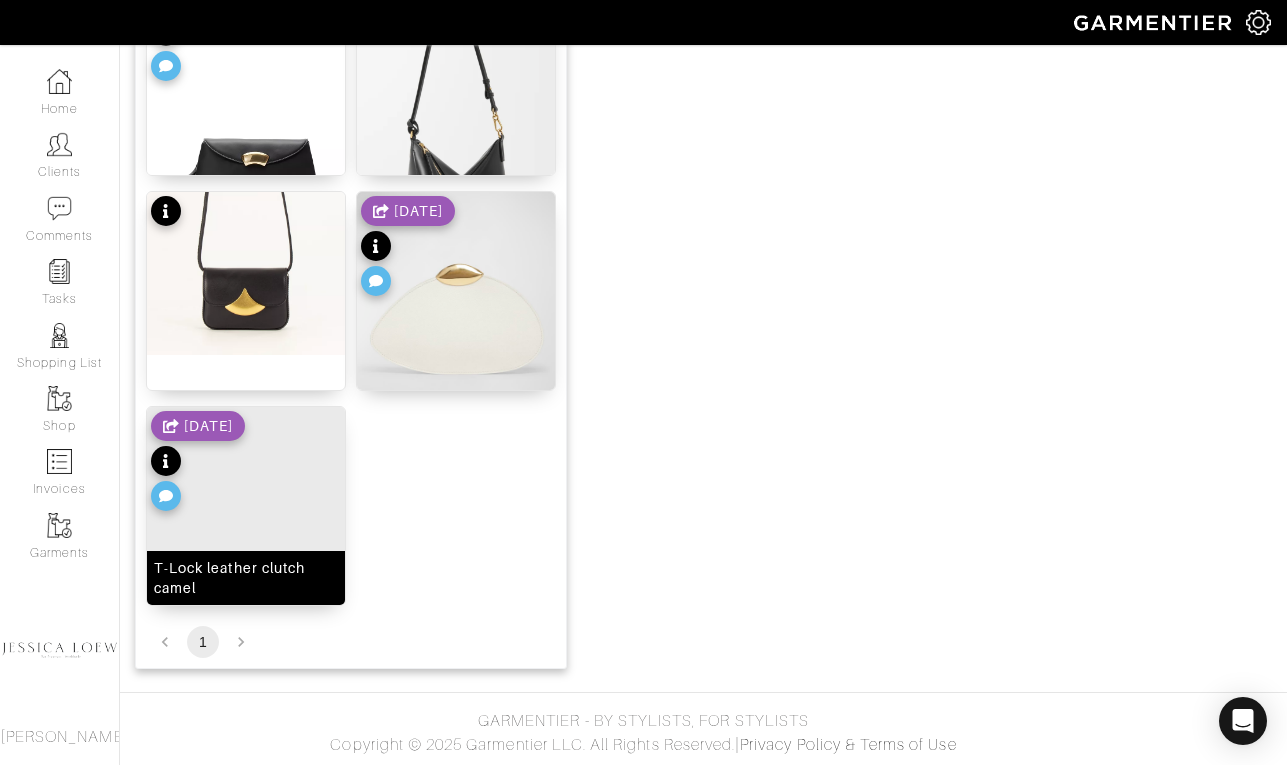 click at bounding box center [246, 545] 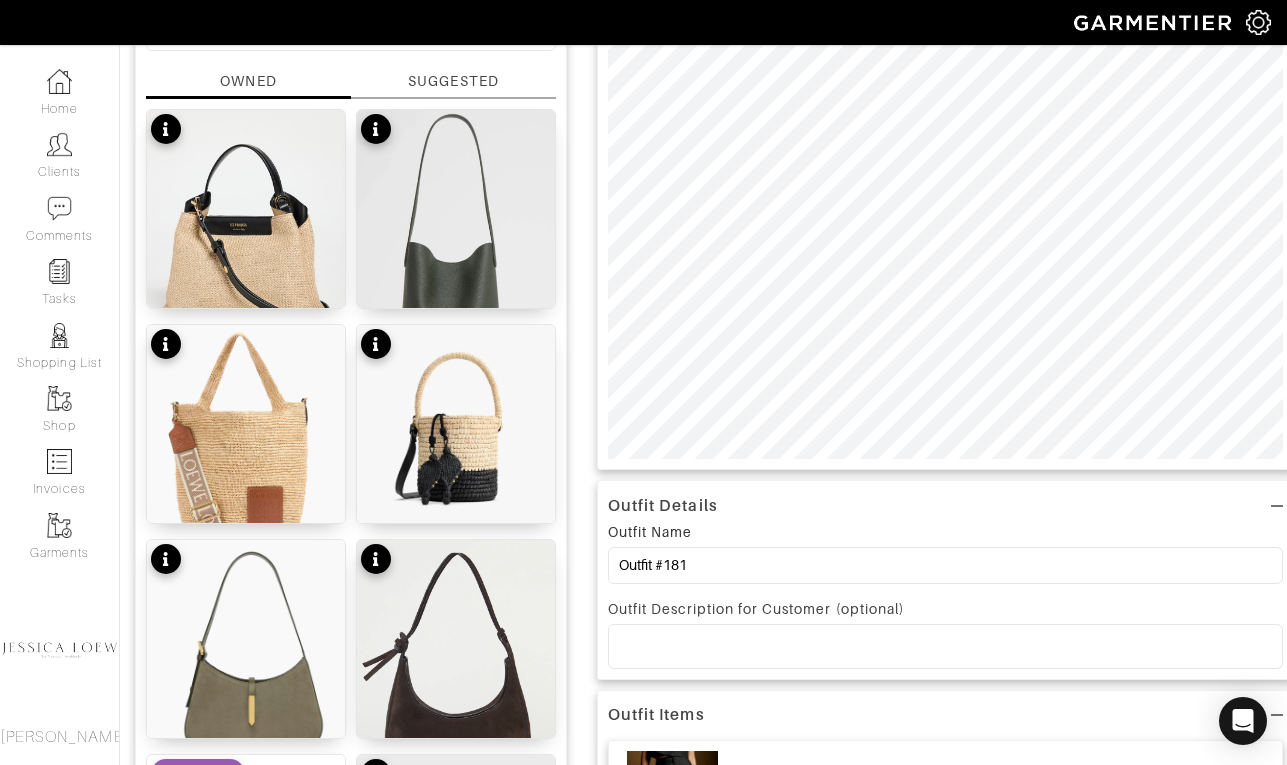 scroll, scrollTop: 0, scrollLeft: 0, axis: both 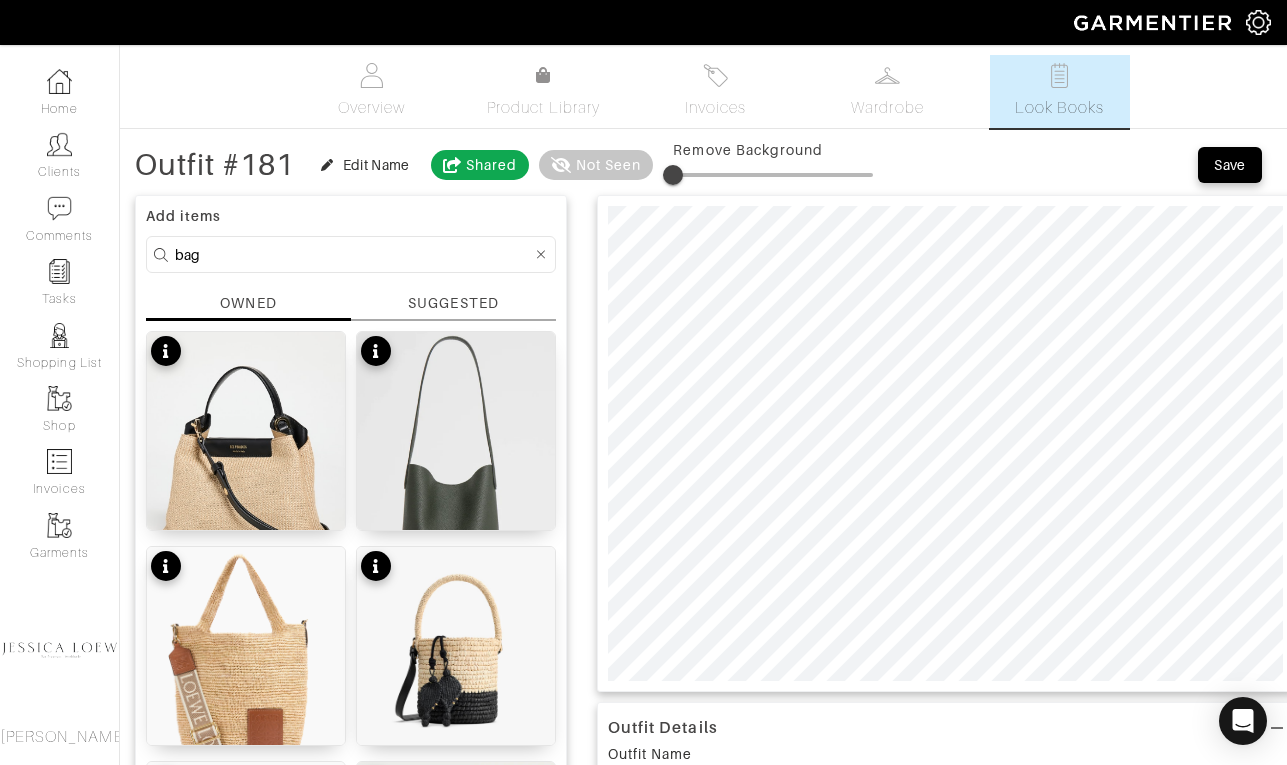 type on "13" 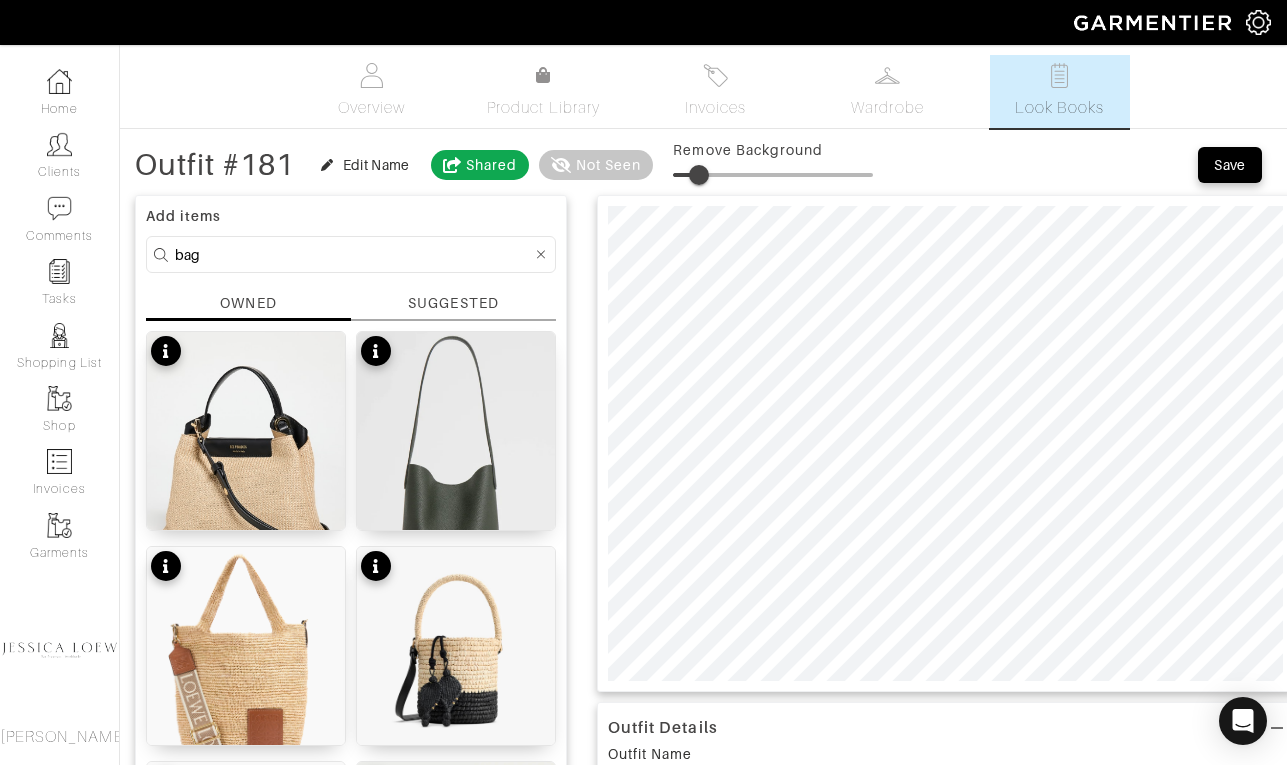 click at bounding box center [773, 175] 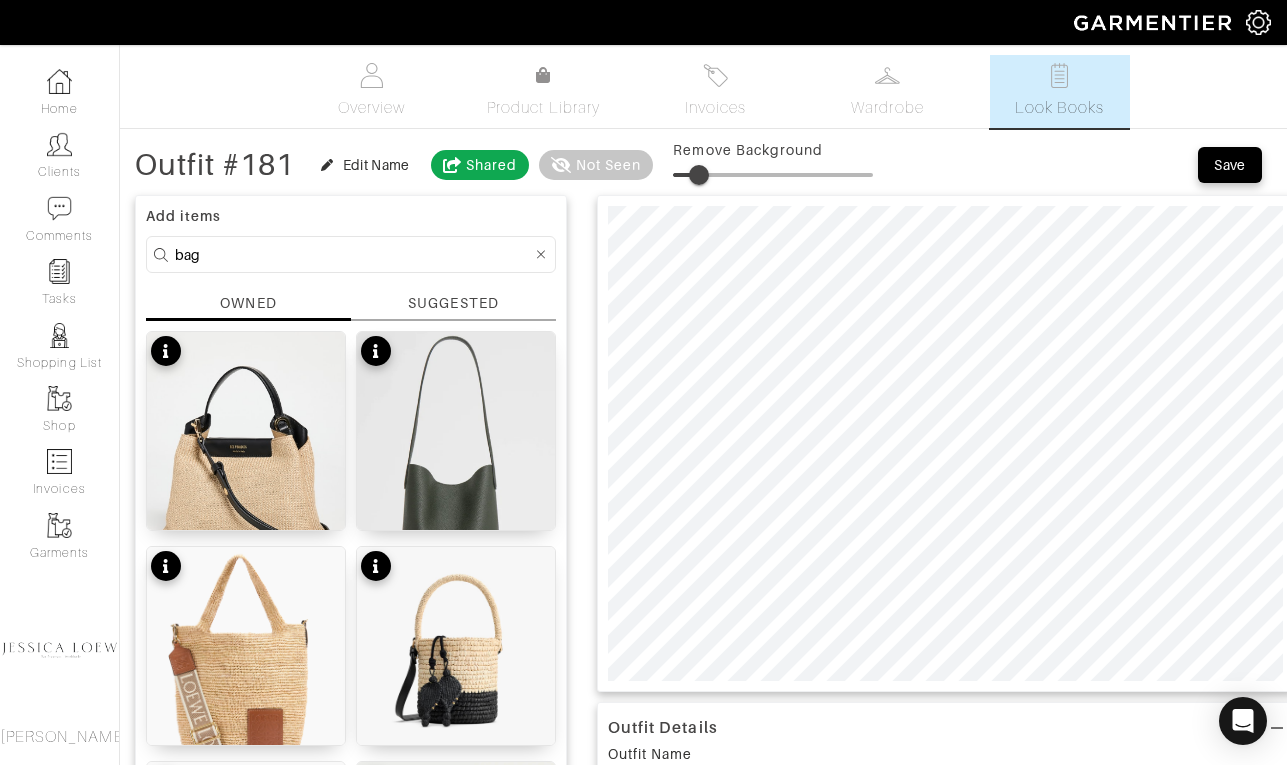 click on "Jessica Loew
Jessica Loew
Home
Clients
Invoices
Comments
Reminders
Stylists
Shop
More
Company Settings
Manage Subscription
My Profile
Stylists
Sign Out
Company Settings
Manage Subscription
My Profile
Stylists
Sign Out
Home
Clients
Comments
Tasks
Shopping List
Shop
Invoices" at bounding box center [643, 1205] 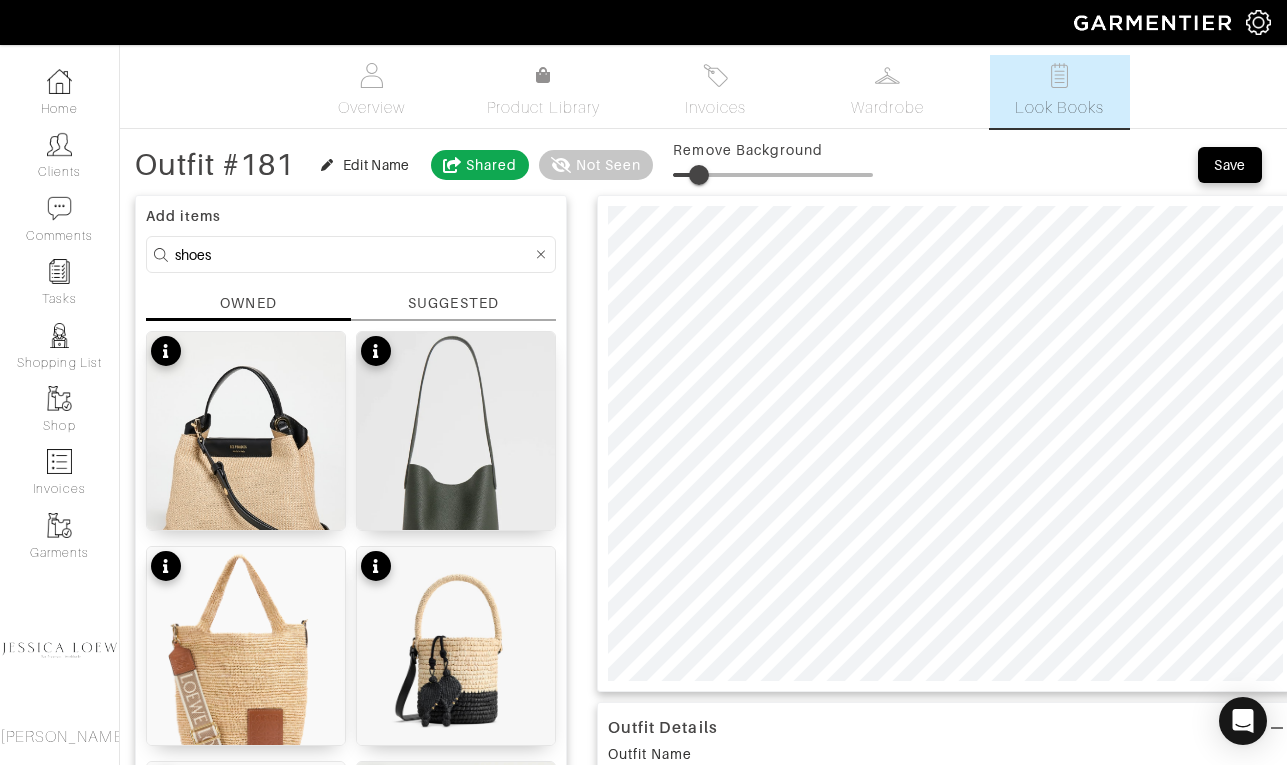 type on "shoes" 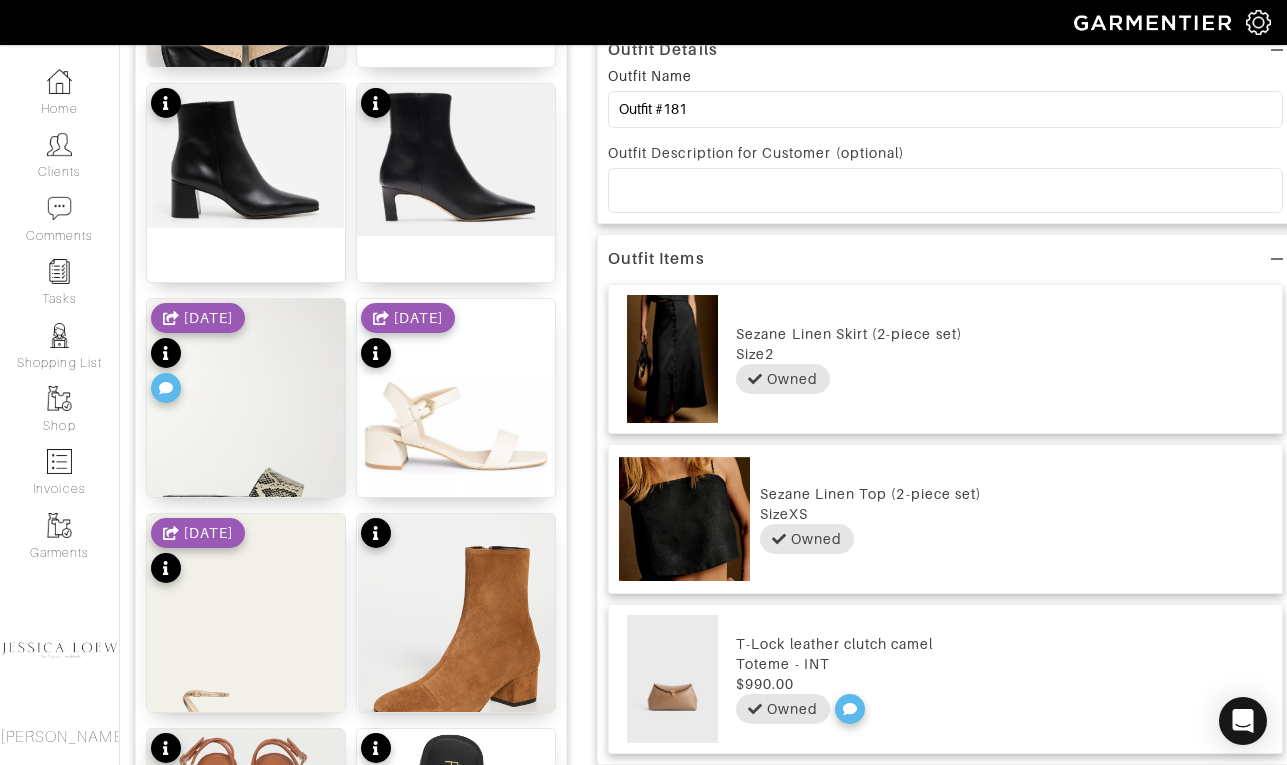 scroll, scrollTop: 802, scrollLeft: 0, axis: vertical 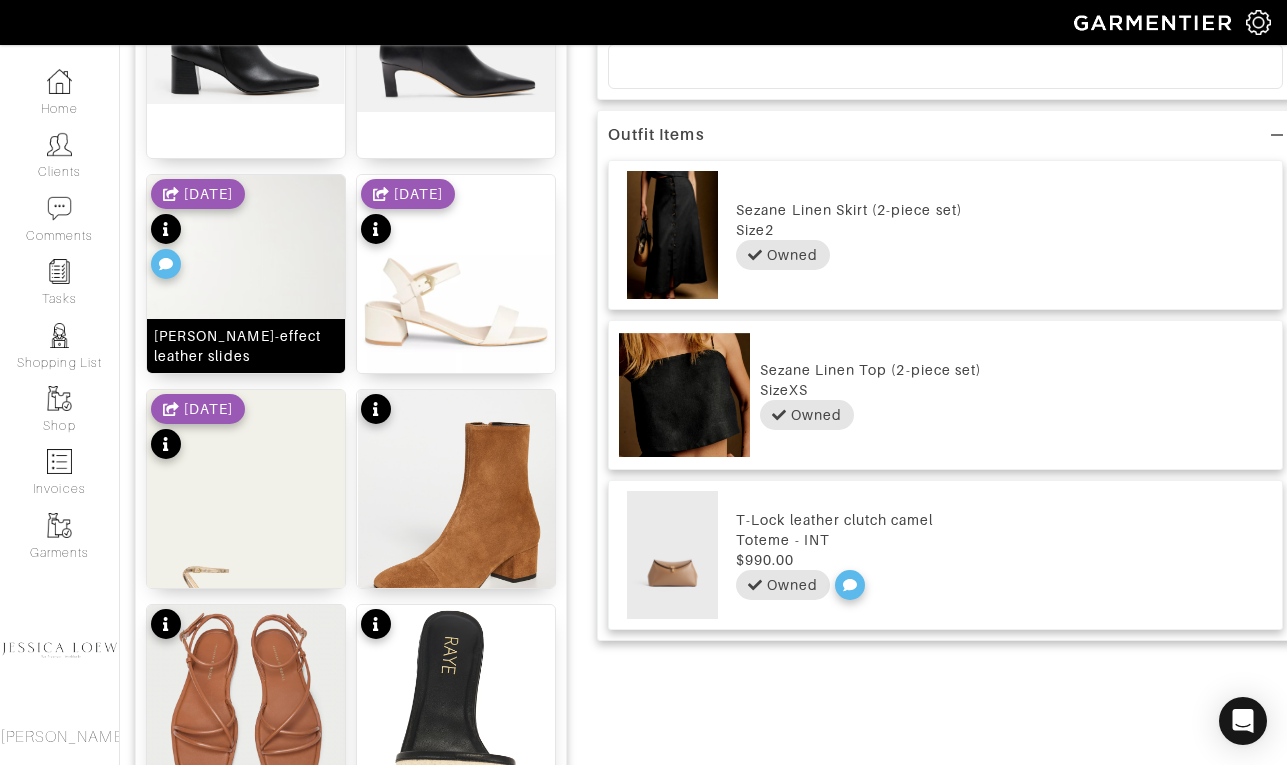 click at bounding box center (246, 307) 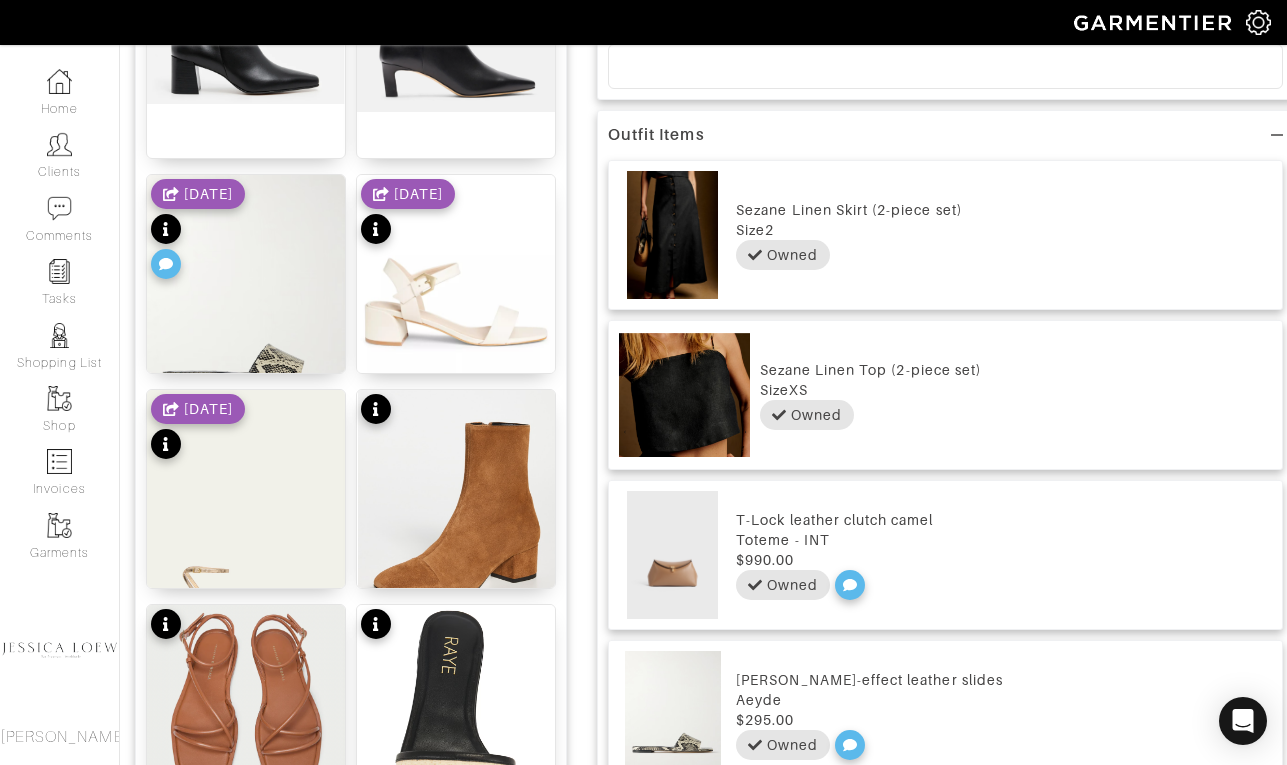 scroll, scrollTop: 0, scrollLeft: 0, axis: both 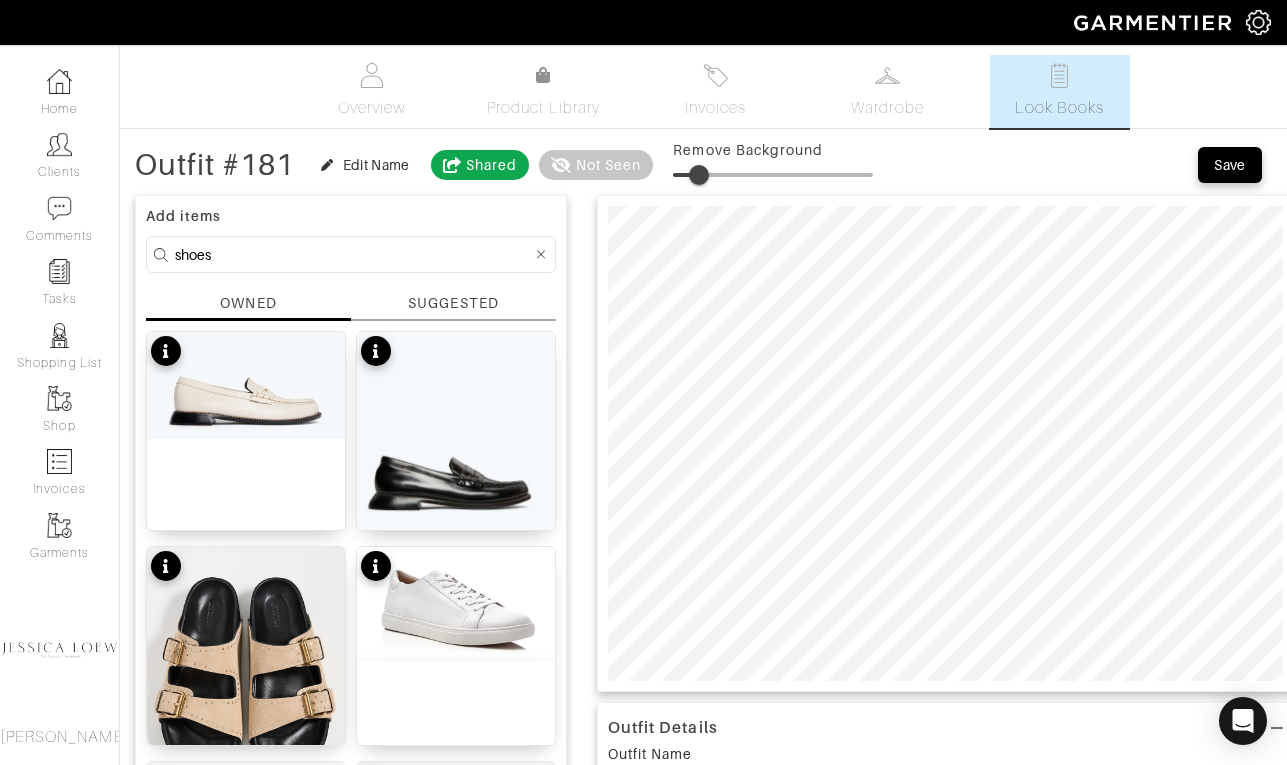 type on "19" 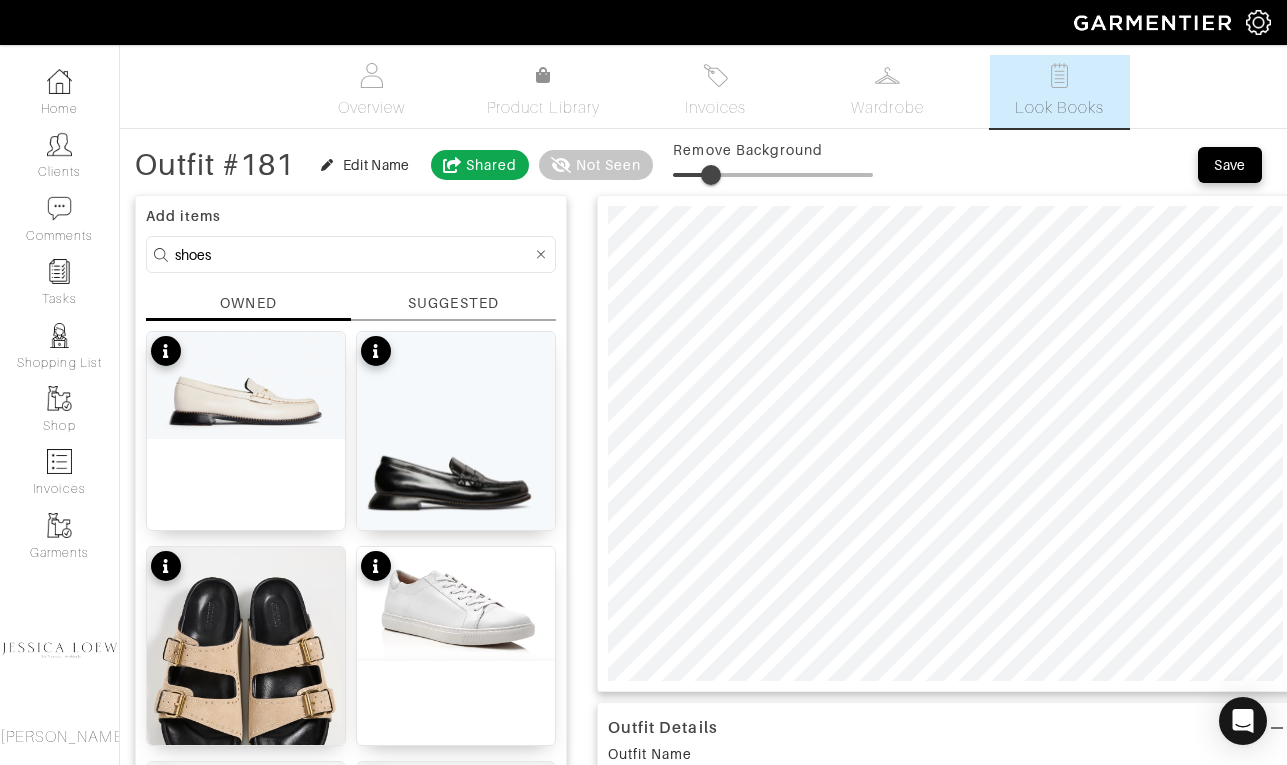 click at bounding box center [711, 175] 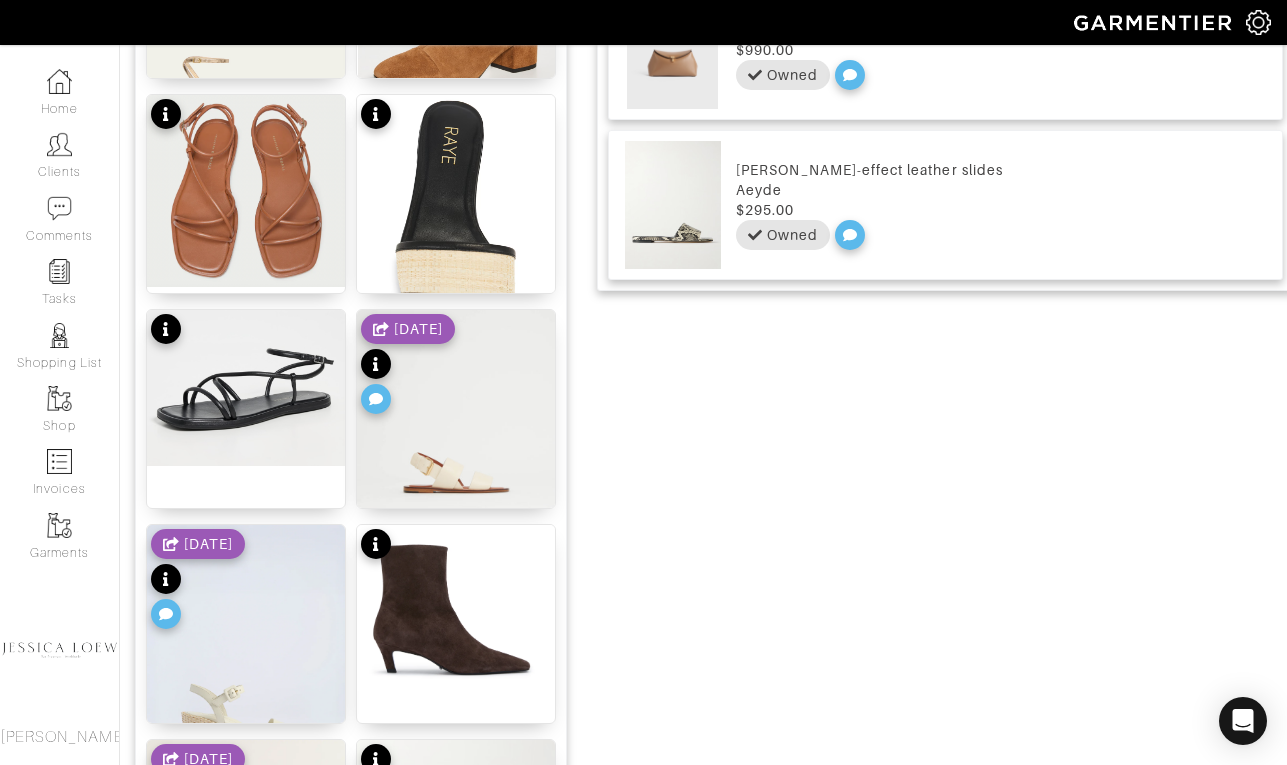 scroll, scrollTop: 1314, scrollLeft: 0, axis: vertical 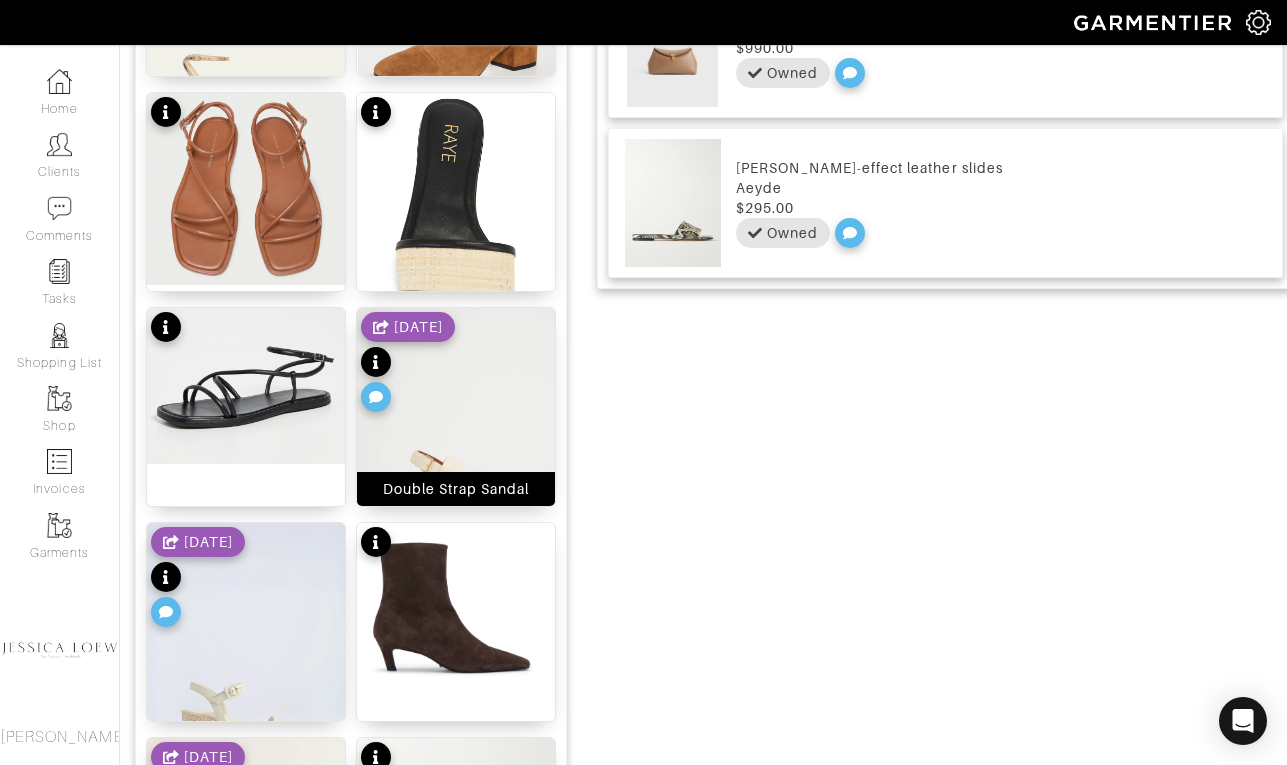 click at bounding box center (456, 428) 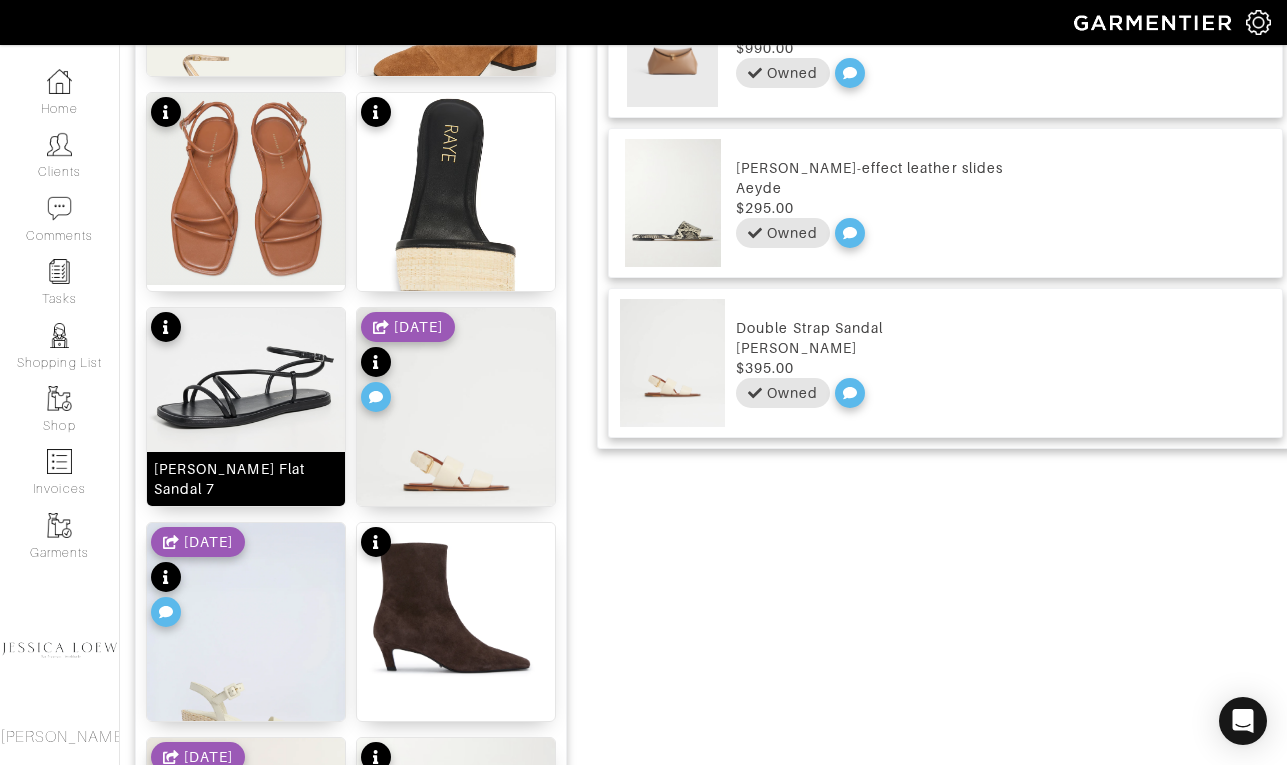 click at bounding box center (246, 386) 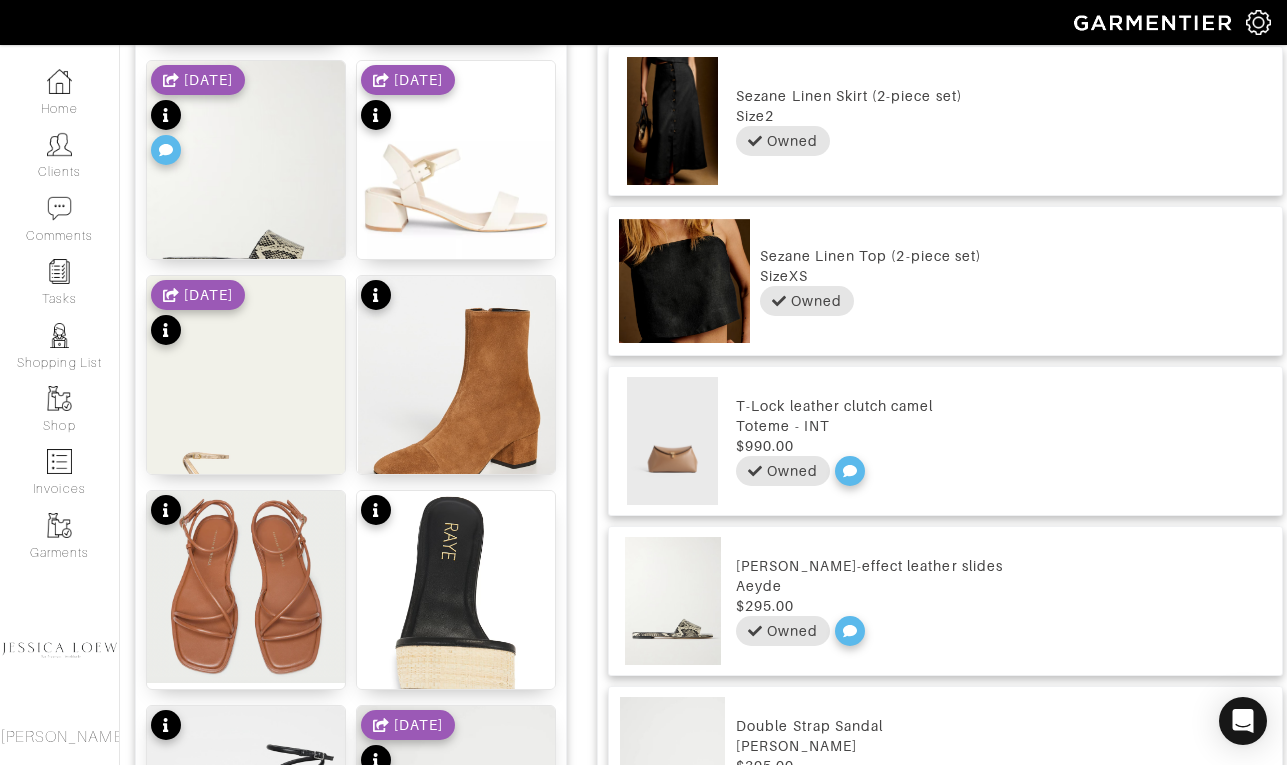 scroll, scrollTop: 0, scrollLeft: 0, axis: both 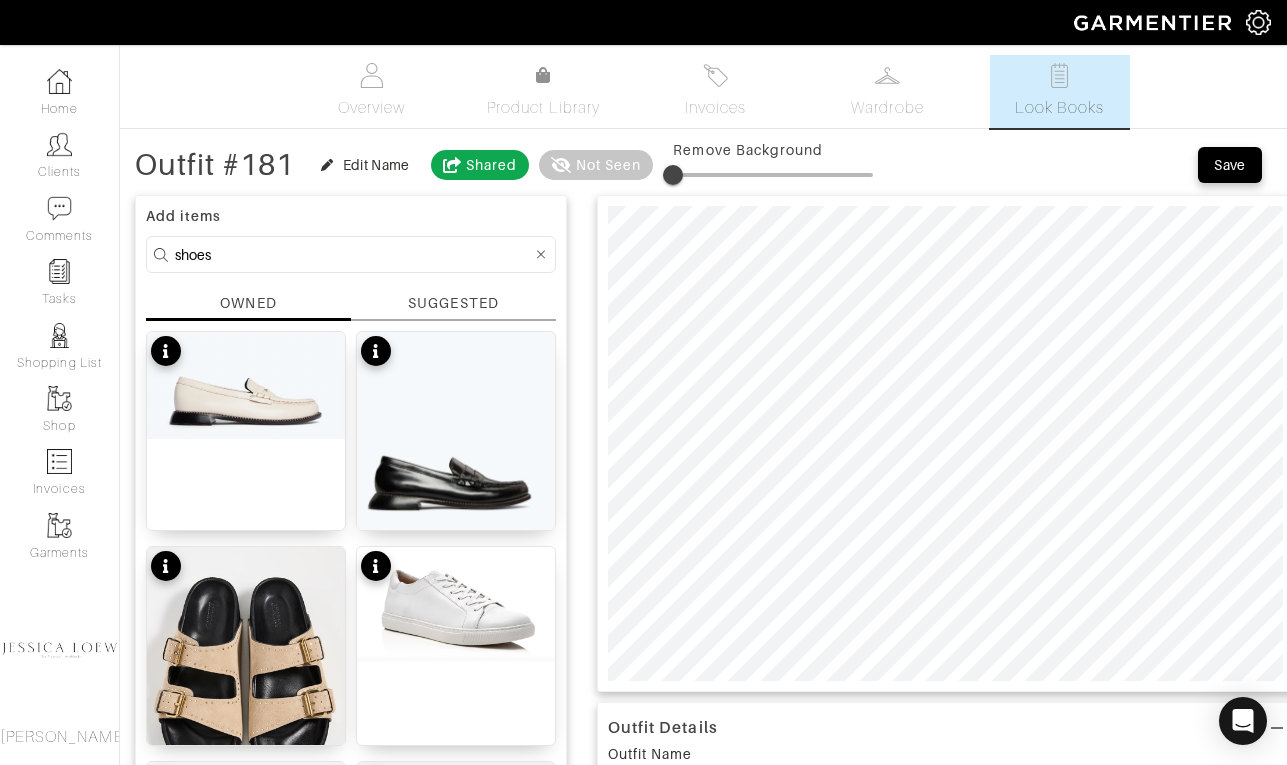 type on "17" 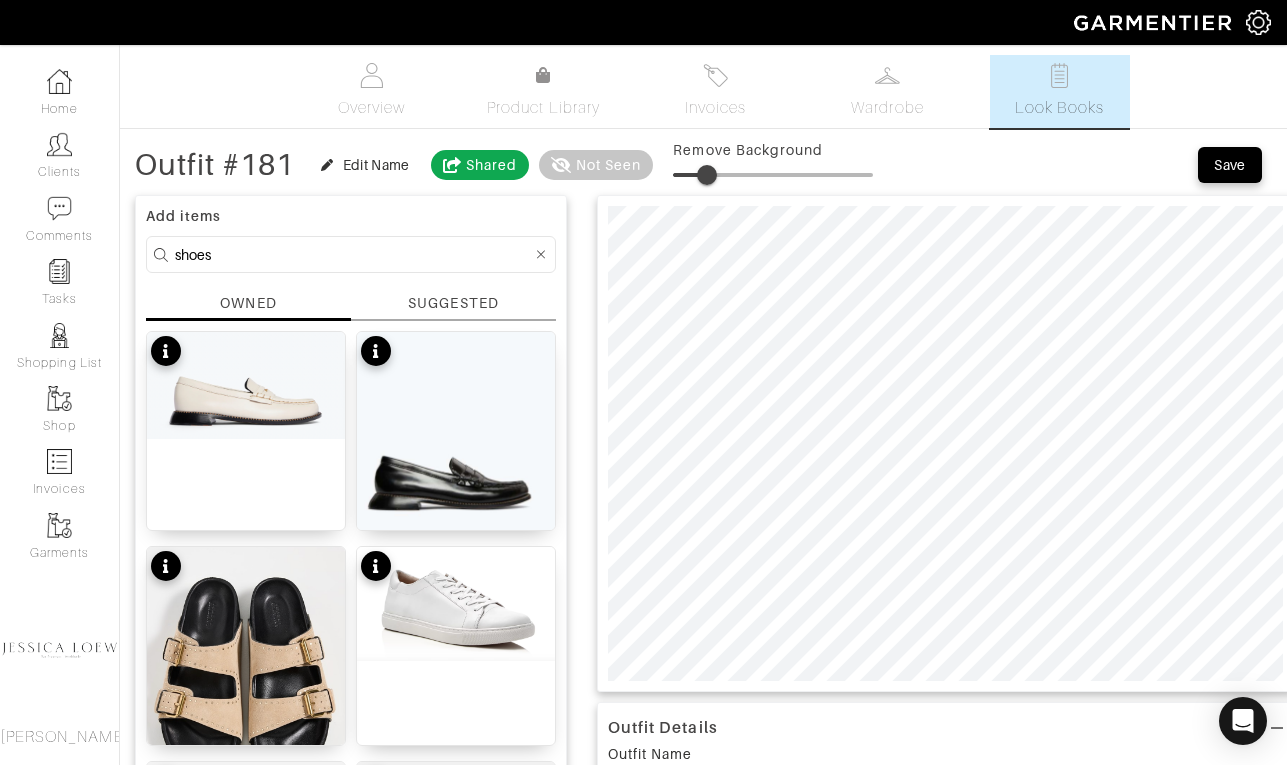 click at bounding box center [773, 175] 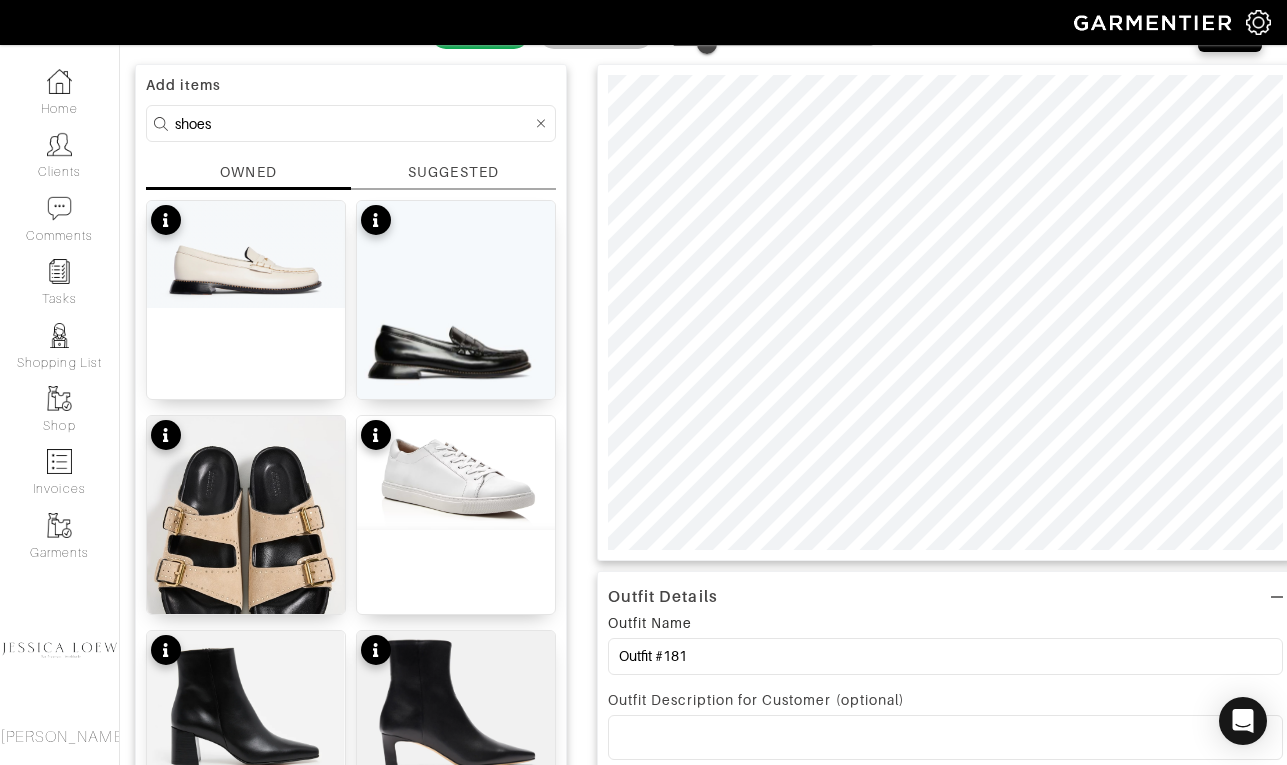 scroll, scrollTop: 648, scrollLeft: 0, axis: vertical 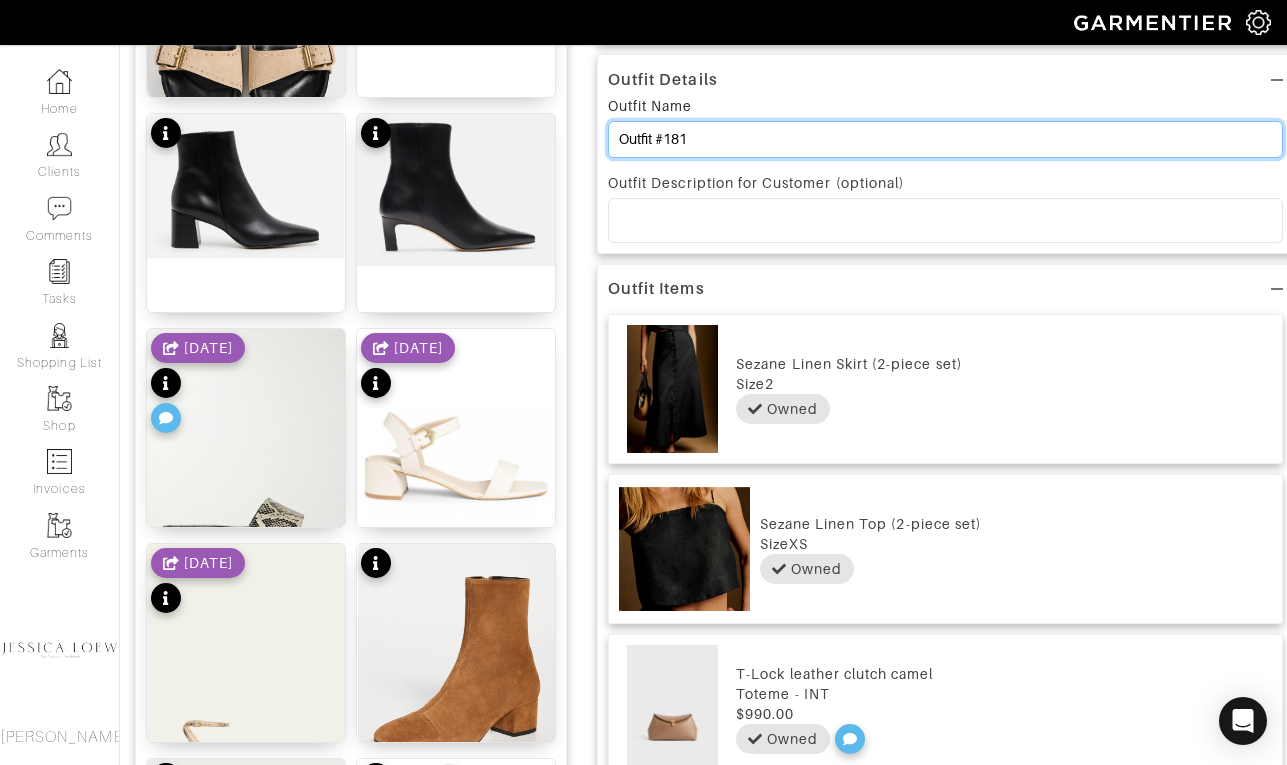click on "Outfit #181" at bounding box center [945, 139] 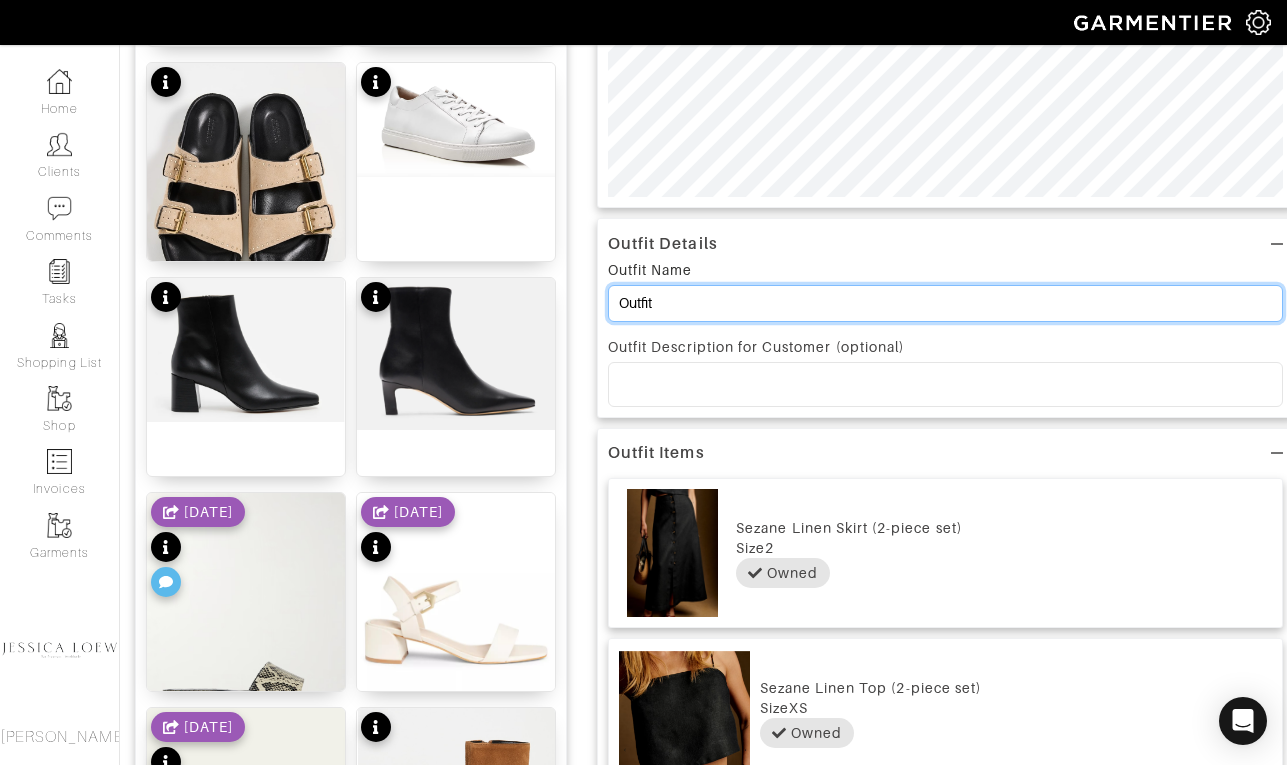 scroll, scrollTop: 0, scrollLeft: 0, axis: both 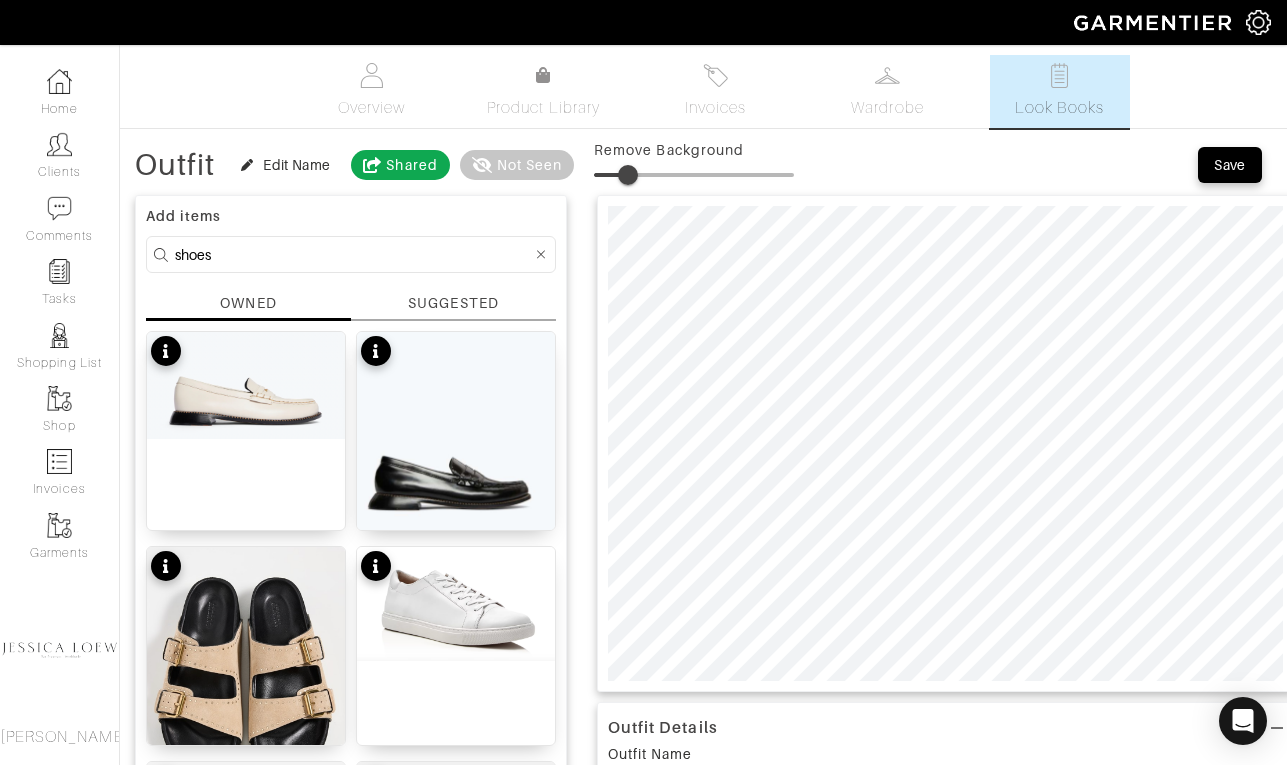 type on "Outfit" 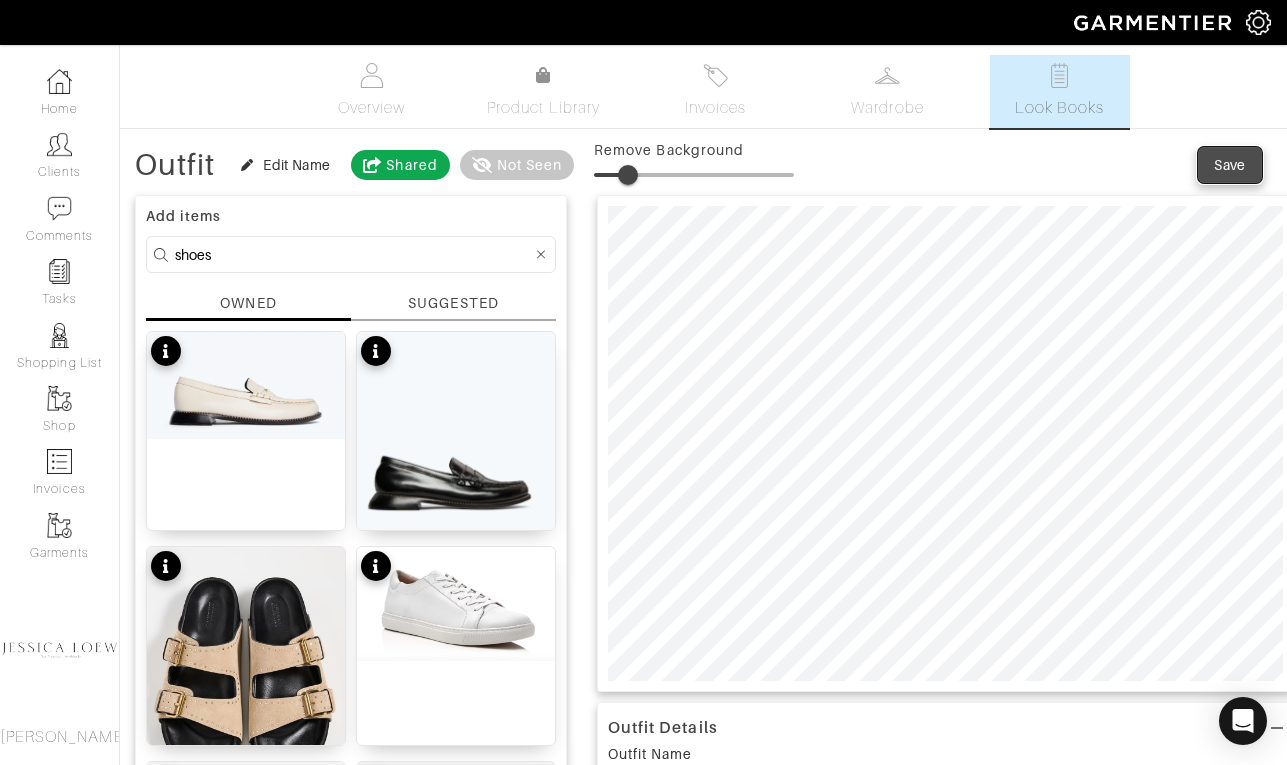 click on "Save" at bounding box center [1230, 165] 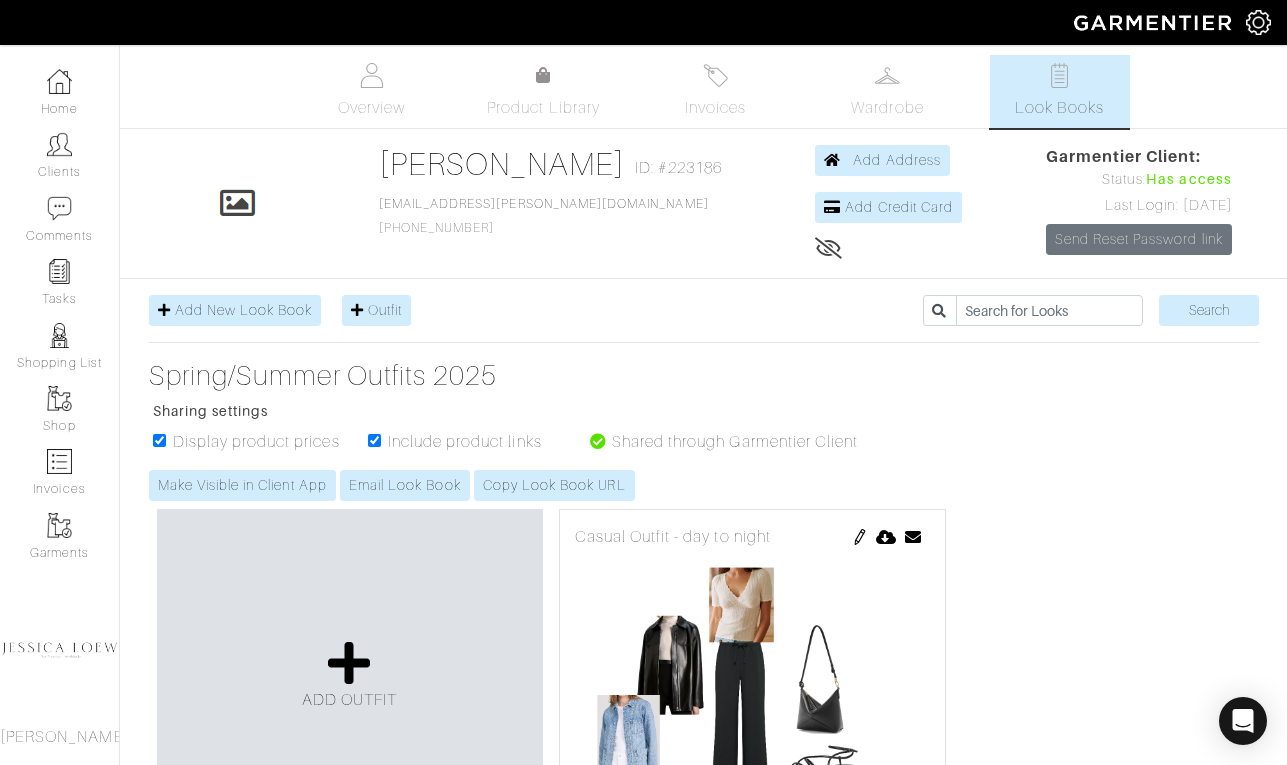 scroll, scrollTop: 0, scrollLeft: 0, axis: both 